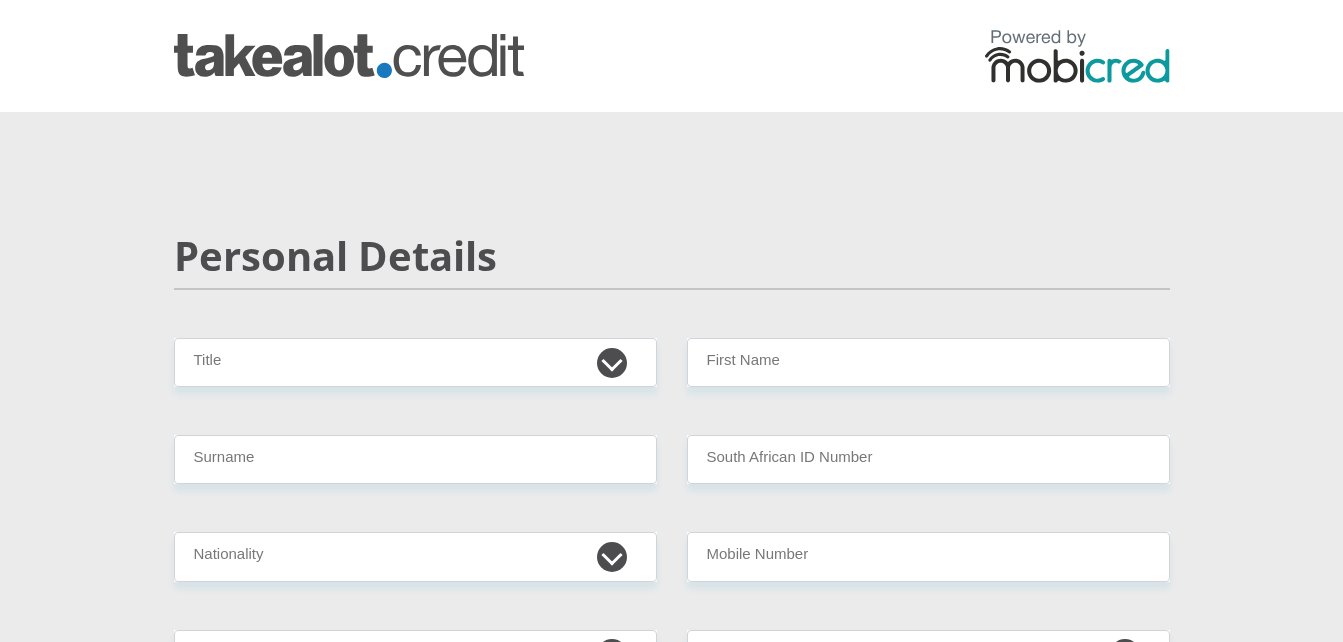 scroll, scrollTop: 0, scrollLeft: 0, axis: both 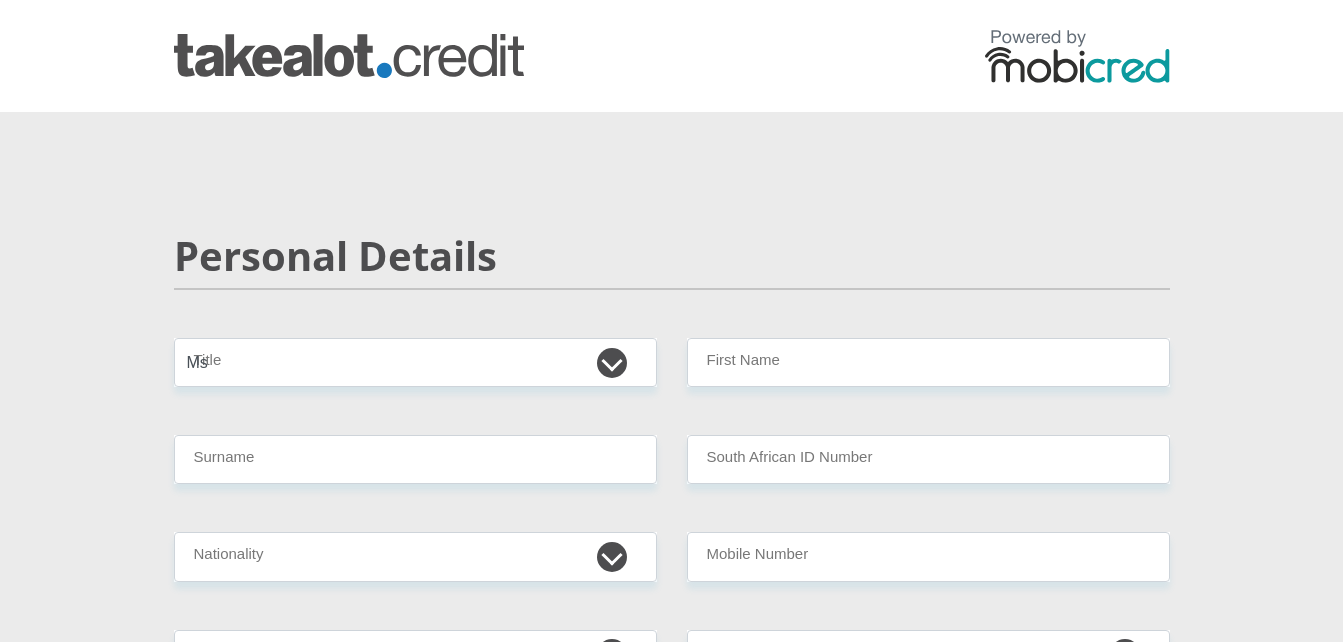 click on "Mr
Ms
Mrs
Dr
[PERSON_NAME]" at bounding box center (415, 362) 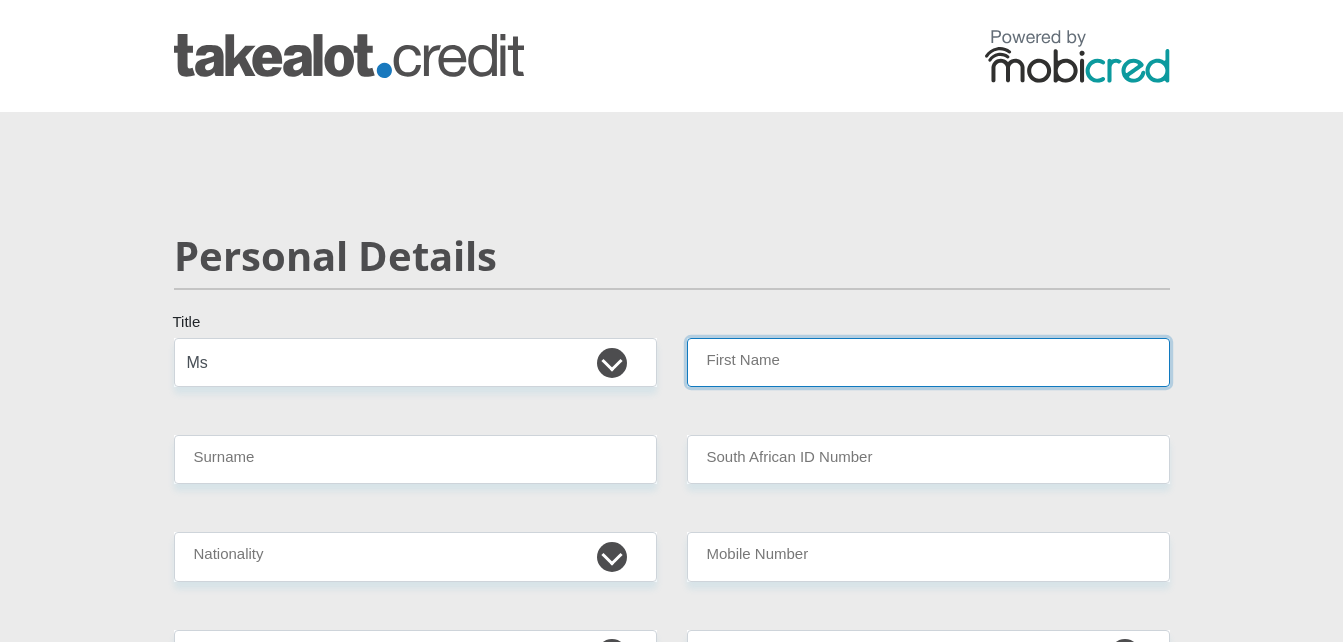 click on "First Name" at bounding box center (928, 362) 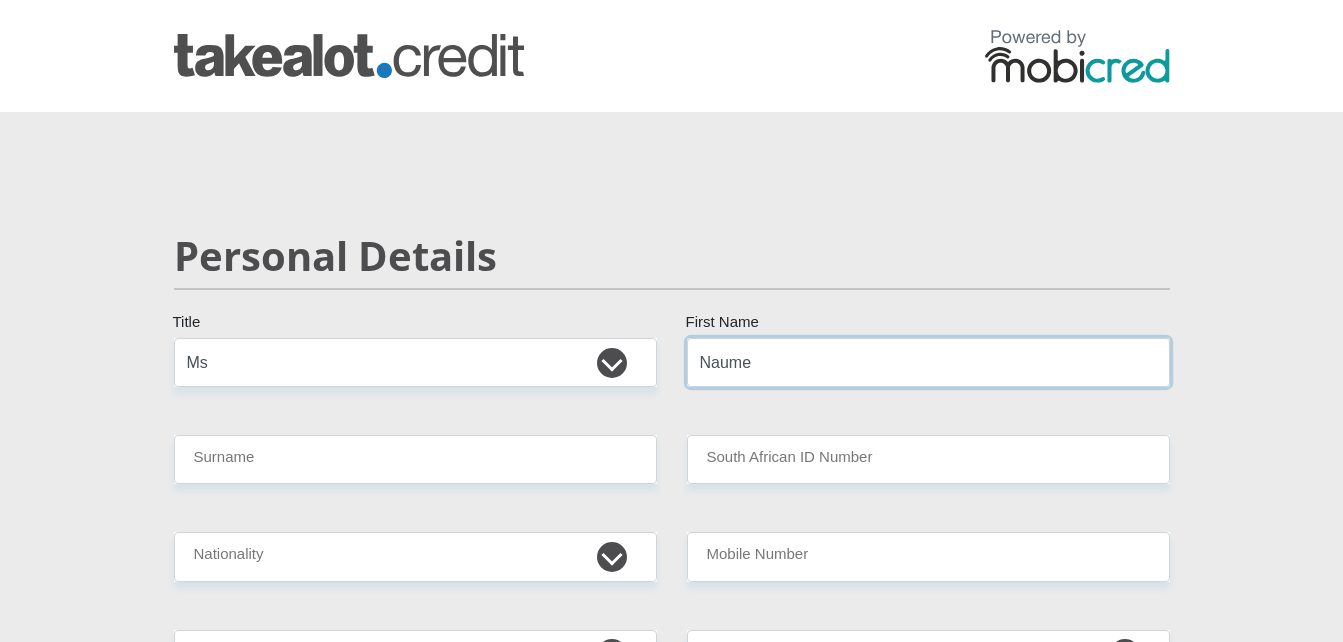 type on "Naume" 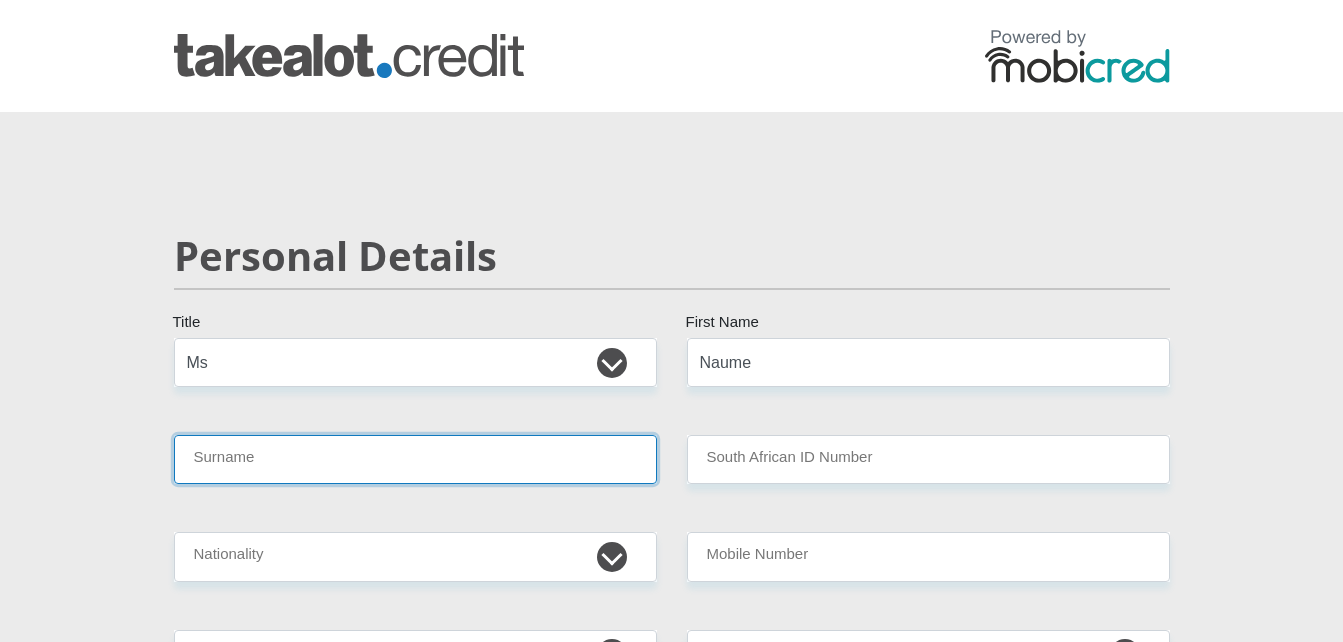 click on "Surname" at bounding box center (415, 459) 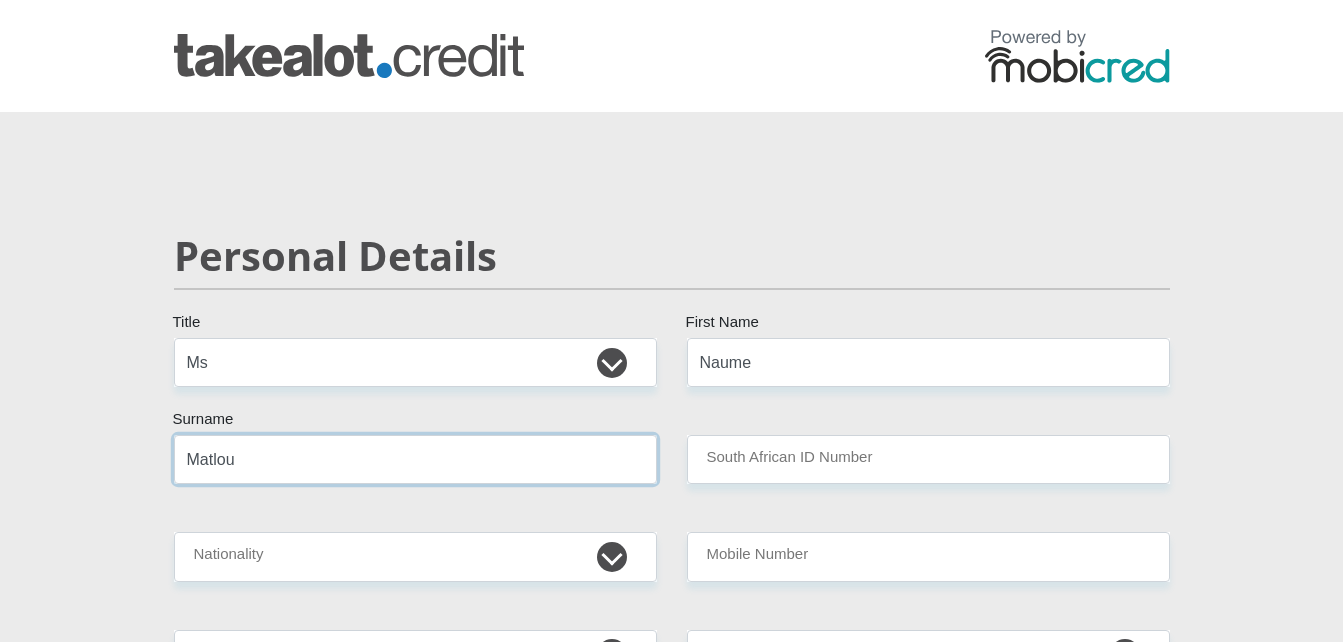 type on "Matlou" 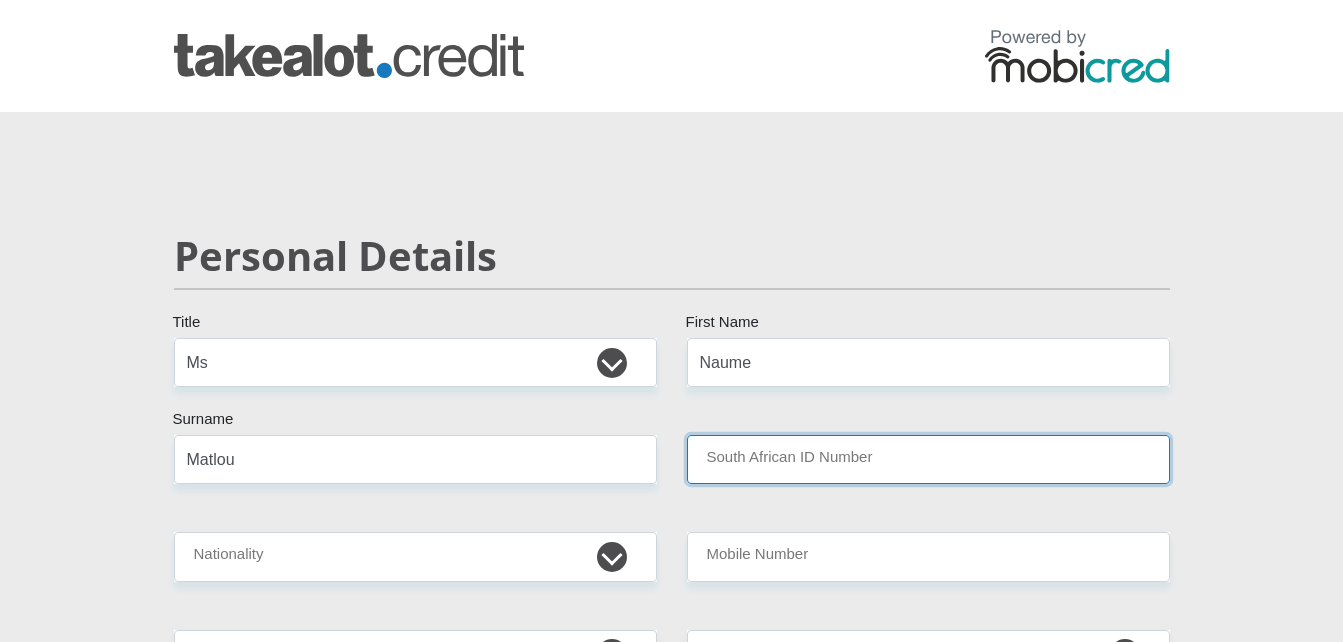 click on "South African ID Number" at bounding box center (928, 459) 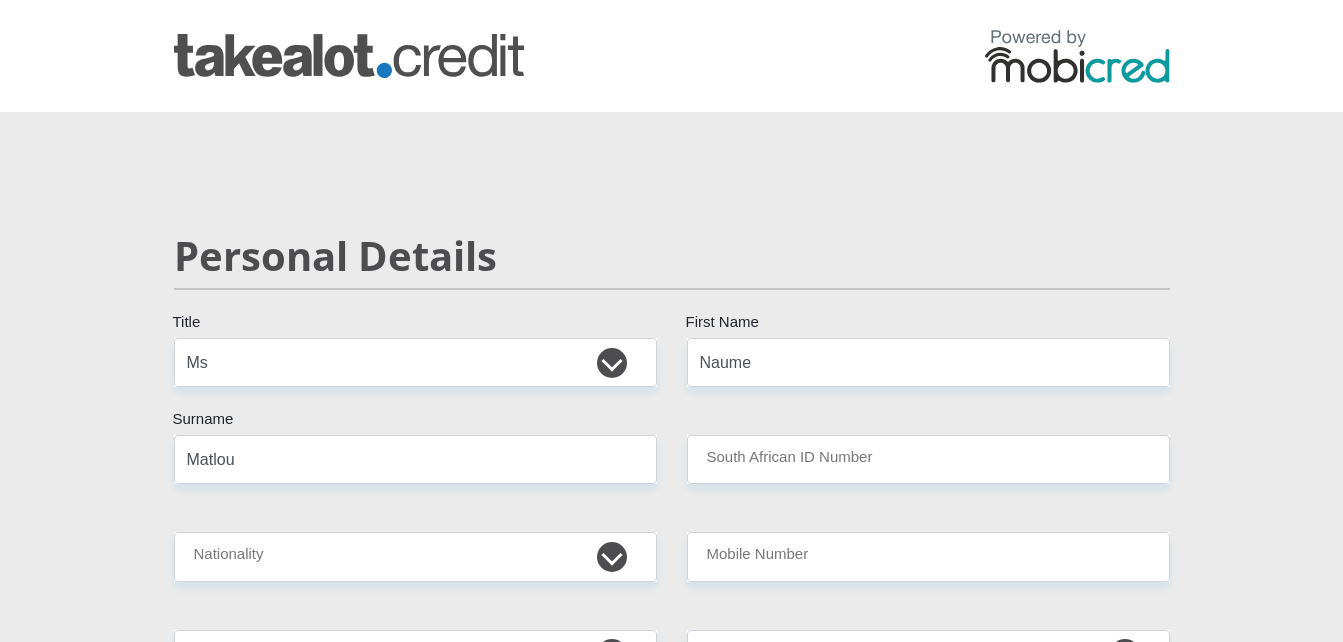click on "Personal Details
Mr
Ms
Mrs
Dr
[PERSON_NAME]
Title
Naume
First Name
Matlou
Surname
South African ID Number
Please input valid ID number
[GEOGRAPHIC_DATA]
[GEOGRAPHIC_DATA]
[GEOGRAPHIC_DATA]
[GEOGRAPHIC_DATA]
[GEOGRAPHIC_DATA]
[GEOGRAPHIC_DATA] [GEOGRAPHIC_DATA]
[GEOGRAPHIC_DATA]
[GEOGRAPHIC_DATA]
[GEOGRAPHIC_DATA]
[GEOGRAPHIC_DATA]" at bounding box center (672, 3204) 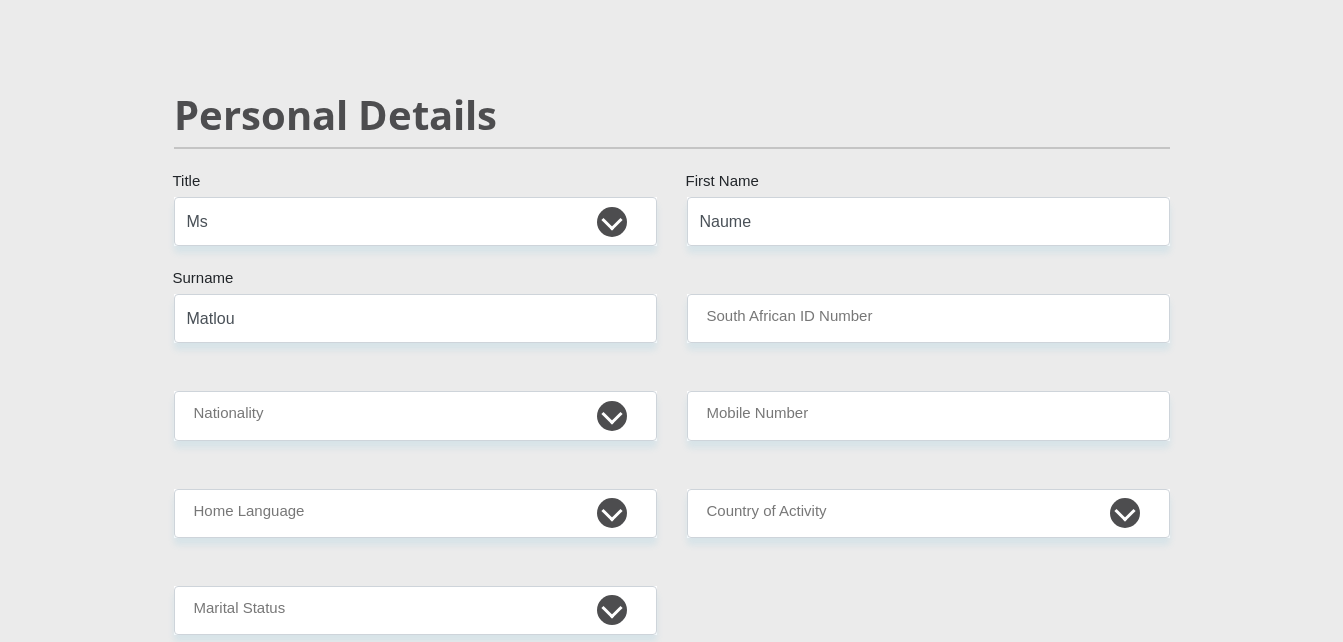 scroll, scrollTop: 168, scrollLeft: 0, axis: vertical 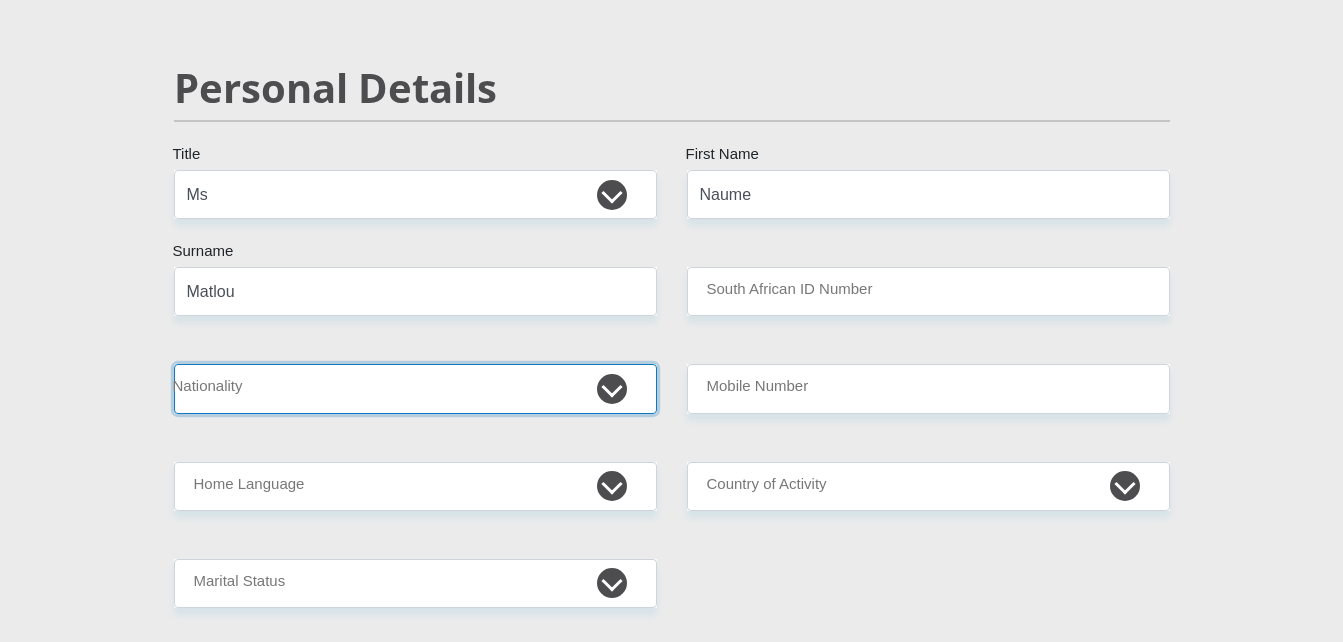 click on "[GEOGRAPHIC_DATA]
[GEOGRAPHIC_DATA]
[GEOGRAPHIC_DATA]
[GEOGRAPHIC_DATA]
[GEOGRAPHIC_DATA]
[GEOGRAPHIC_DATA] [GEOGRAPHIC_DATA]
[GEOGRAPHIC_DATA]
[GEOGRAPHIC_DATA]
[GEOGRAPHIC_DATA]
[GEOGRAPHIC_DATA]
[GEOGRAPHIC_DATA]
[GEOGRAPHIC_DATA]
[GEOGRAPHIC_DATA]
[GEOGRAPHIC_DATA]
[GEOGRAPHIC_DATA]
[DATE][GEOGRAPHIC_DATA]
[GEOGRAPHIC_DATA]
[GEOGRAPHIC_DATA]
[GEOGRAPHIC_DATA]
[GEOGRAPHIC_DATA]
[GEOGRAPHIC_DATA]
[GEOGRAPHIC_DATA]
[GEOGRAPHIC_DATA]
[GEOGRAPHIC_DATA]" at bounding box center [415, 388] 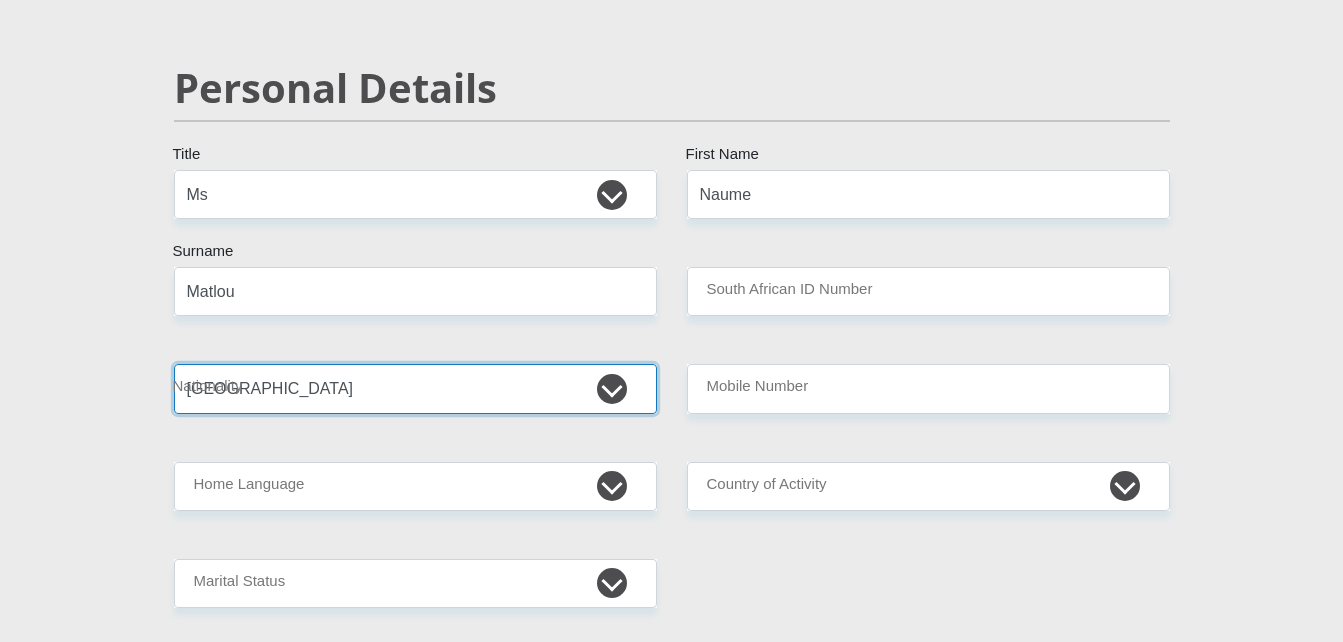 click on "[GEOGRAPHIC_DATA]
[GEOGRAPHIC_DATA]
[GEOGRAPHIC_DATA]
[GEOGRAPHIC_DATA]
[GEOGRAPHIC_DATA]
[GEOGRAPHIC_DATA] [GEOGRAPHIC_DATA]
[GEOGRAPHIC_DATA]
[GEOGRAPHIC_DATA]
[GEOGRAPHIC_DATA]
[GEOGRAPHIC_DATA]
[GEOGRAPHIC_DATA]
[GEOGRAPHIC_DATA]
[GEOGRAPHIC_DATA]
[GEOGRAPHIC_DATA]
[GEOGRAPHIC_DATA]
[DATE][GEOGRAPHIC_DATA]
[GEOGRAPHIC_DATA]
[GEOGRAPHIC_DATA]
[GEOGRAPHIC_DATA]
[GEOGRAPHIC_DATA]
[GEOGRAPHIC_DATA]
[GEOGRAPHIC_DATA]
[GEOGRAPHIC_DATA]
[GEOGRAPHIC_DATA]" at bounding box center [415, 388] 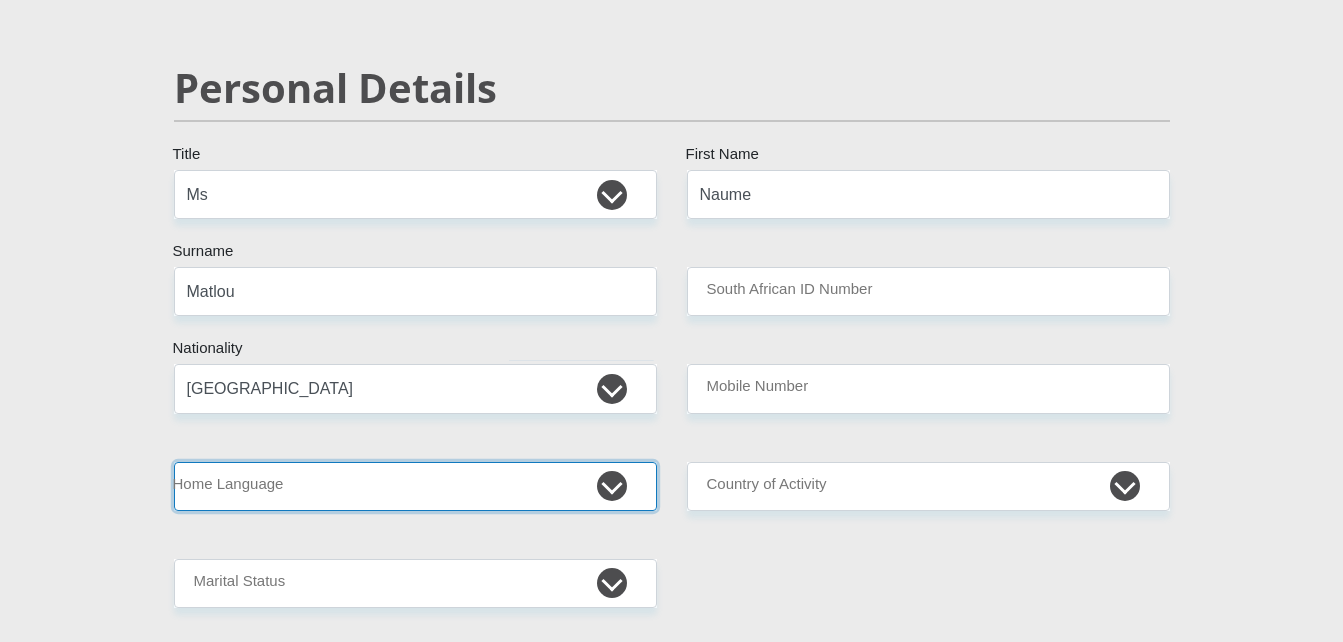 click on "Afrikaans
English
Sepedi
South Ndebele
Southern Sotho
Swati
Tsonga
Tswana
Venda
Xhosa
Zulu
Other" at bounding box center (415, 486) 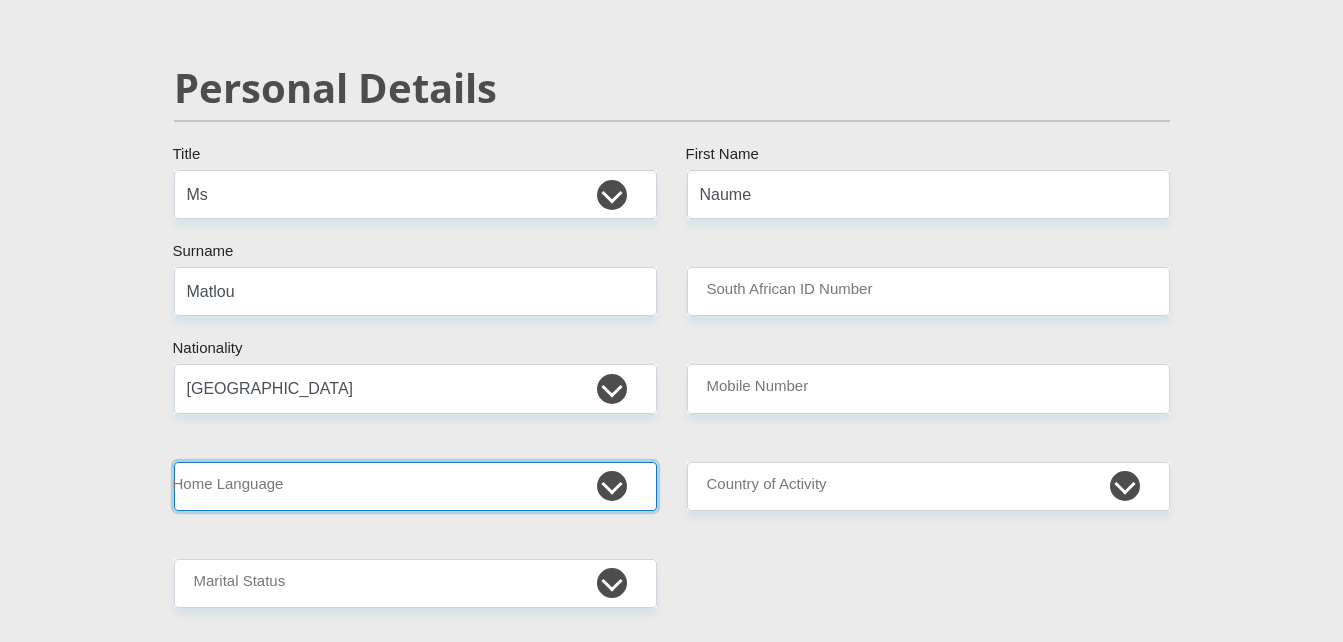 select on "tsn" 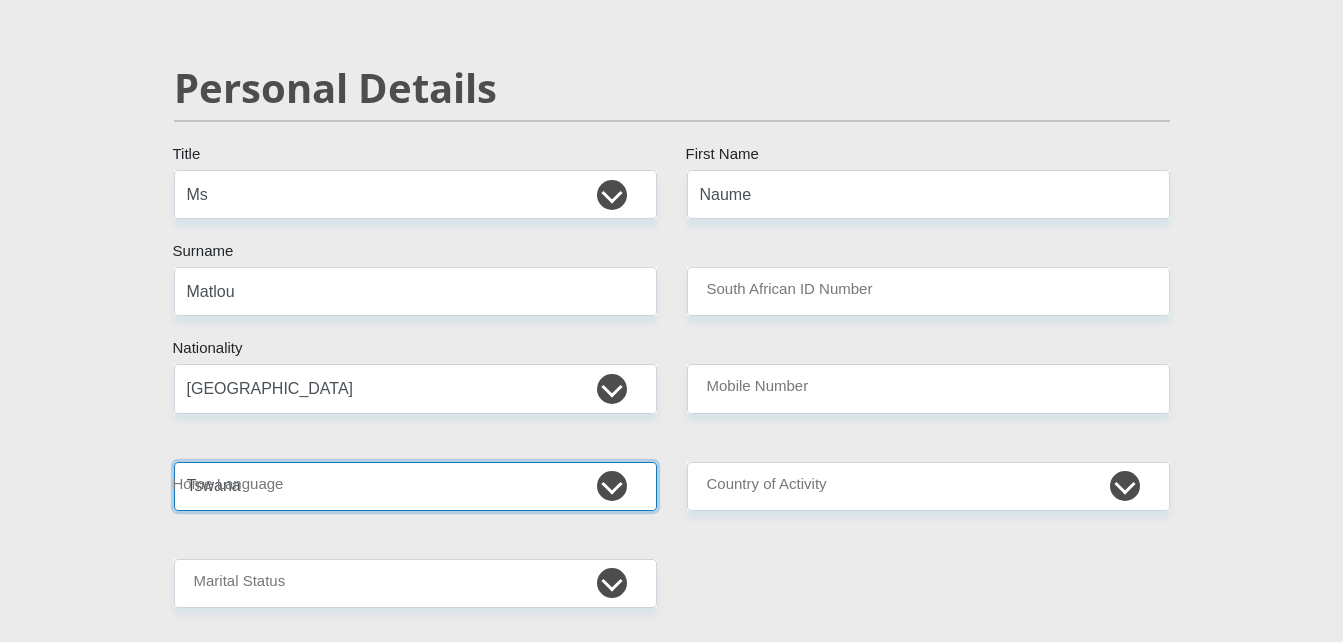 click on "Afrikaans
English
Sepedi
South Ndebele
Southern Sotho
Swati
Tsonga
Tswana
Venda
Xhosa
Zulu
Other" at bounding box center (415, 486) 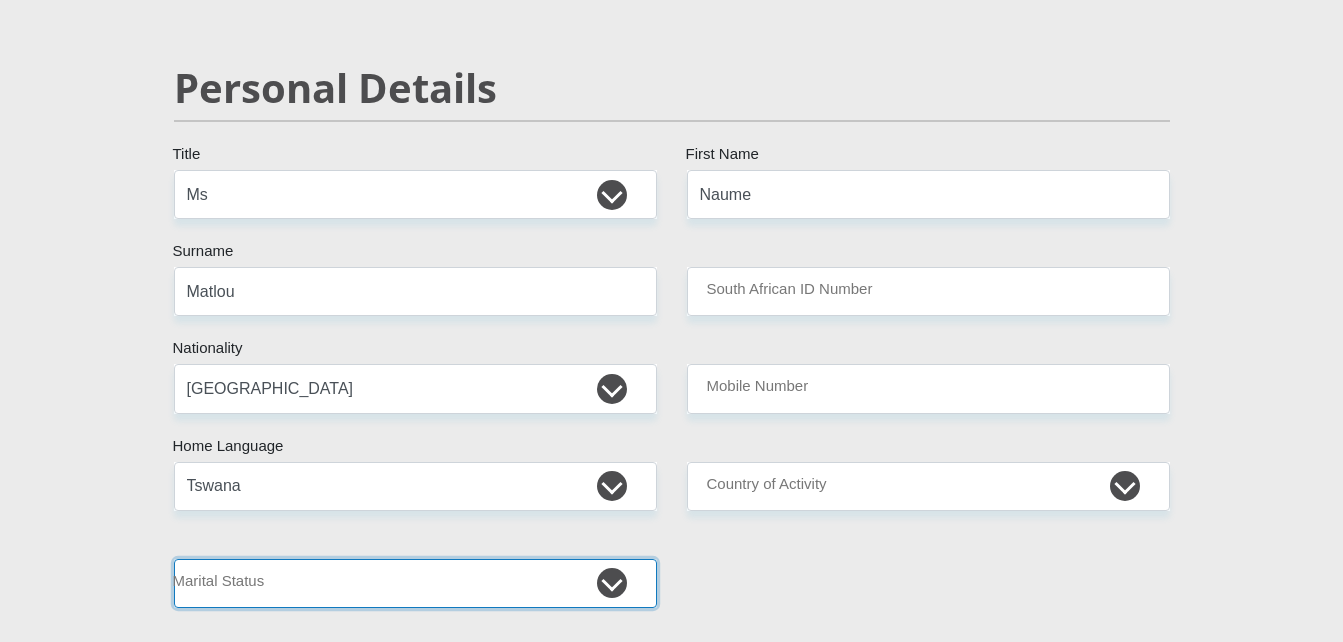 click on "Married ANC
Single
Divorced
Widowed
Married COP or Customary Law" at bounding box center [415, 583] 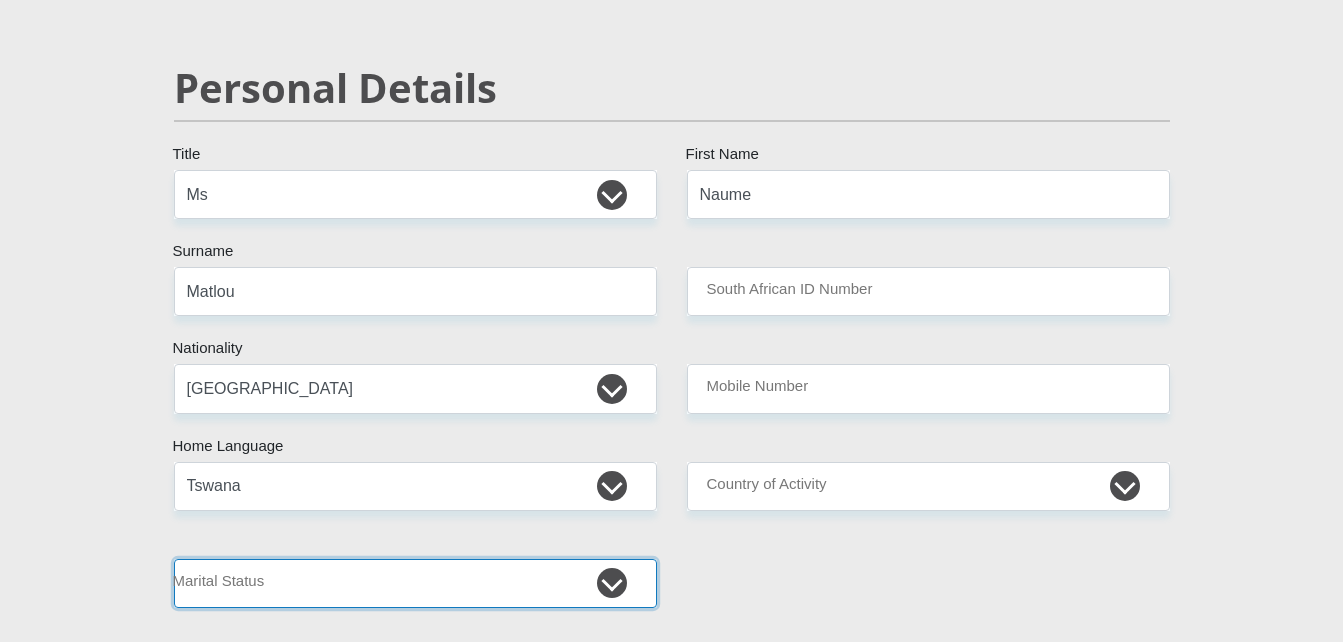 select on "2" 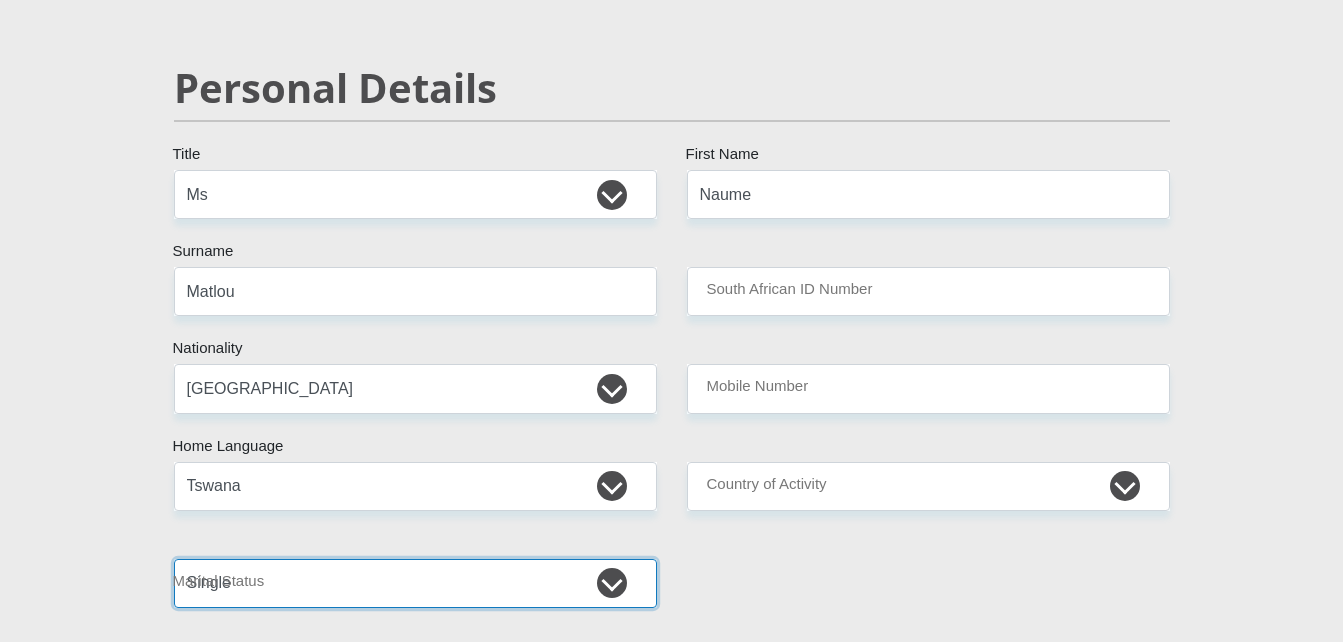 click on "Married ANC
Single
Divorced
Widowed
Married COP or Customary Law" at bounding box center [415, 583] 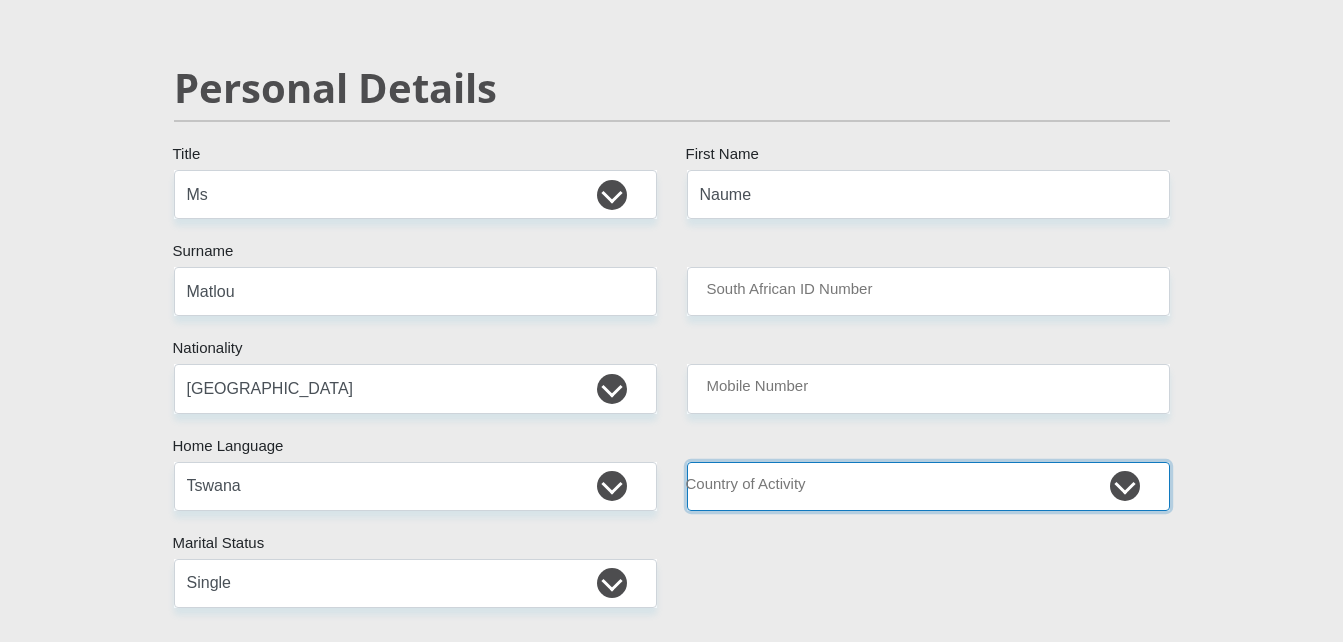 click on "[GEOGRAPHIC_DATA]
[GEOGRAPHIC_DATA]
[GEOGRAPHIC_DATA]
[GEOGRAPHIC_DATA]
[GEOGRAPHIC_DATA]
[GEOGRAPHIC_DATA] [GEOGRAPHIC_DATA]
[GEOGRAPHIC_DATA]
[GEOGRAPHIC_DATA]
[GEOGRAPHIC_DATA]
[GEOGRAPHIC_DATA]
[GEOGRAPHIC_DATA]
[GEOGRAPHIC_DATA]
[GEOGRAPHIC_DATA]
[GEOGRAPHIC_DATA]
[GEOGRAPHIC_DATA]
[DATE][GEOGRAPHIC_DATA]
[GEOGRAPHIC_DATA]
[GEOGRAPHIC_DATA]
[GEOGRAPHIC_DATA]
[GEOGRAPHIC_DATA]" at bounding box center (928, 486) 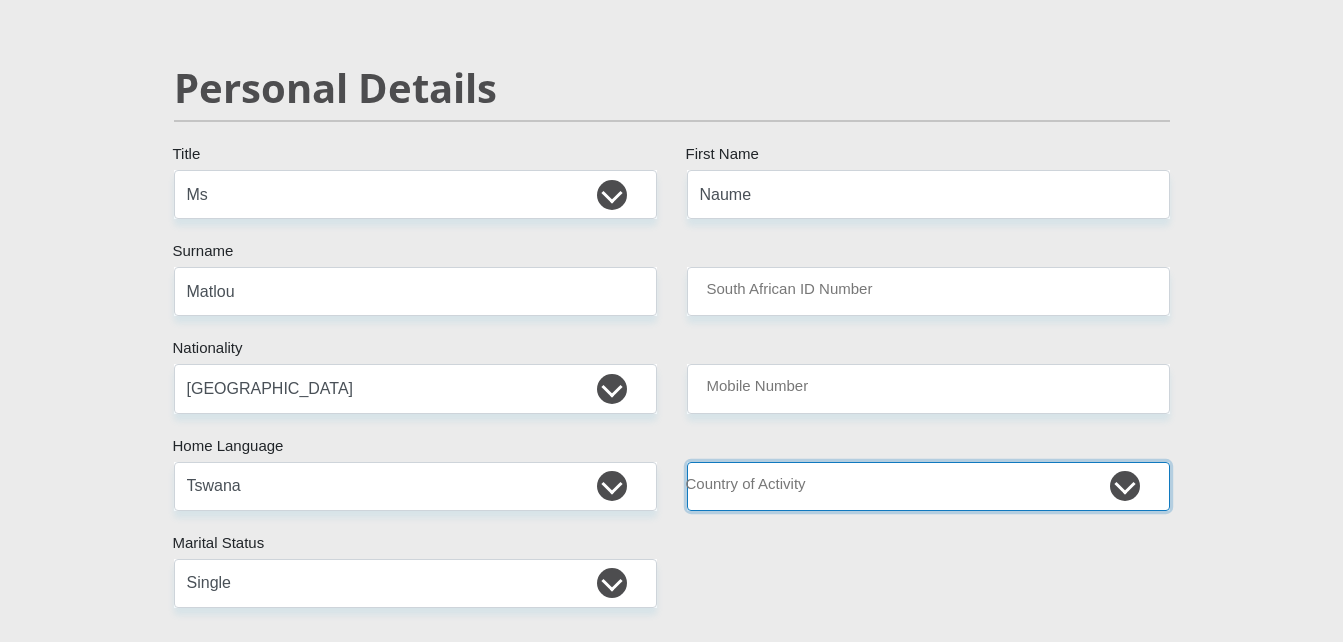 select on "ZAF" 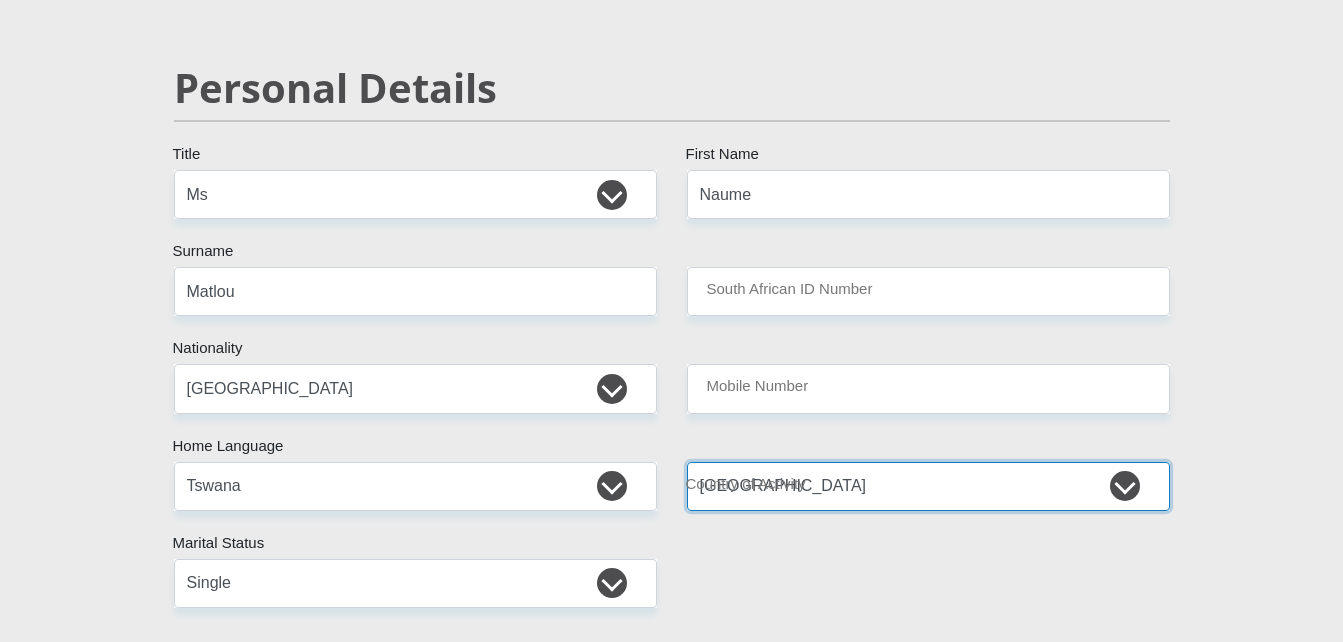 click on "[GEOGRAPHIC_DATA]
[GEOGRAPHIC_DATA]
[GEOGRAPHIC_DATA]
[GEOGRAPHIC_DATA]
[GEOGRAPHIC_DATA]
[GEOGRAPHIC_DATA] [GEOGRAPHIC_DATA]
[GEOGRAPHIC_DATA]
[GEOGRAPHIC_DATA]
[GEOGRAPHIC_DATA]
[GEOGRAPHIC_DATA]
[GEOGRAPHIC_DATA]
[GEOGRAPHIC_DATA]
[GEOGRAPHIC_DATA]
[GEOGRAPHIC_DATA]
[GEOGRAPHIC_DATA]
[DATE][GEOGRAPHIC_DATA]
[GEOGRAPHIC_DATA]
[GEOGRAPHIC_DATA]
[GEOGRAPHIC_DATA]
[GEOGRAPHIC_DATA]" at bounding box center (928, 486) 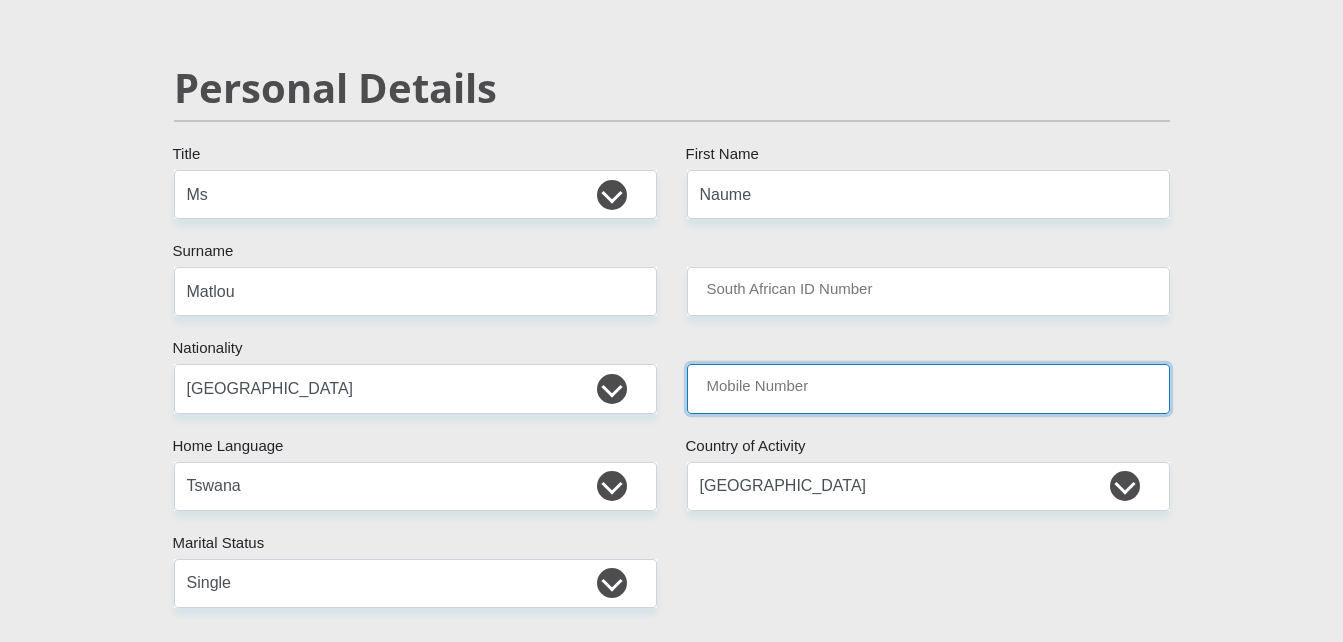 click on "Mobile Number" at bounding box center [928, 388] 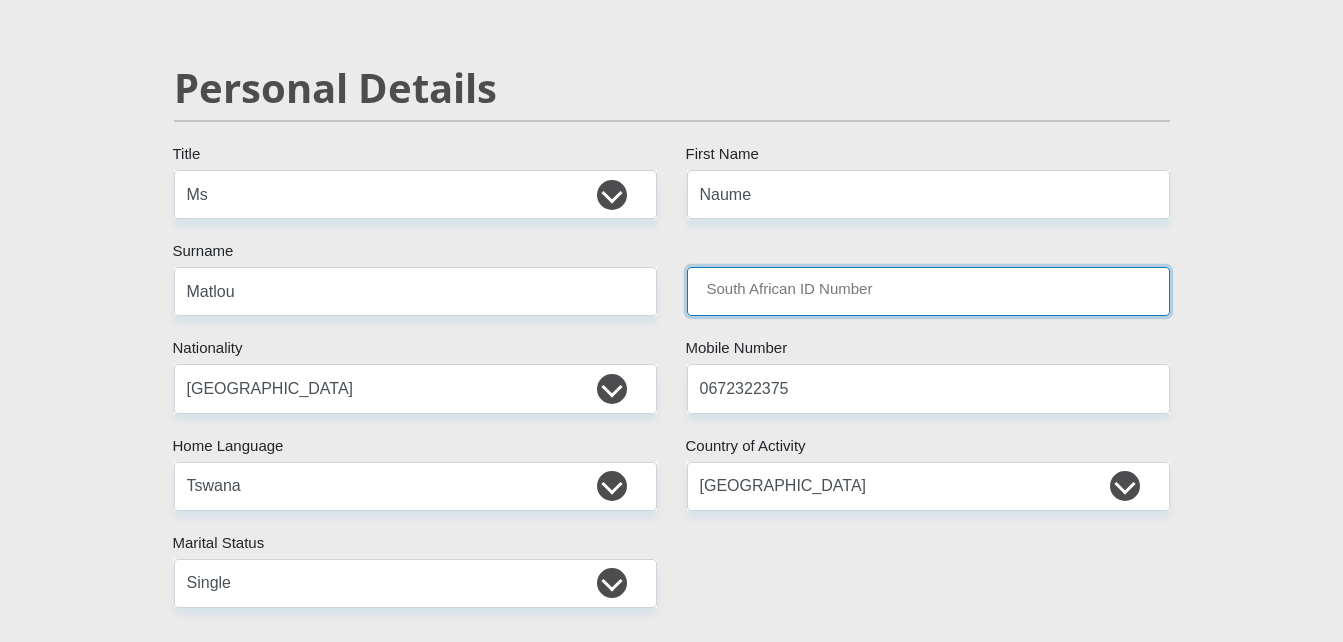 click on "South African ID Number" at bounding box center (928, 291) 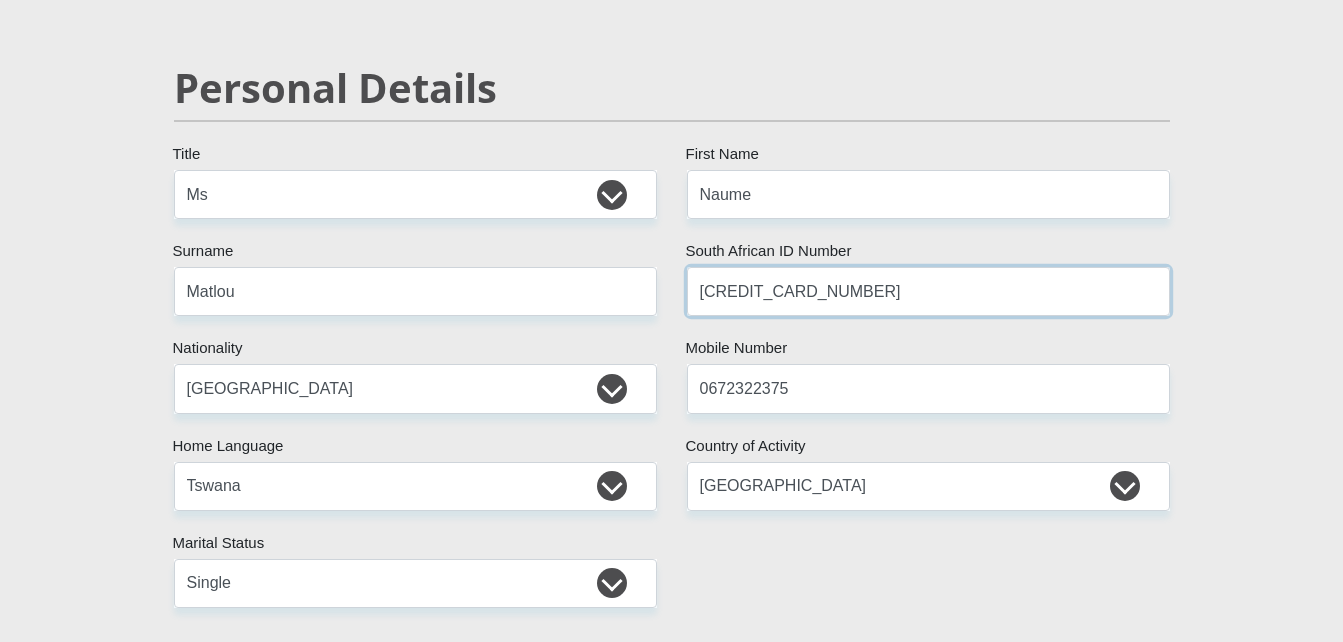 type on "[CREDIT_CARD_NUMBER]" 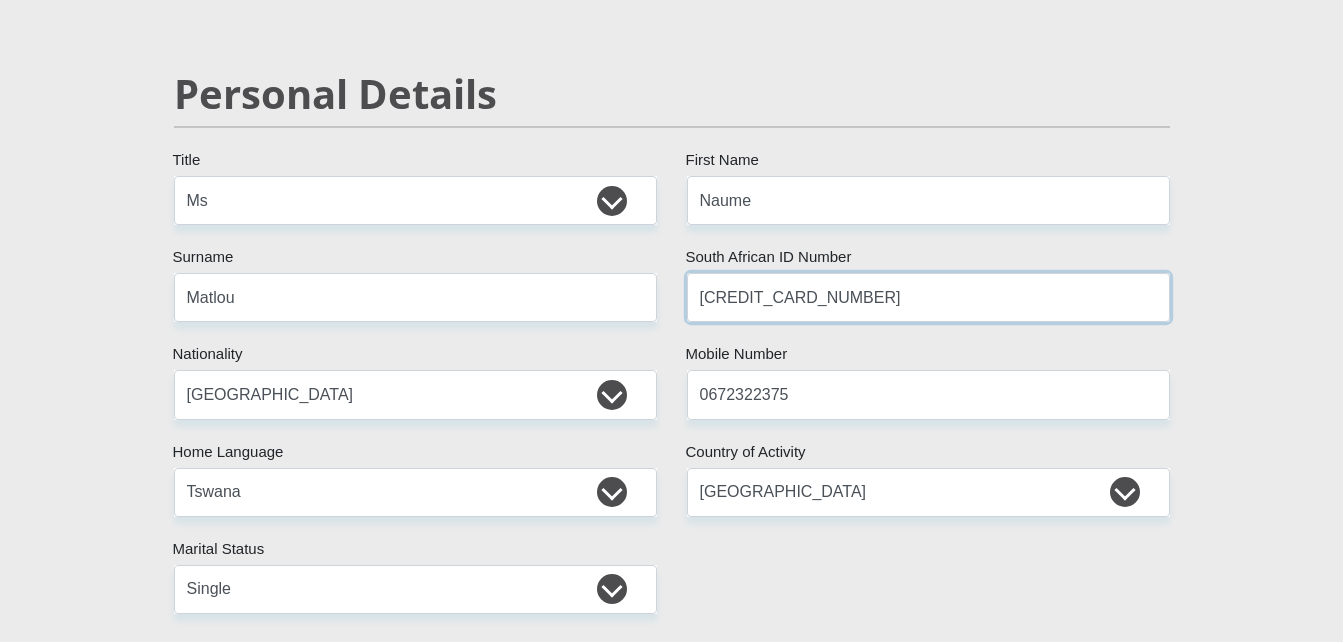 scroll, scrollTop: 161, scrollLeft: 0, axis: vertical 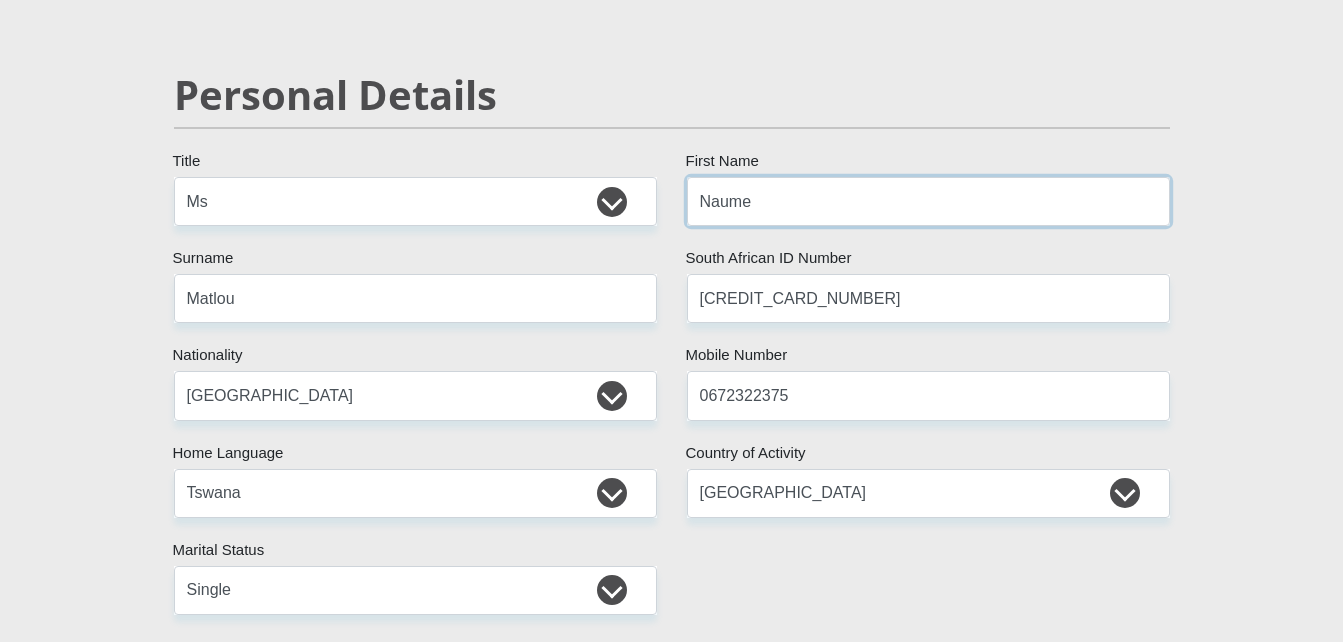 click on "Naume" at bounding box center [928, 201] 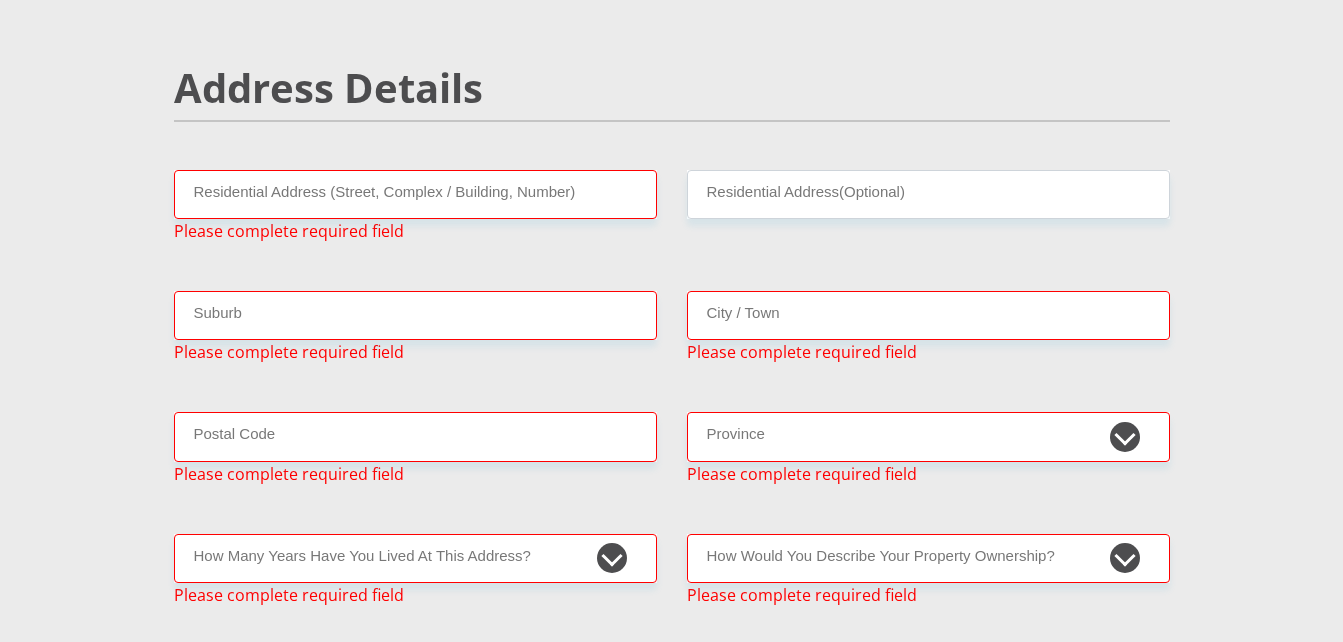 scroll, scrollTop: 839, scrollLeft: 0, axis: vertical 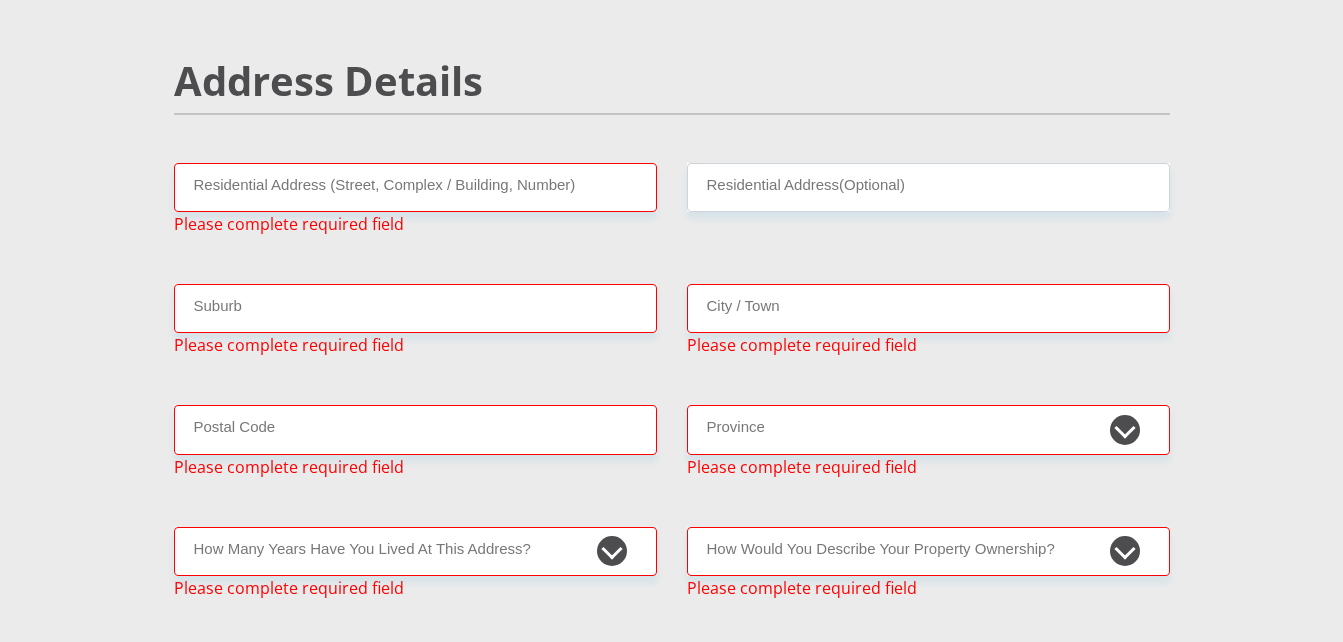 type on "Mmakgabo" 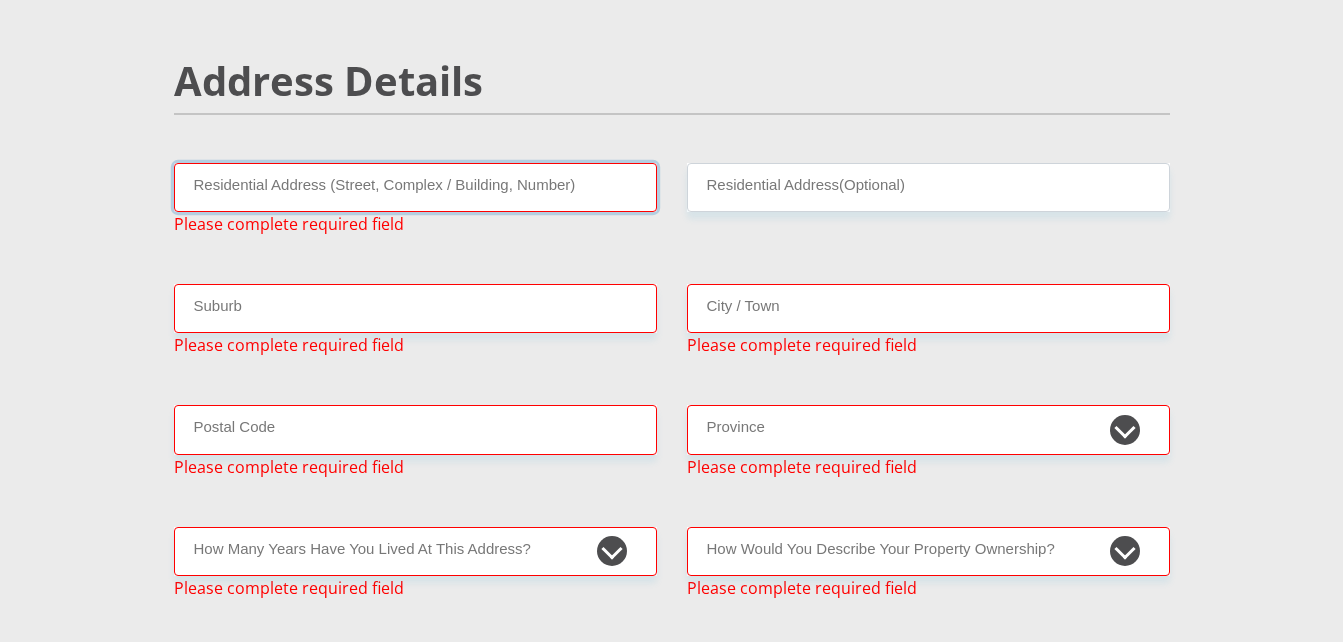 click on "Residential Address (Street, Complex / Building, Number)" at bounding box center [415, 187] 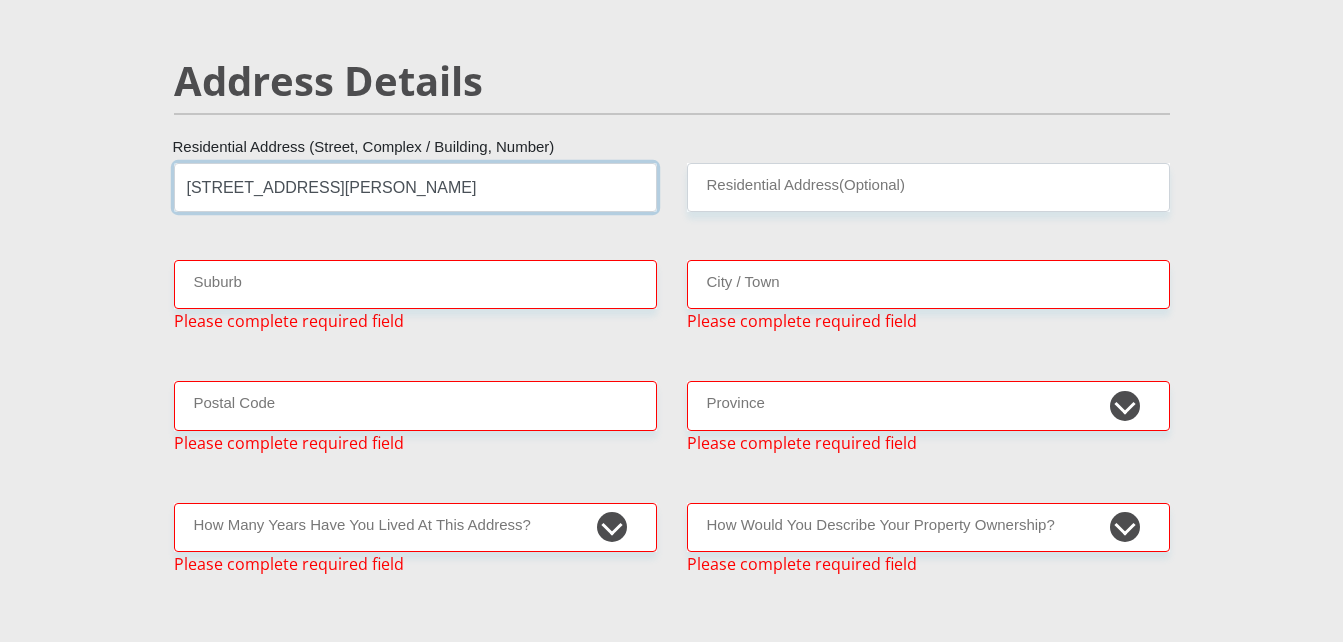 type on "[STREET_ADDRESS][PERSON_NAME]" 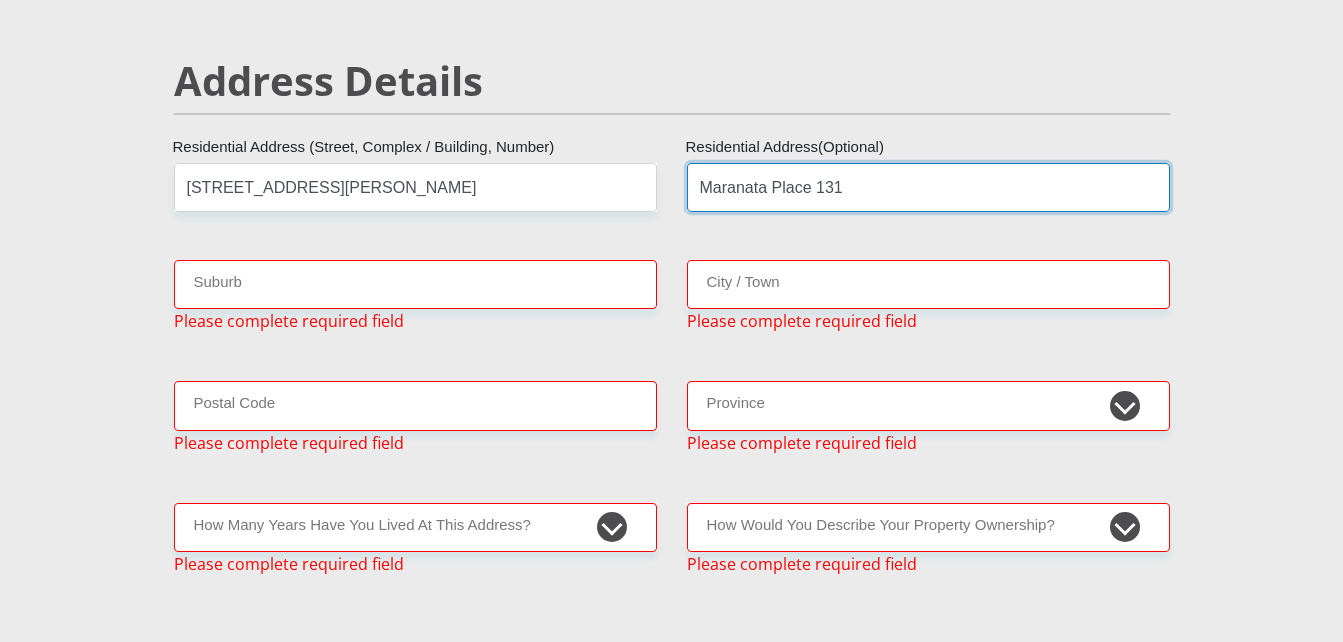 type on "Maranata Place 131" 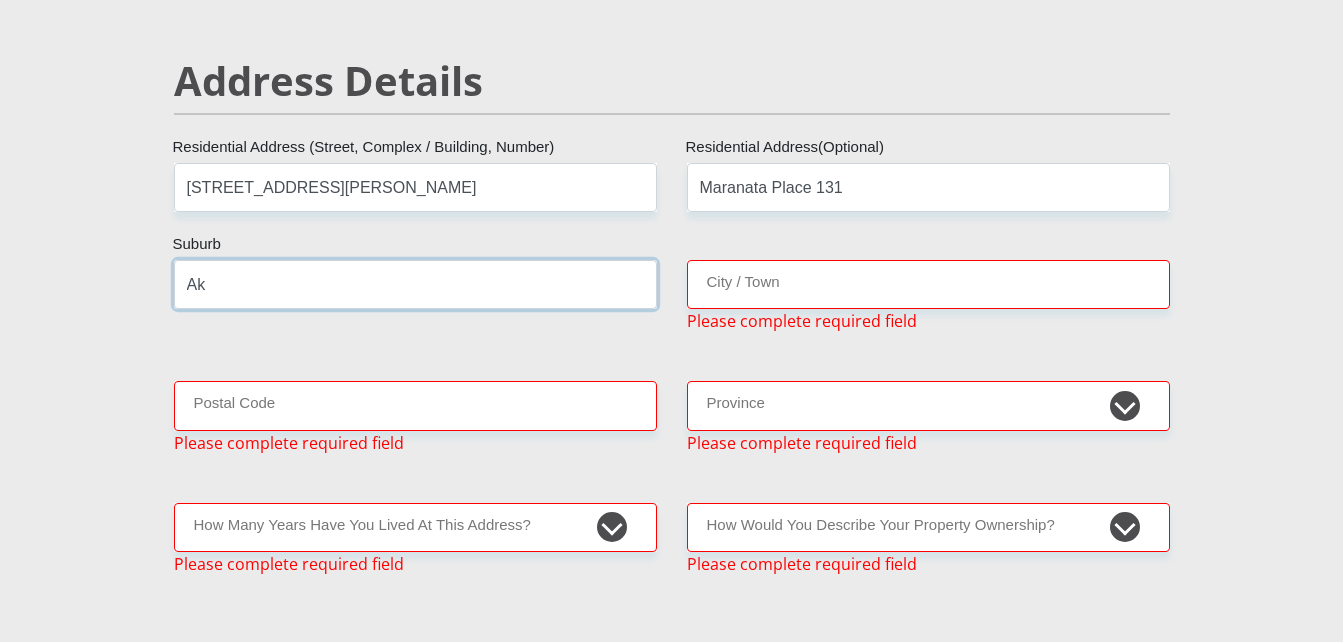 type on "A" 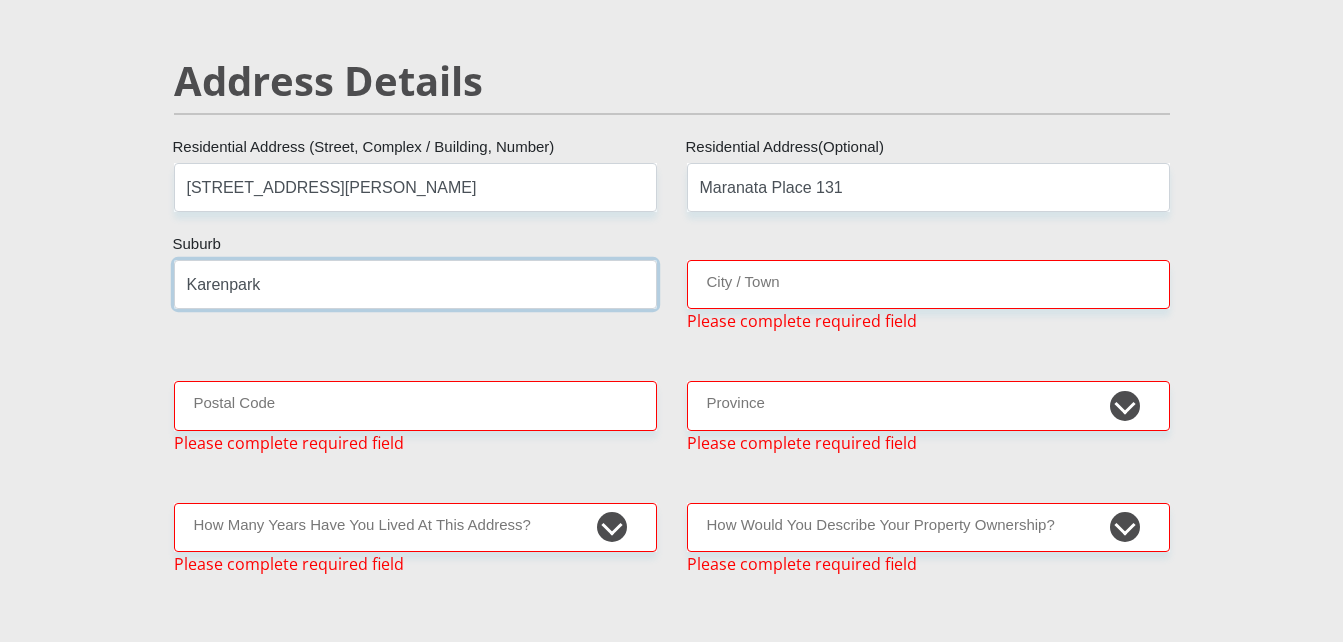 type on "Karenpark" 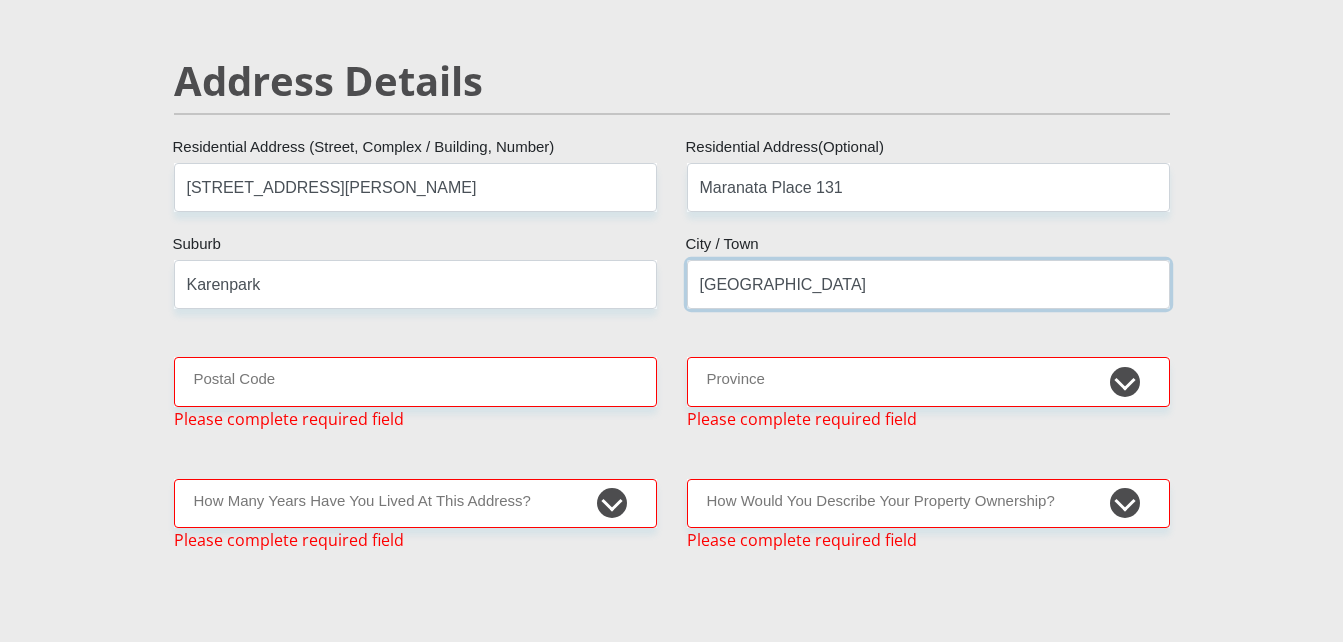 type on "[GEOGRAPHIC_DATA]" 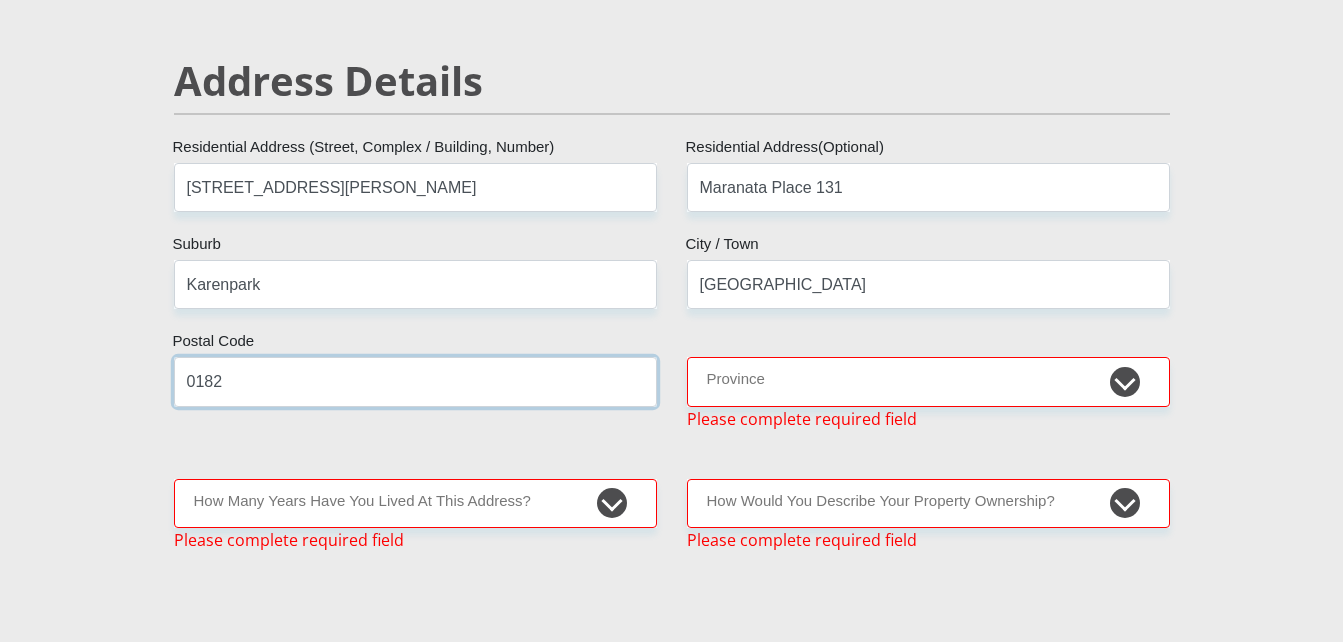 type on "0182" 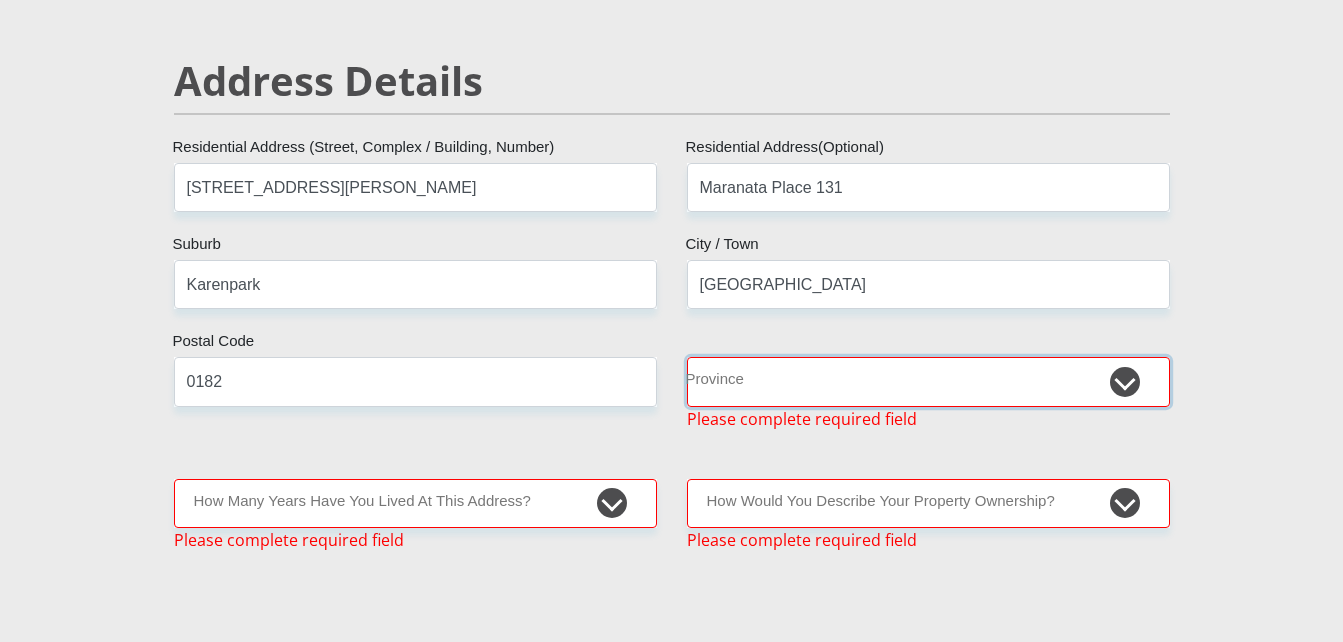 click on "Eastern Cape
Free State
[GEOGRAPHIC_DATA]
[GEOGRAPHIC_DATA][DATE]
[GEOGRAPHIC_DATA]
[GEOGRAPHIC_DATA]
[GEOGRAPHIC_DATA]
[GEOGRAPHIC_DATA]" at bounding box center [928, 381] 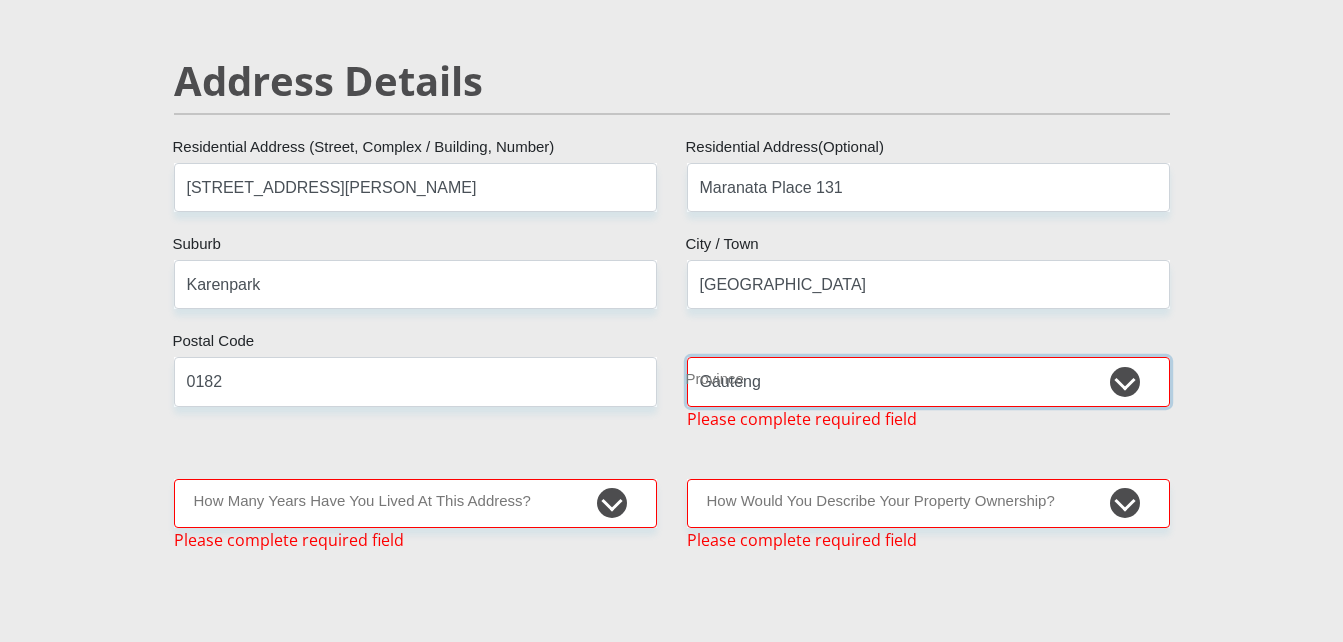 click on "Eastern Cape
Free State
[GEOGRAPHIC_DATA]
[GEOGRAPHIC_DATA][DATE]
[GEOGRAPHIC_DATA]
[GEOGRAPHIC_DATA]
[GEOGRAPHIC_DATA]
[GEOGRAPHIC_DATA]" at bounding box center (928, 381) 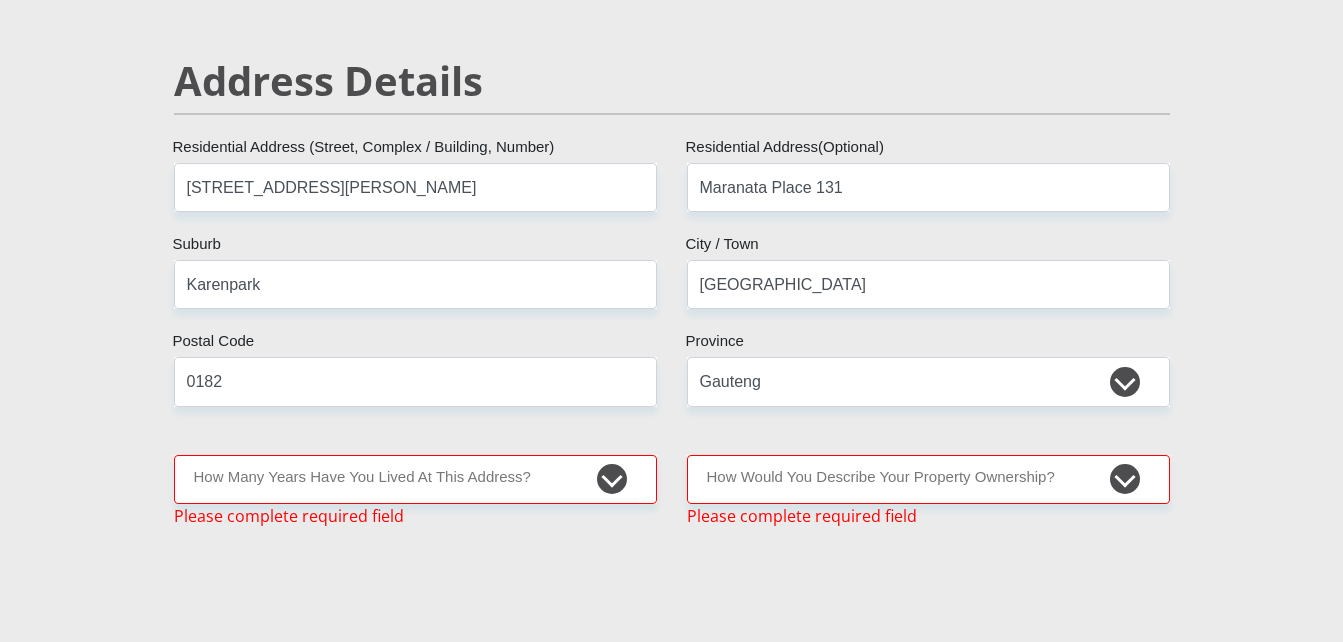 click on "Mr
Ms
Mrs
Dr
[PERSON_NAME]
Title
Mmakgabo
First Name
Matlou
Surname
[CREDIT_CARD_NUMBER]
South African ID Number
Please input valid ID number
[GEOGRAPHIC_DATA]
[GEOGRAPHIC_DATA]
[GEOGRAPHIC_DATA]
[GEOGRAPHIC_DATA]
[GEOGRAPHIC_DATA]
[GEOGRAPHIC_DATA] [GEOGRAPHIC_DATA]
[GEOGRAPHIC_DATA]
[GEOGRAPHIC_DATA]
[GEOGRAPHIC_DATA]
[GEOGRAPHIC_DATA]
[GEOGRAPHIC_DATA]
[GEOGRAPHIC_DATA]
[GEOGRAPHIC_DATA]" at bounding box center (672, 2543) 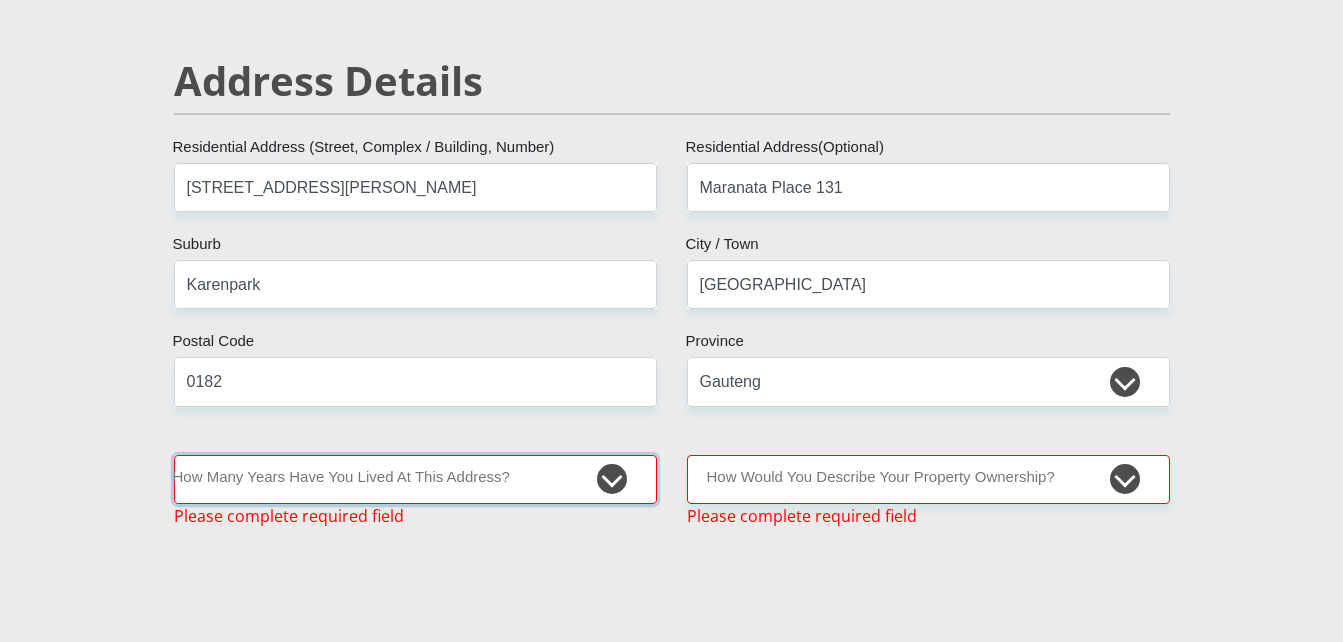 click on "less than 1 year
1-3 years
3-5 years
5+ years" at bounding box center (415, 479) 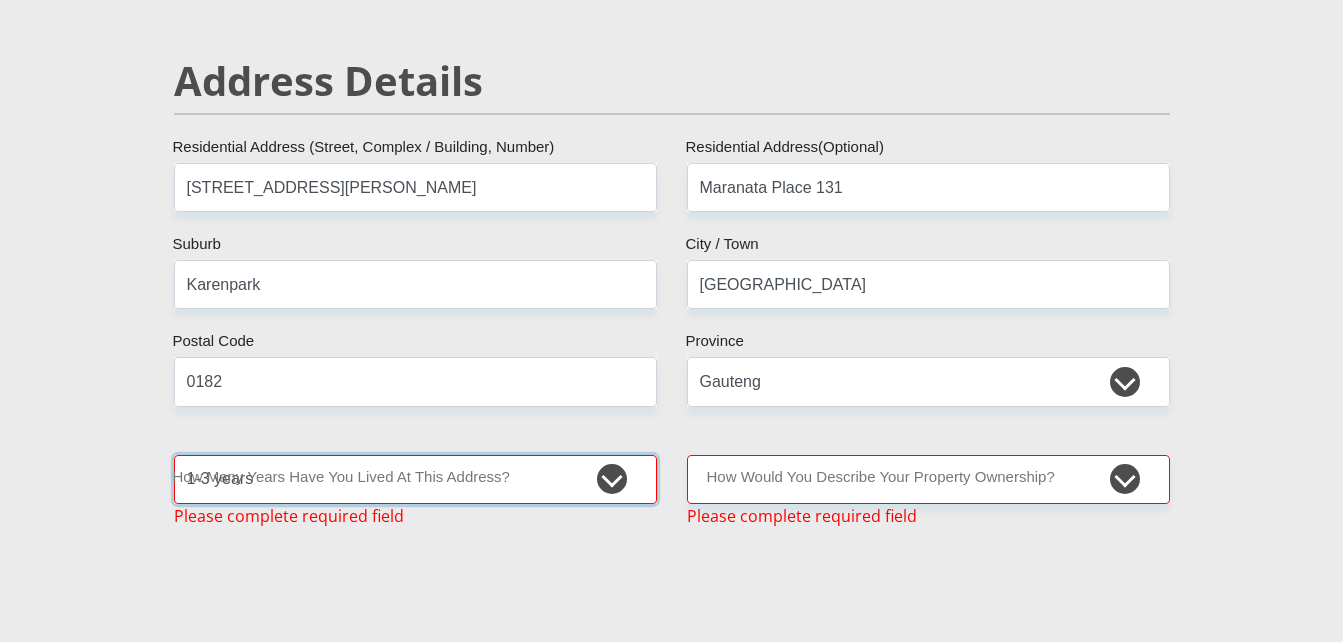 click on "less than 1 year
1-3 years
3-5 years
5+ years" at bounding box center (415, 479) 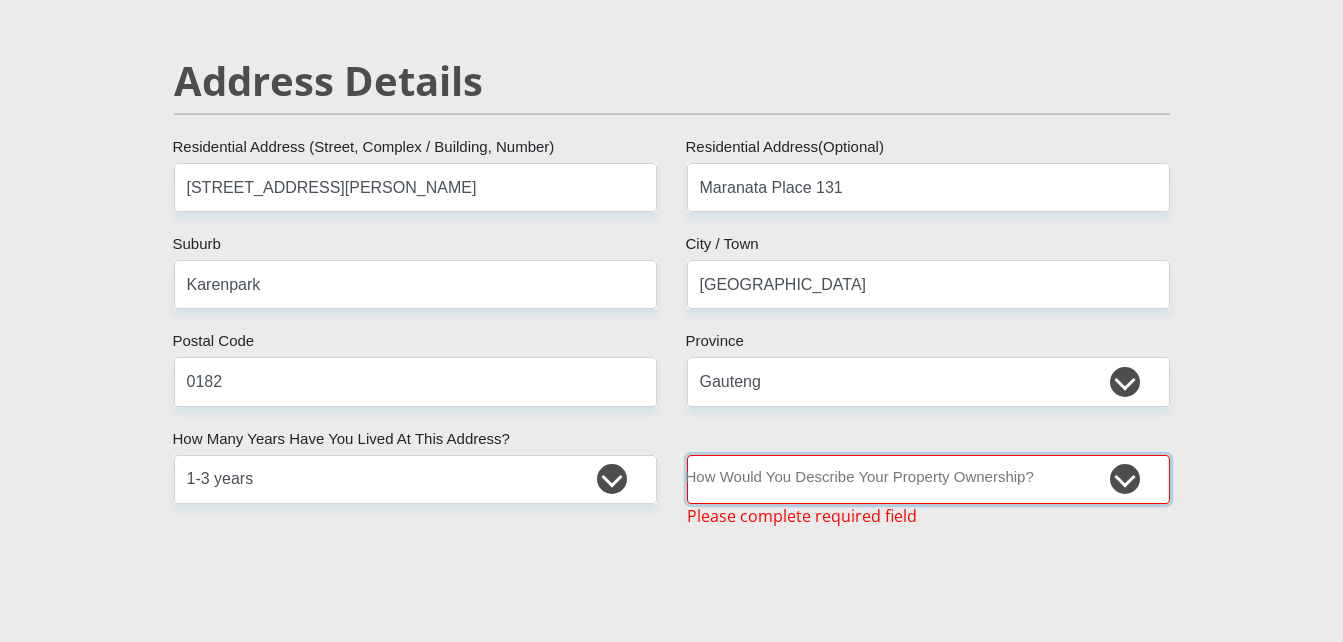 click on "Owned
Rented
Family Owned
Company Dwelling" at bounding box center [928, 479] 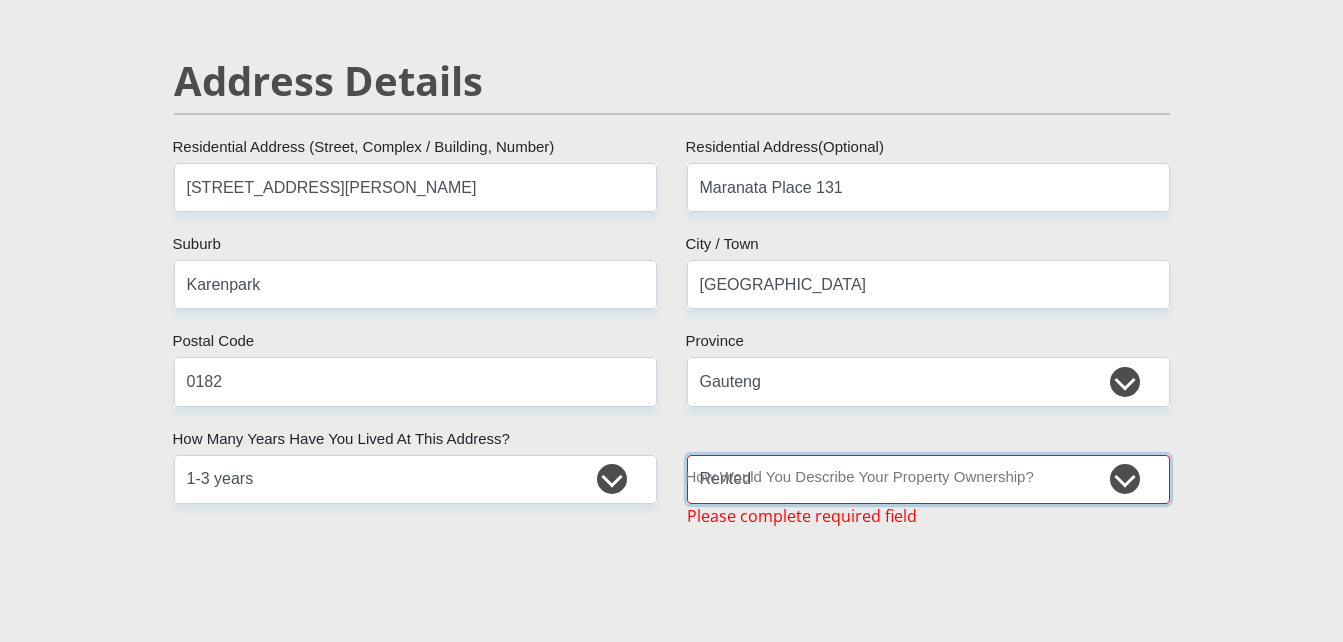 click on "Owned
Rented
Family Owned
Company Dwelling" at bounding box center (928, 479) 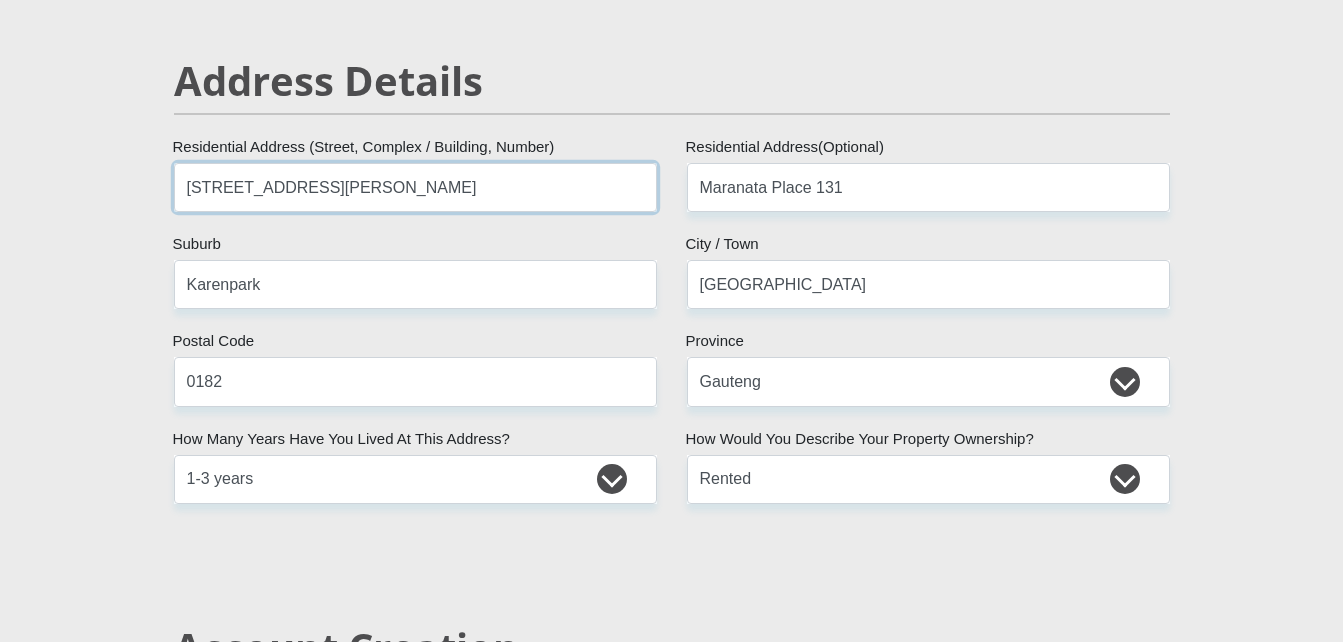 drag, startPoint x: 373, startPoint y: 187, endPoint x: 0, endPoint y: 173, distance: 373.26263 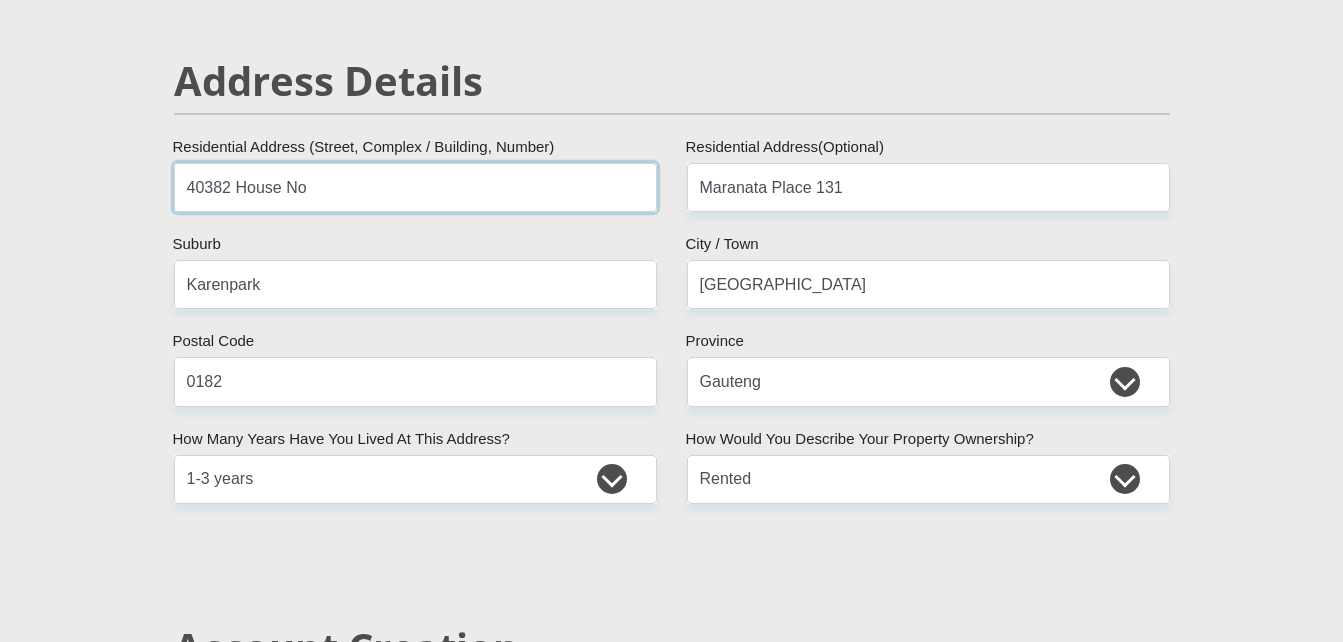 type on "40382 House No" 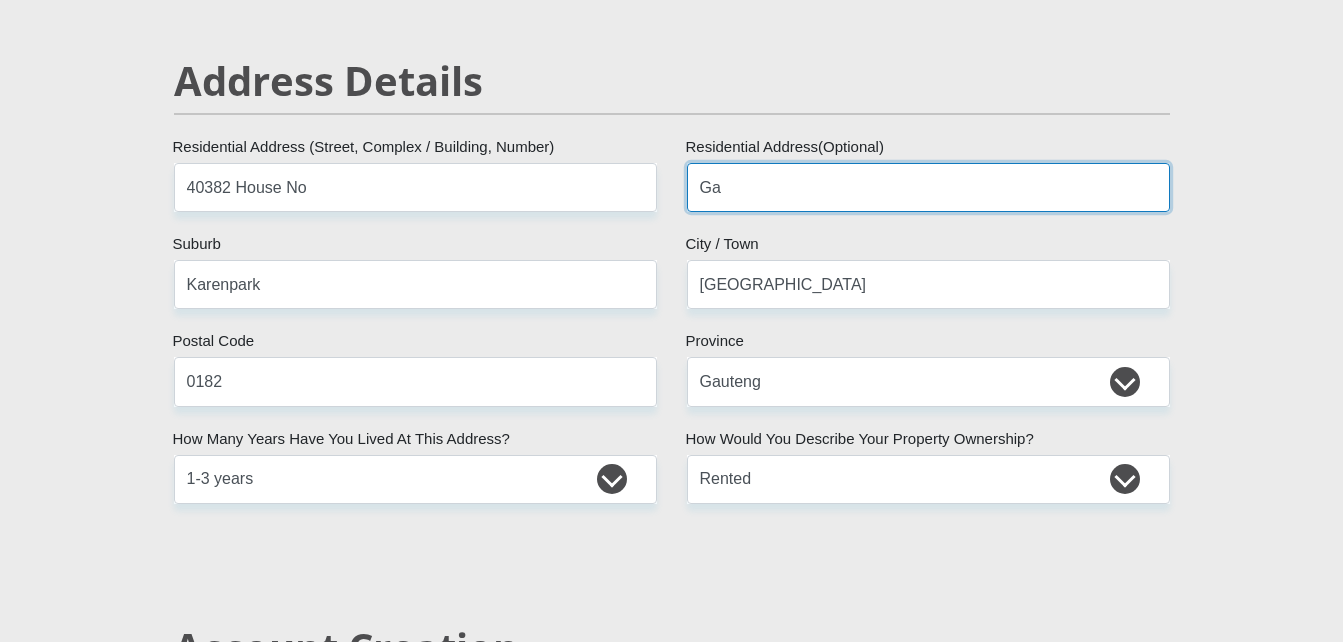 type on "G" 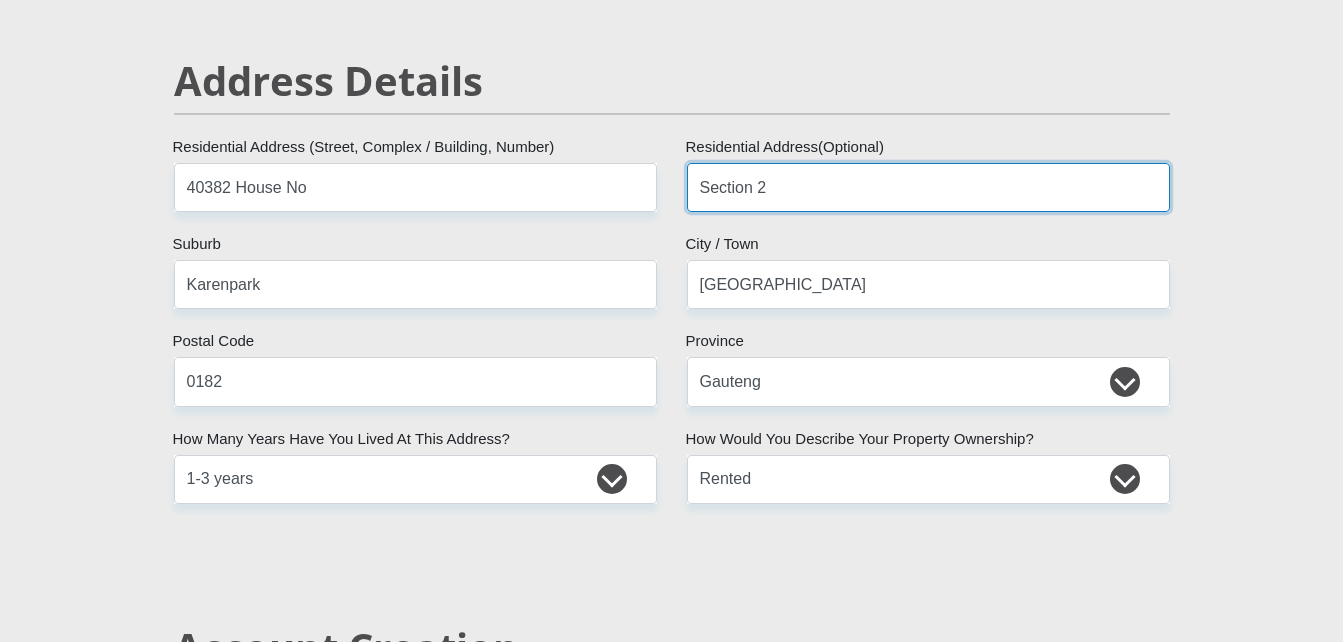 type on "Section 2" 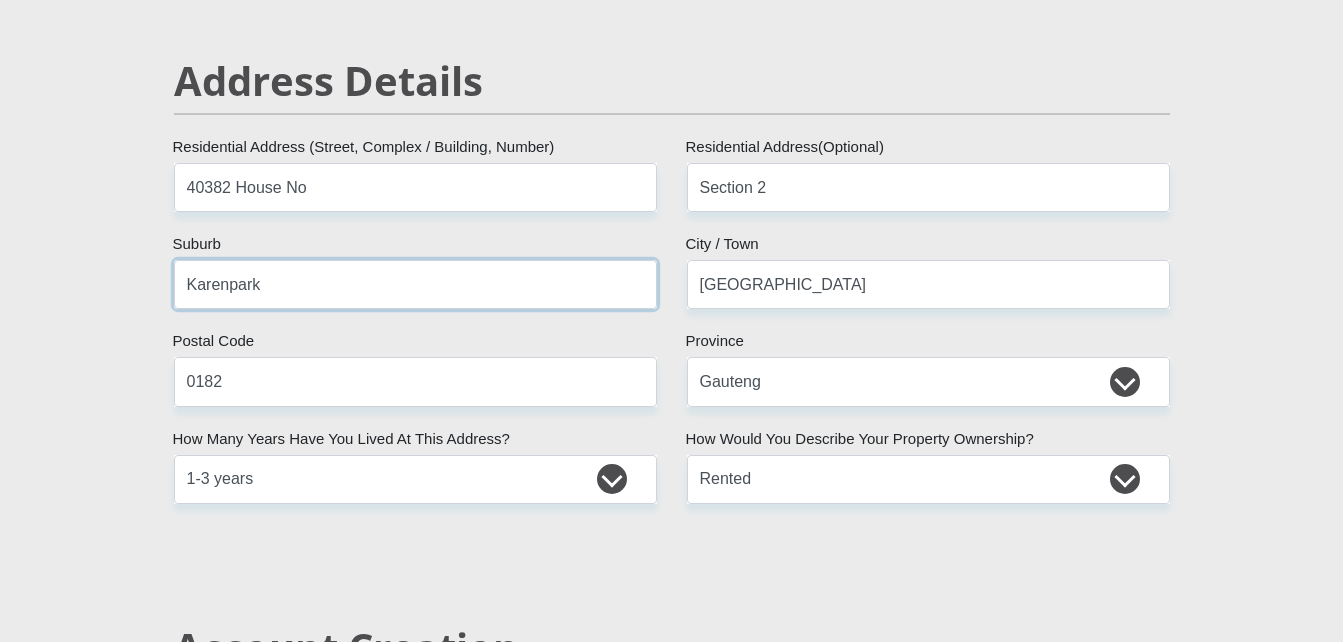 click on "Karenpark" at bounding box center (415, 284) 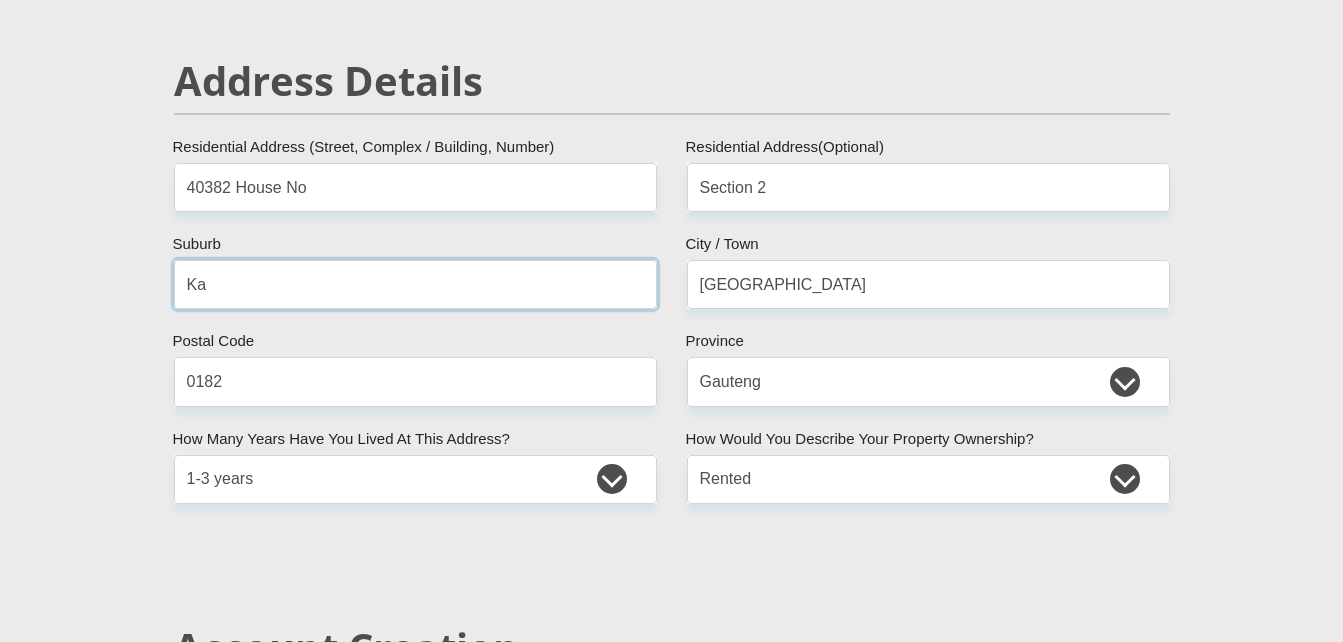 type on "K" 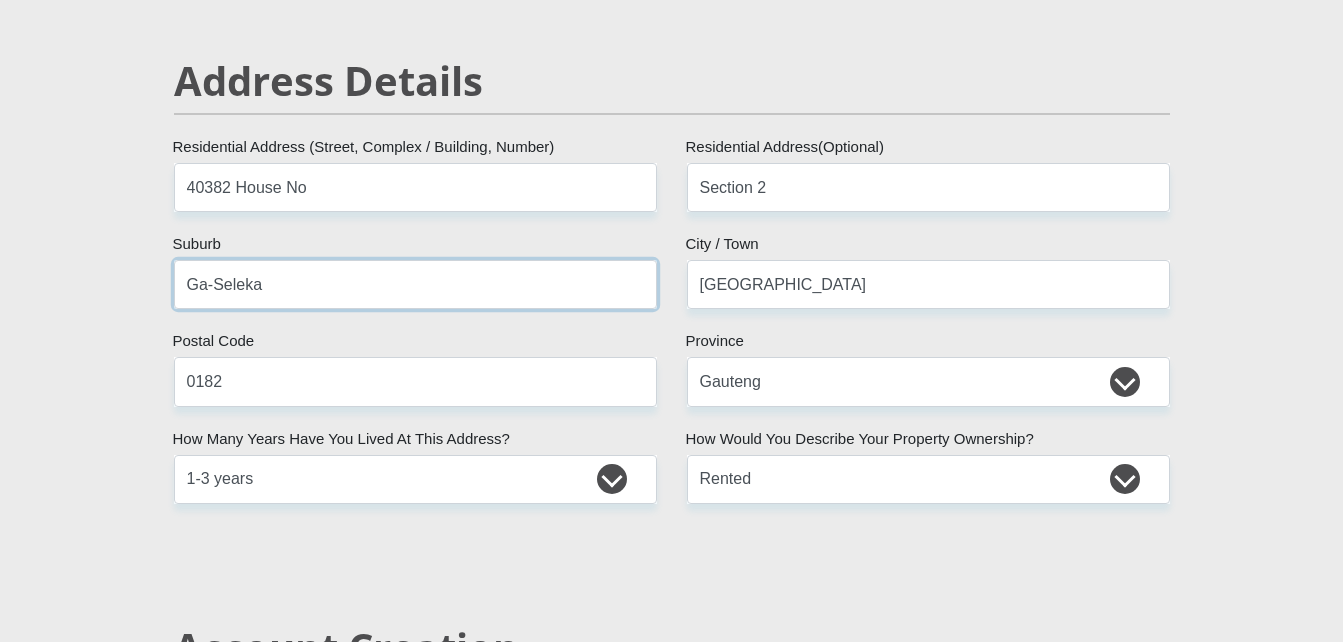 type on "Ga-Seleka" 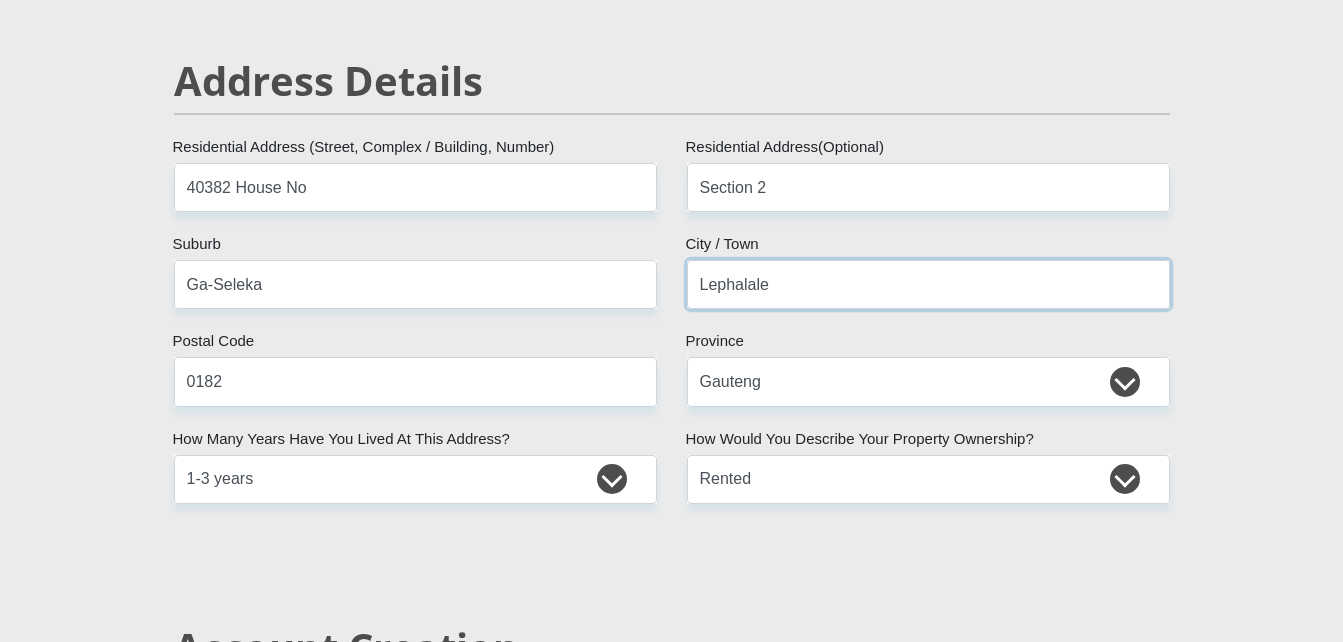 type on "Lephalale" 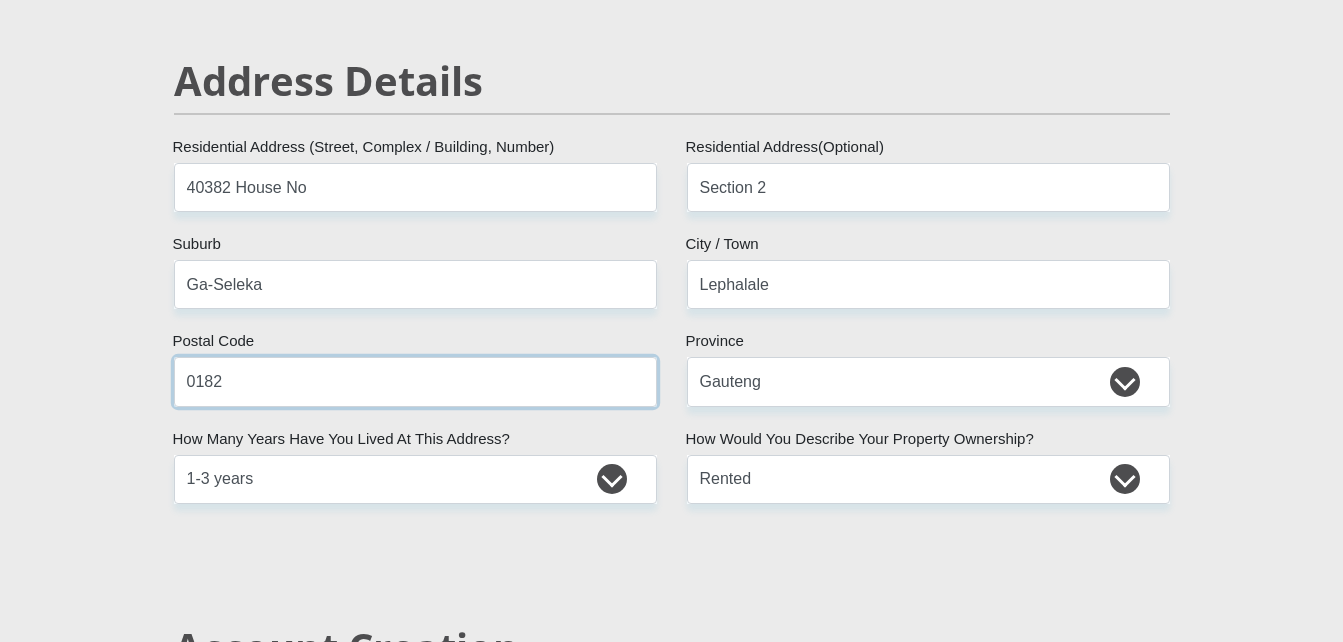 click on "0182" at bounding box center (415, 381) 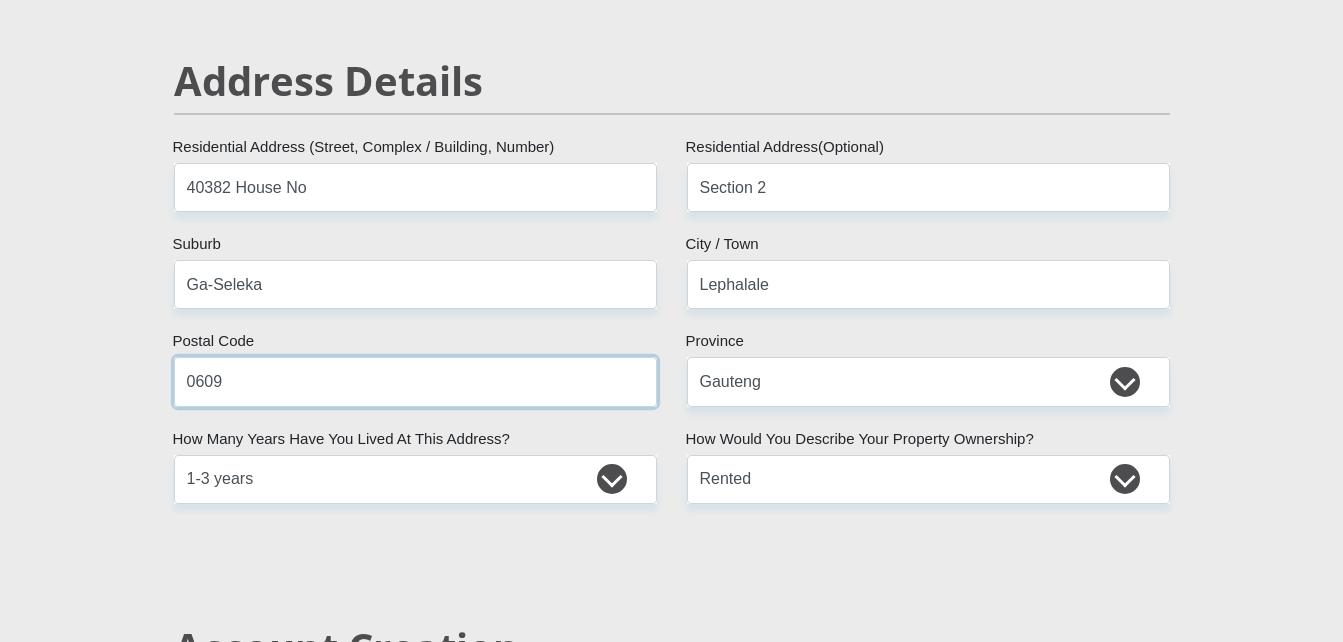 type on "0609" 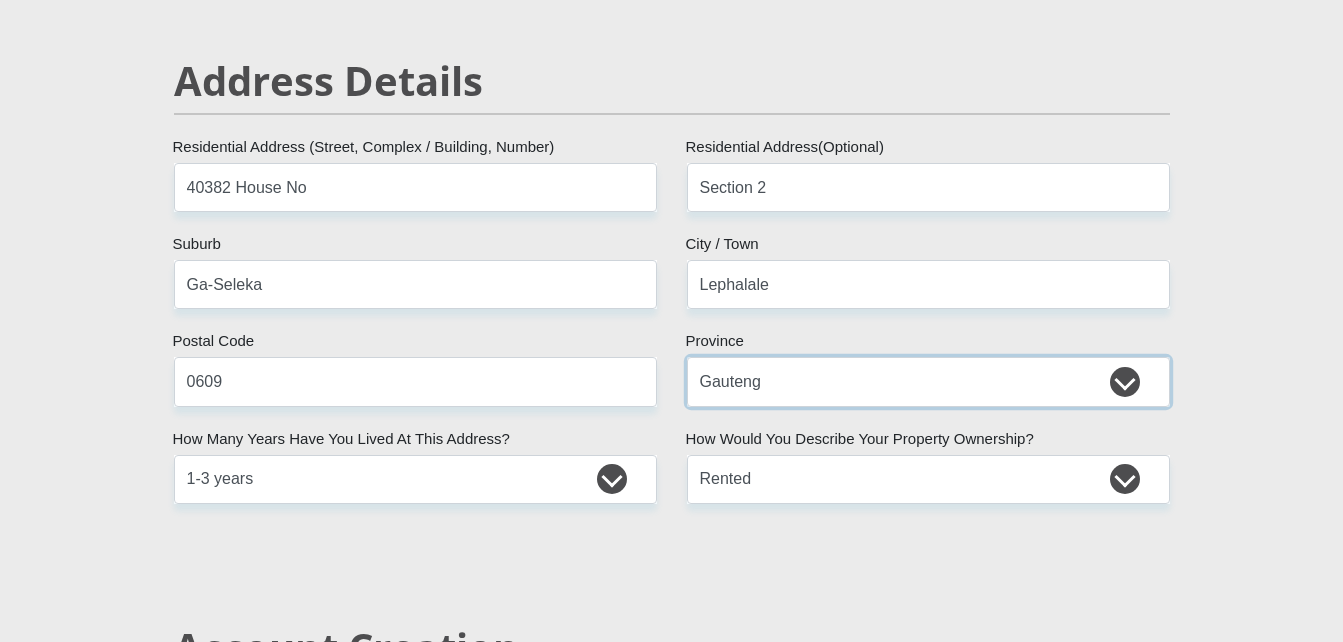 click on "Eastern Cape
Free State
[GEOGRAPHIC_DATA]
[GEOGRAPHIC_DATA][DATE]
[GEOGRAPHIC_DATA]
[GEOGRAPHIC_DATA]
[GEOGRAPHIC_DATA]
[GEOGRAPHIC_DATA]" at bounding box center [928, 381] 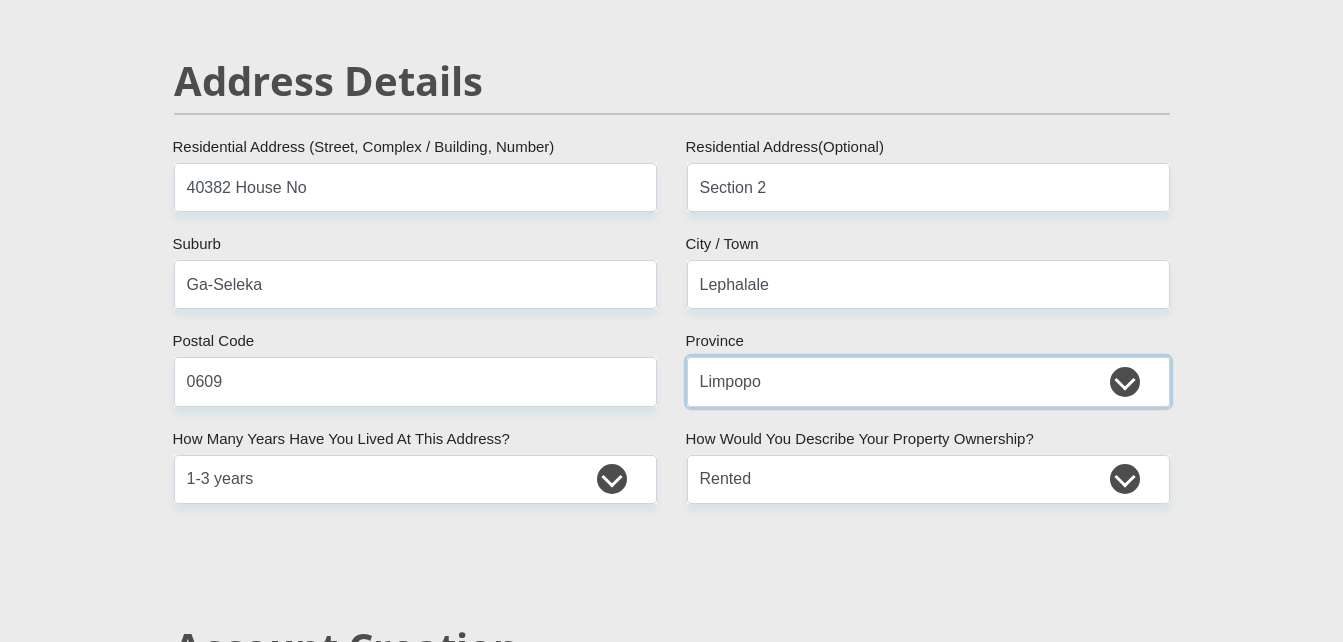 click on "Eastern Cape
Free State
[GEOGRAPHIC_DATA]
[GEOGRAPHIC_DATA][DATE]
[GEOGRAPHIC_DATA]
[GEOGRAPHIC_DATA]
[GEOGRAPHIC_DATA]
[GEOGRAPHIC_DATA]" at bounding box center [928, 381] 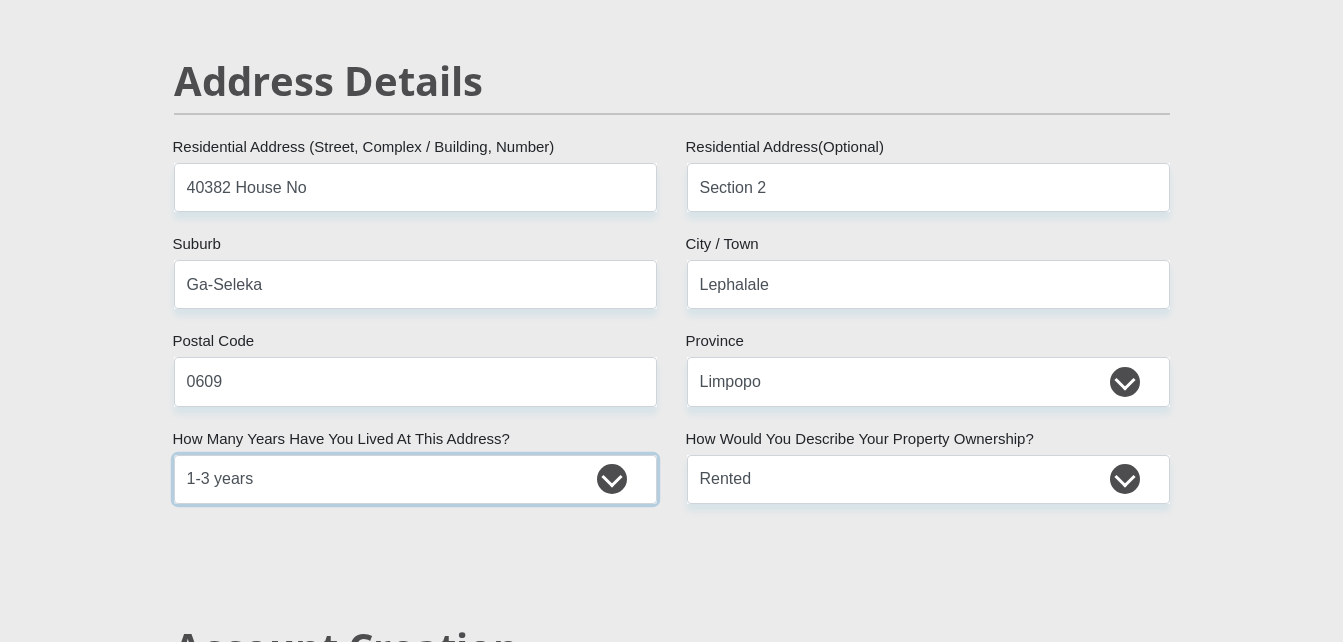 click on "less than 1 year
1-3 years
3-5 years
5+ years" at bounding box center [415, 479] 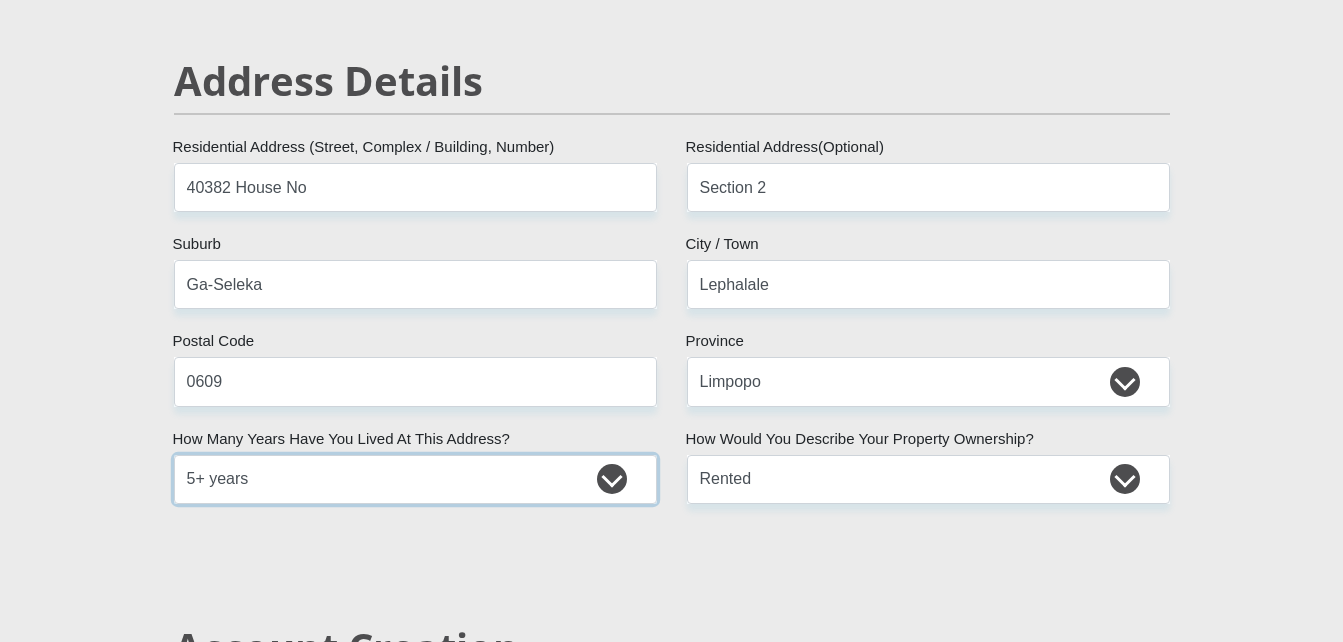 click on "less than 1 year
1-3 years
3-5 years
5+ years" at bounding box center (415, 479) 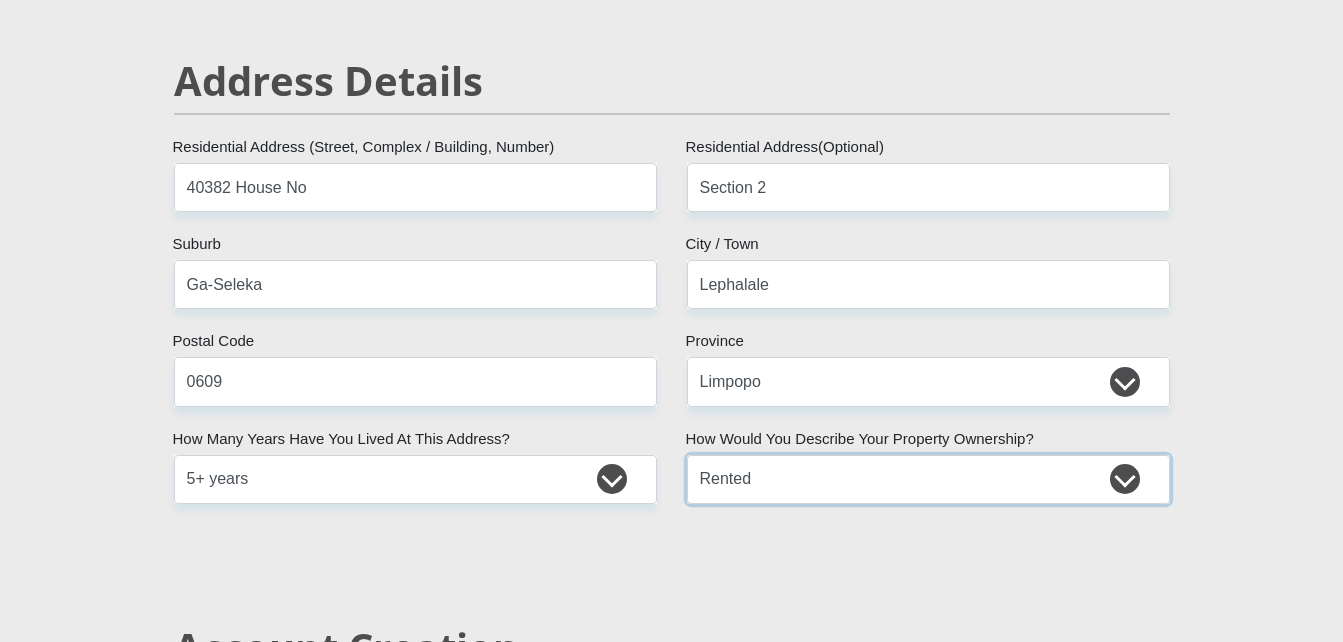 click on "Owned
Rented
Family Owned
Company Dwelling" at bounding box center [928, 479] 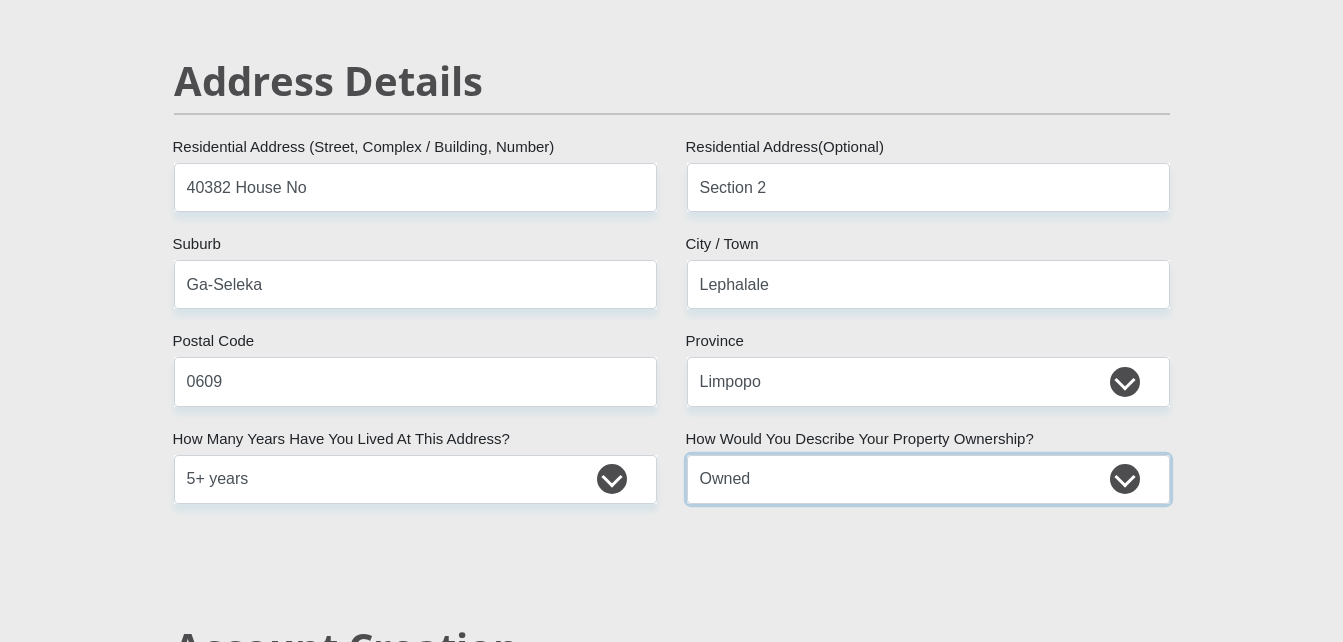 click on "Owned
Rented
Family Owned
Company Dwelling" at bounding box center [928, 479] 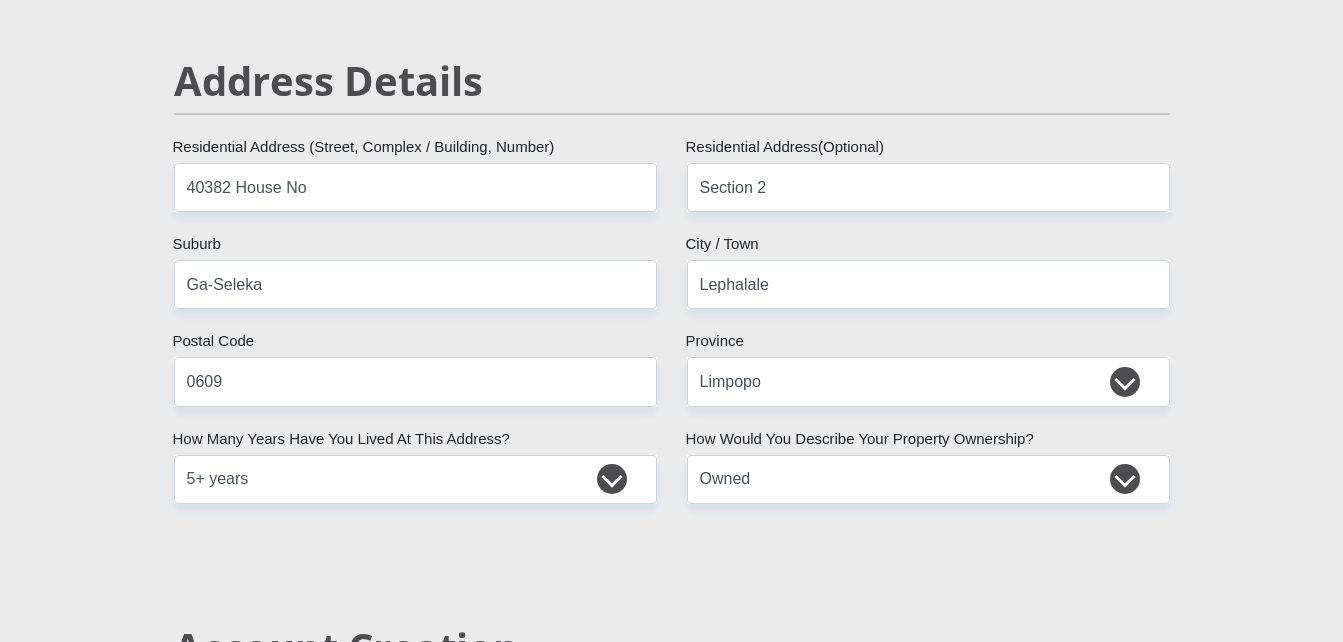 click on "Mr
Ms
Mrs
Dr
[PERSON_NAME]
Title
Mmakgabo
First Name
Matlou
Surname
[CREDIT_CARD_NUMBER]
South African ID Number
Please input valid ID number
[GEOGRAPHIC_DATA]
[GEOGRAPHIC_DATA]
[GEOGRAPHIC_DATA]
[GEOGRAPHIC_DATA]
[GEOGRAPHIC_DATA]
[GEOGRAPHIC_DATA] [GEOGRAPHIC_DATA]
[GEOGRAPHIC_DATA]
[GEOGRAPHIC_DATA]
[GEOGRAPHIC_DATA]
[GEOGRAPHIC_DATA]
[GEOGRAPHIC_DATA]
[GEOGRAPHIC_DATA]
[GEOGRAPHIC_DATA]" at bounding box center [672, 2531] 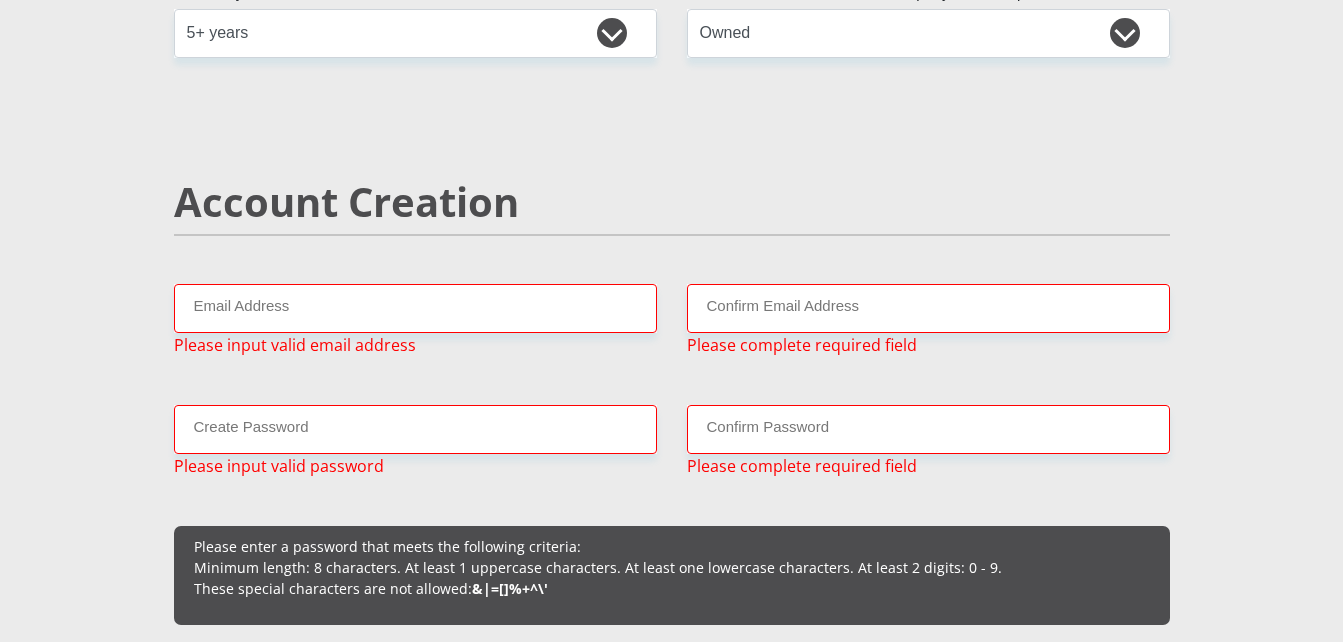 scroll, scrollTop: 1288, scrollLeft: 0, axis: vertical 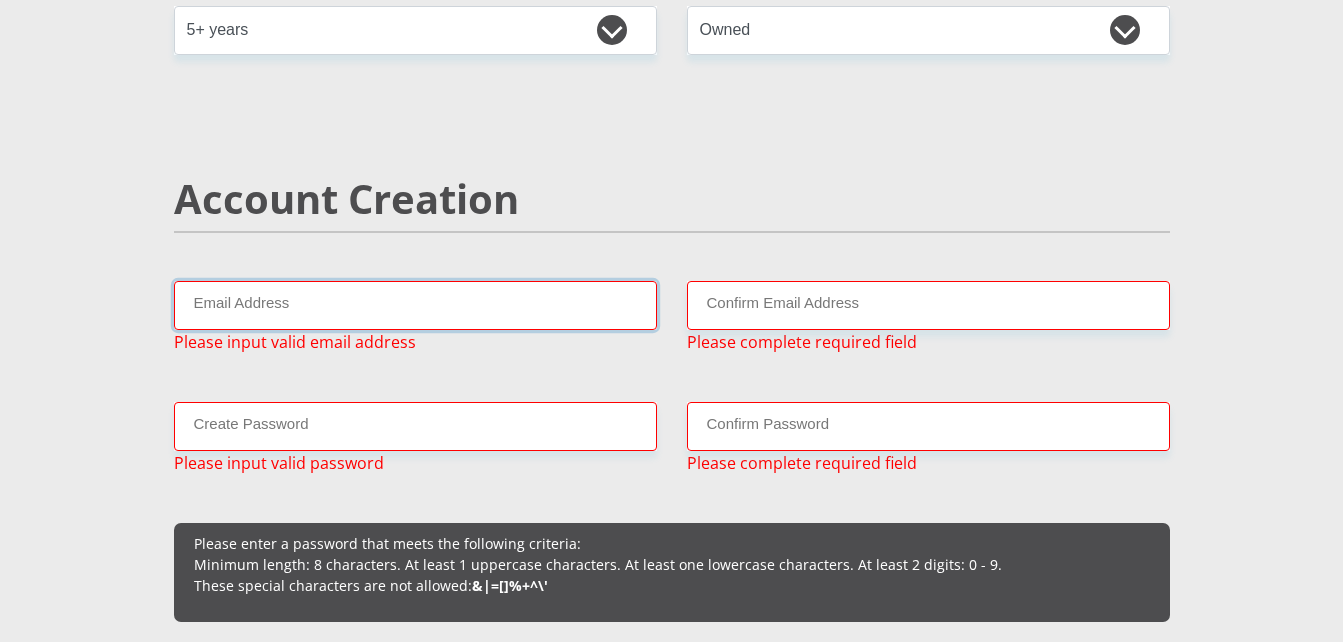 click on "Email Address" at bounding box center [415, 305] 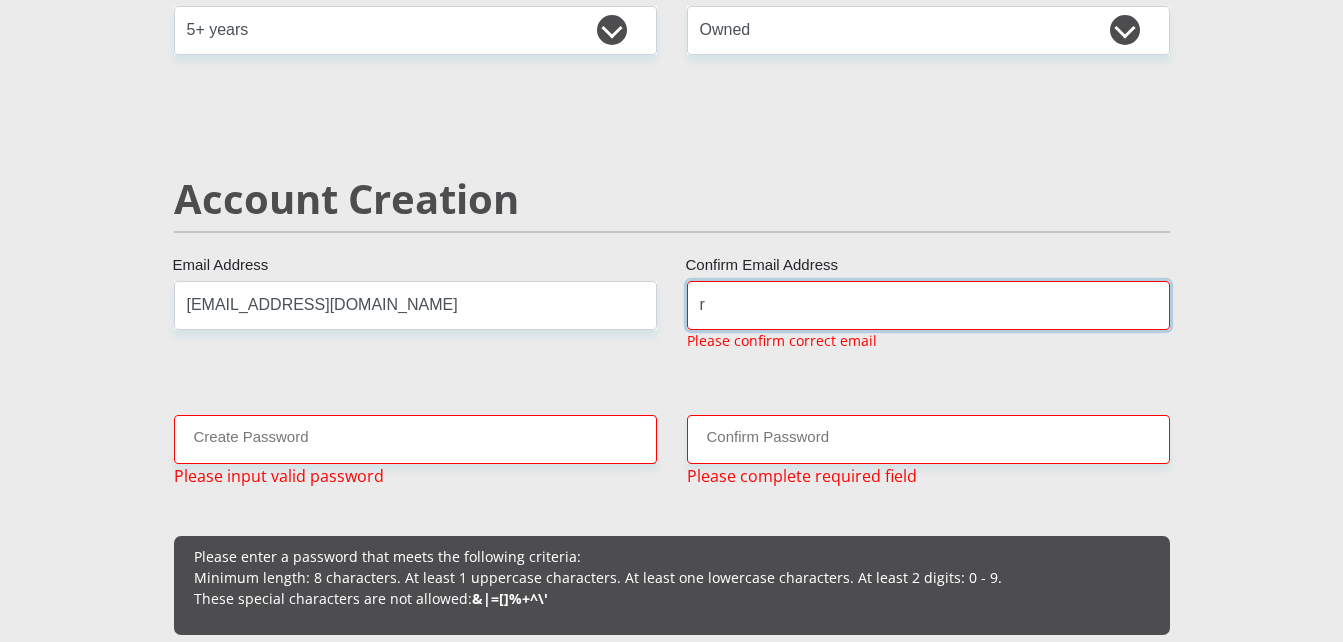 type on "[EMAIL_ADDRESS][DOMAIN_NAME]" 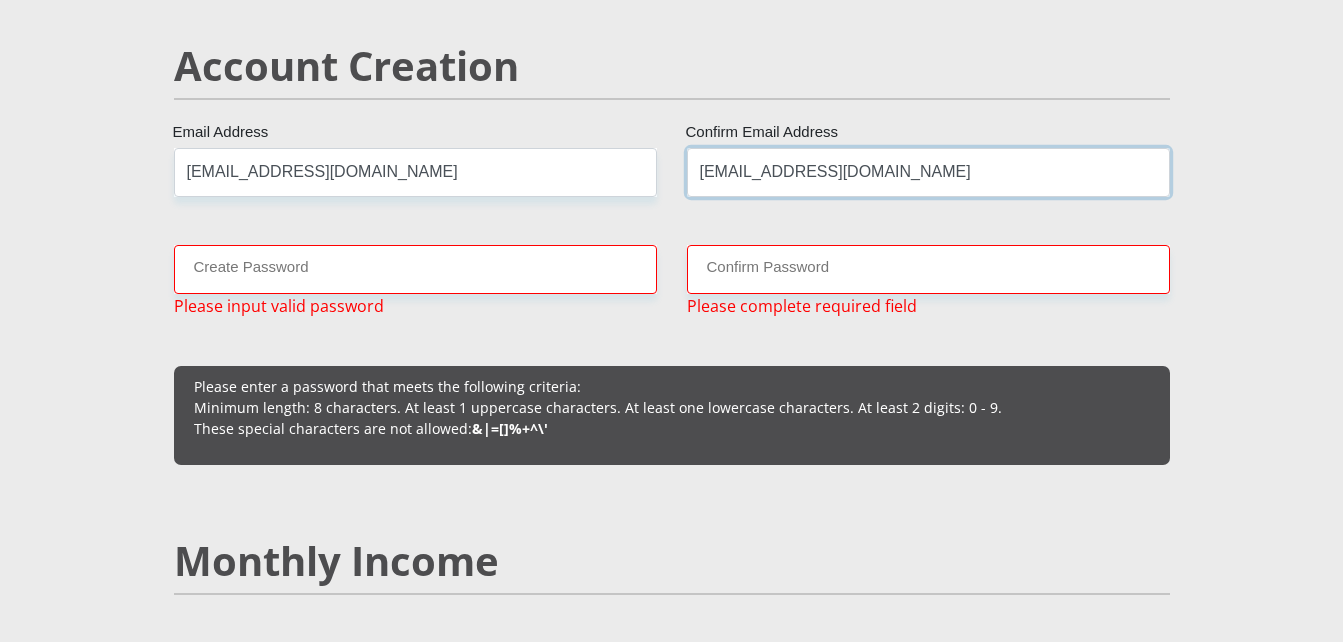scroll, scrollTop: 1424, scrollLeft: 0, axis: vertical 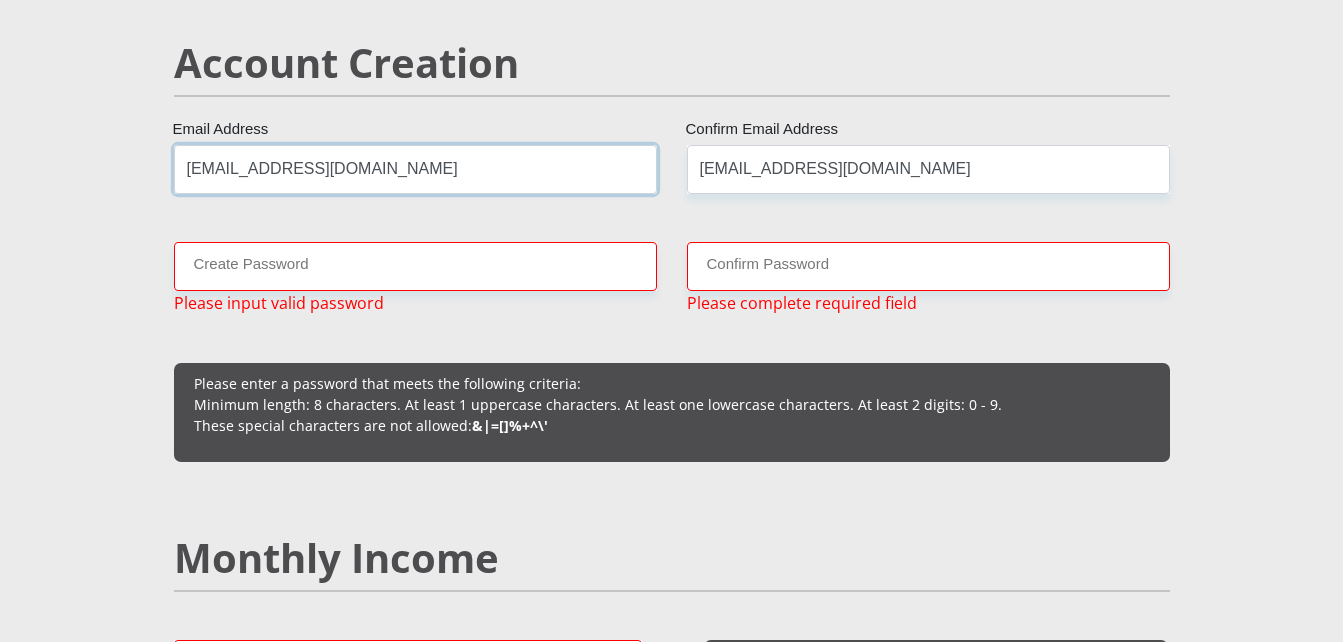 drag, startPoint x: 394, startPoint y: 173, endPoint x: 167, endPoint y: 184, distance: 227.26636 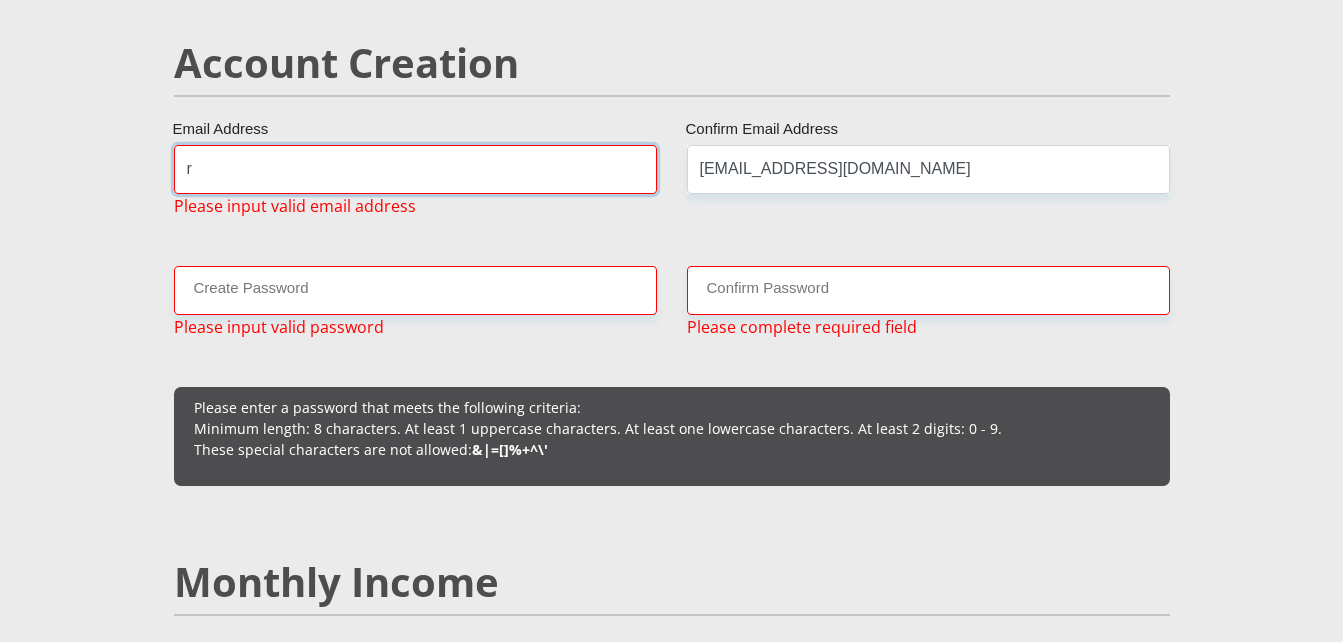 type on "[EMAIL_ADDRESS][DOMAIN_NAME]" 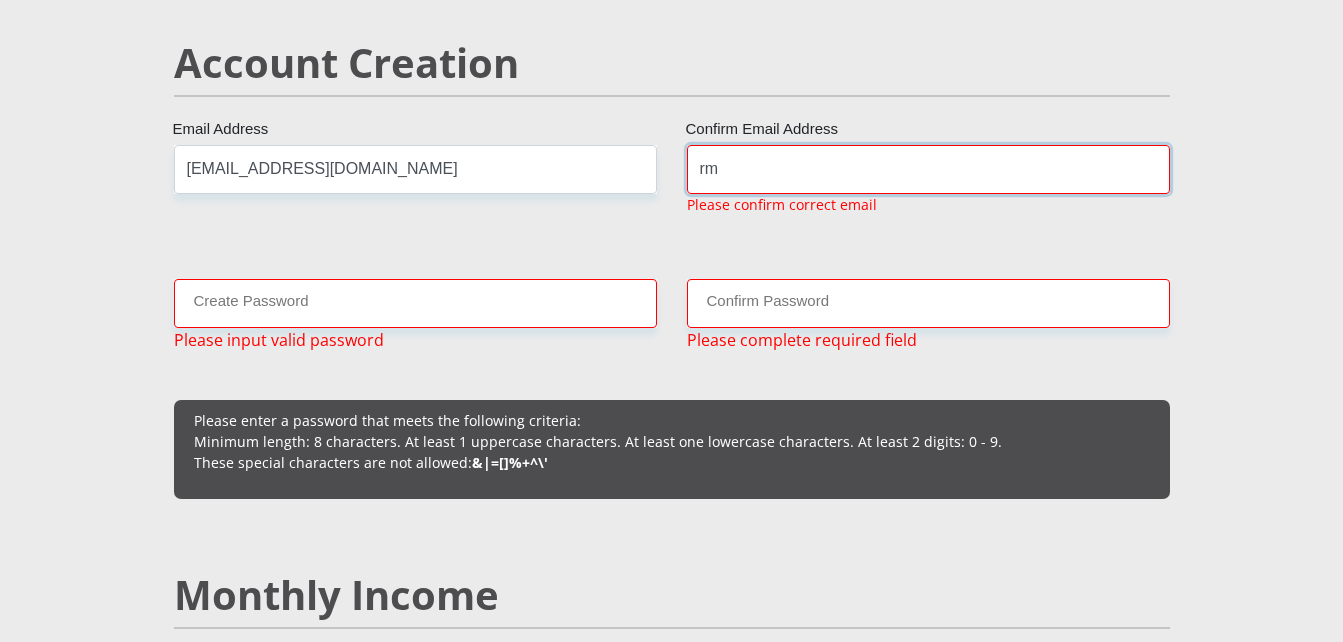 type on "[EMAIL_ADDRESS][DOMAIN_NAME]" 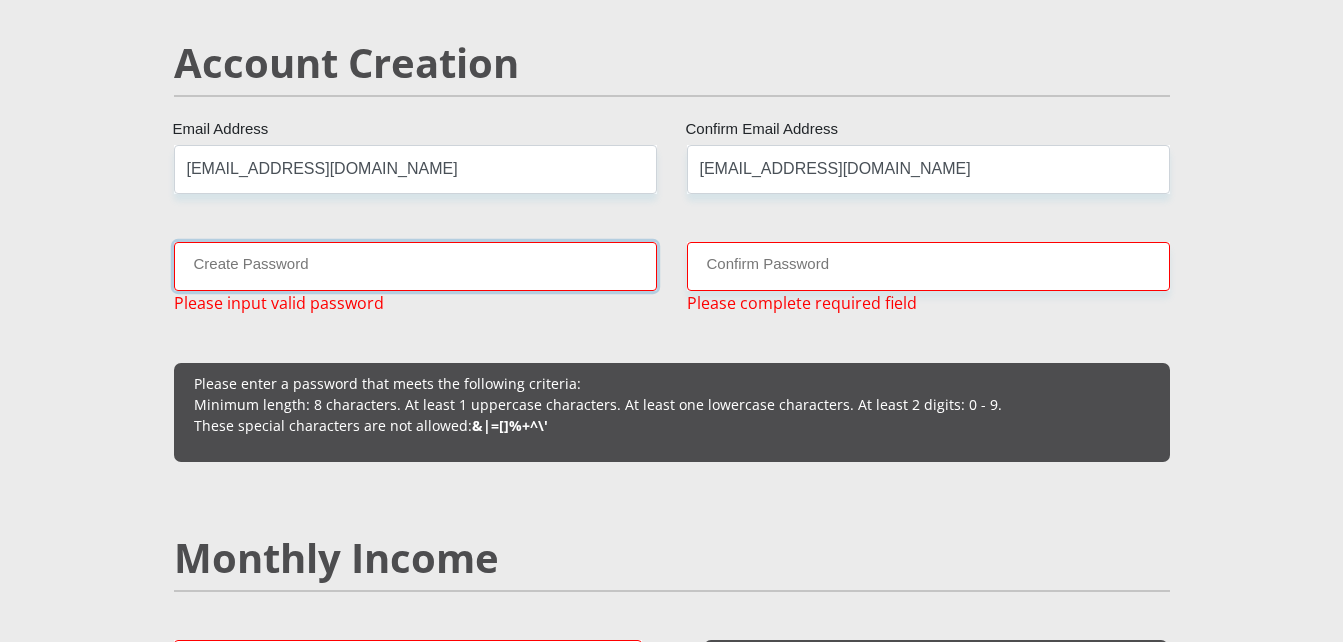 click on "Create Password" at bounding box center (415, 266) 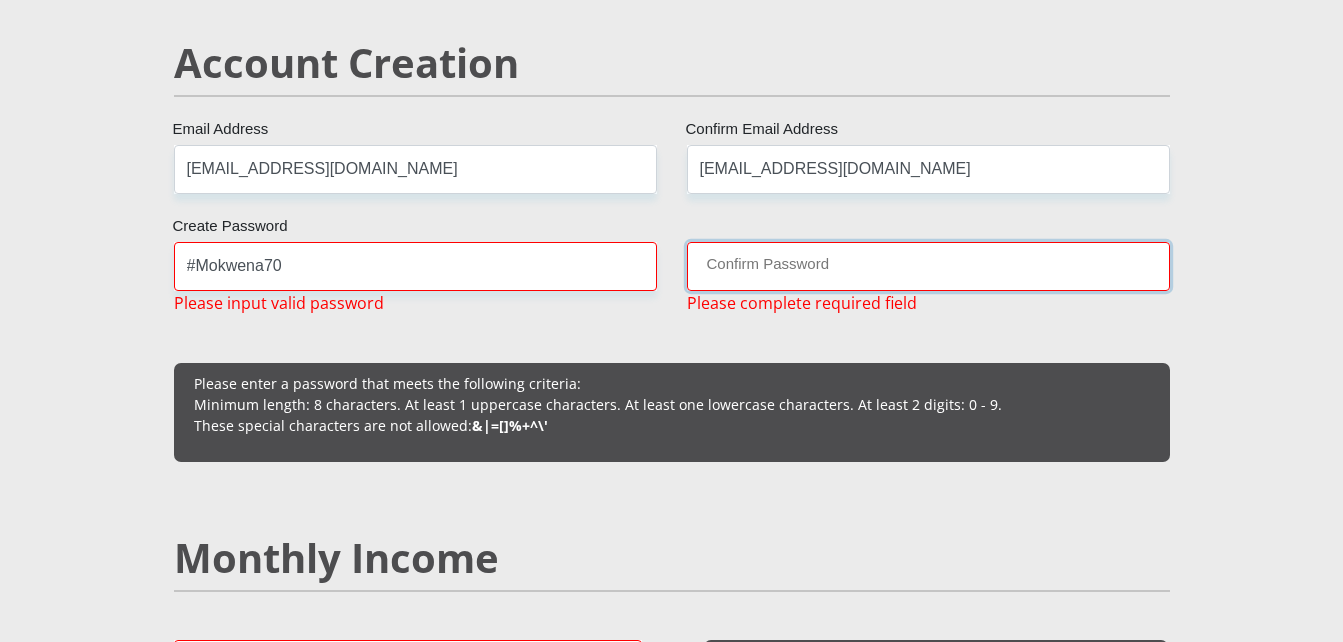click on "Confirm Password" at bounding box center [928, 266] 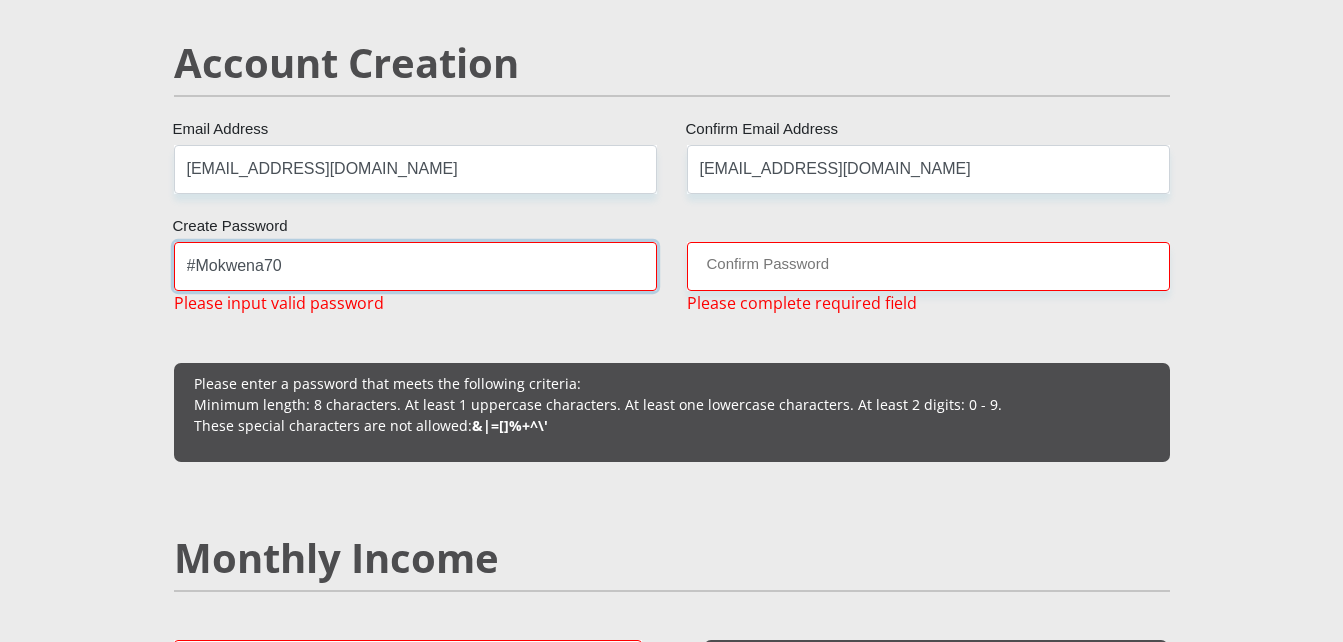 click on "#Mokwena70" at bounding box center (415, 266) 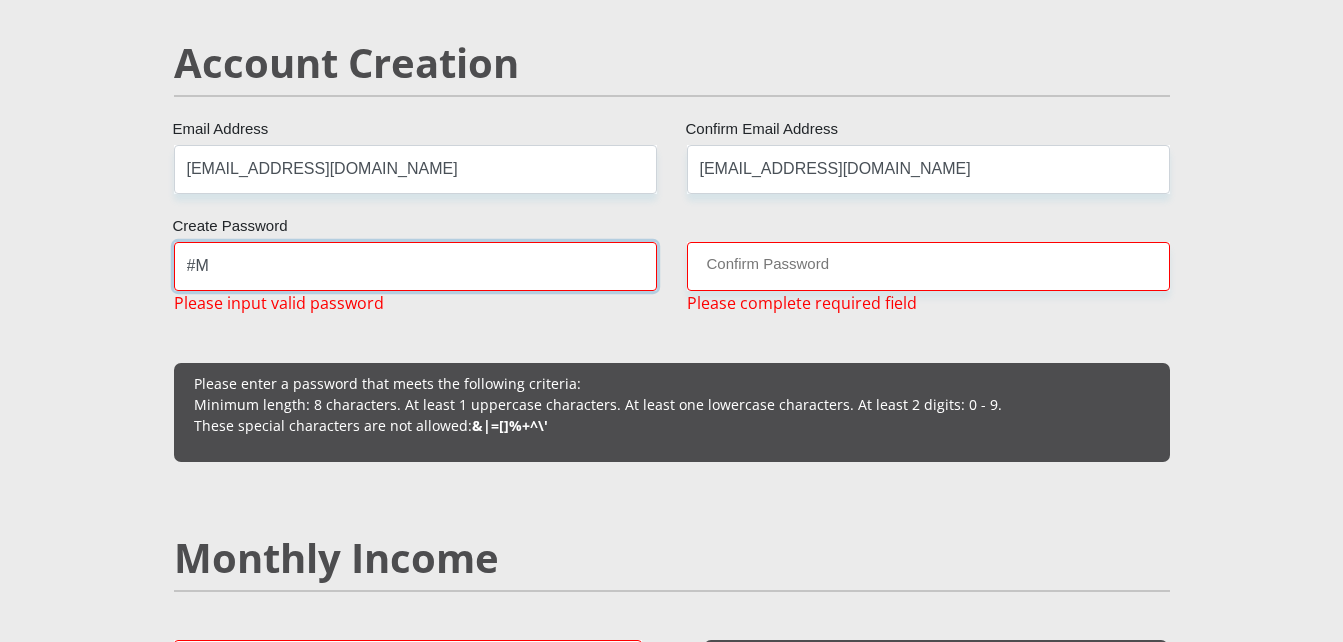 type on "#" 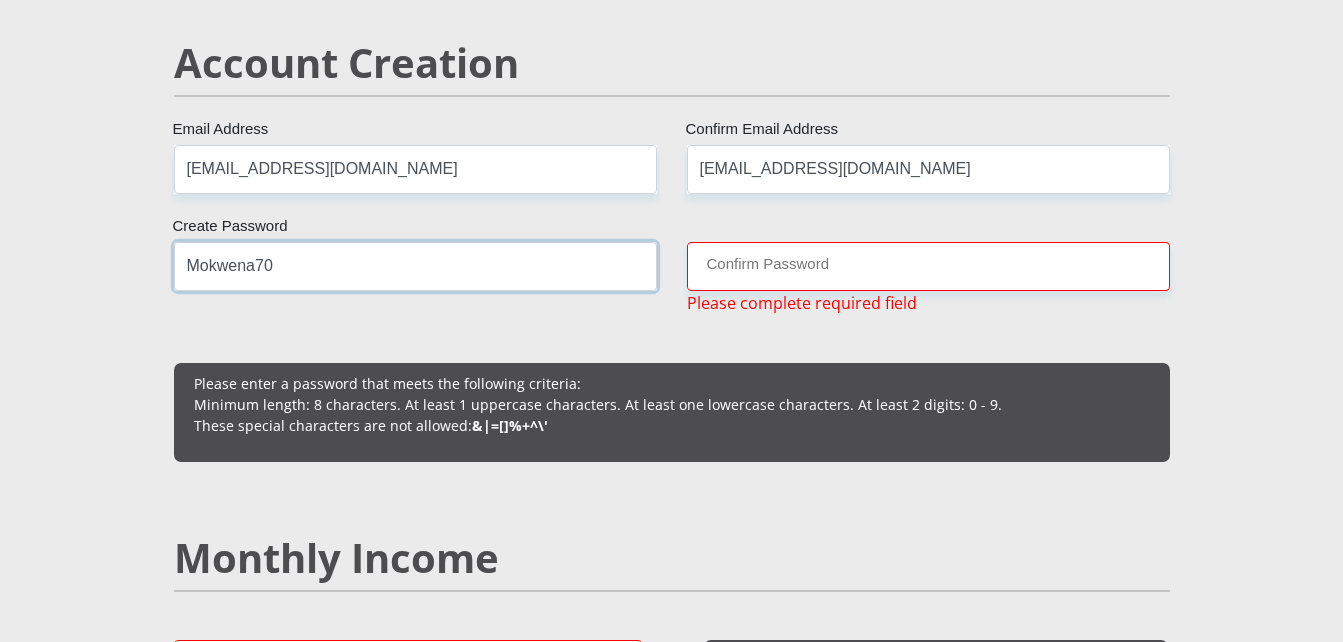 type on "Mokwena70" 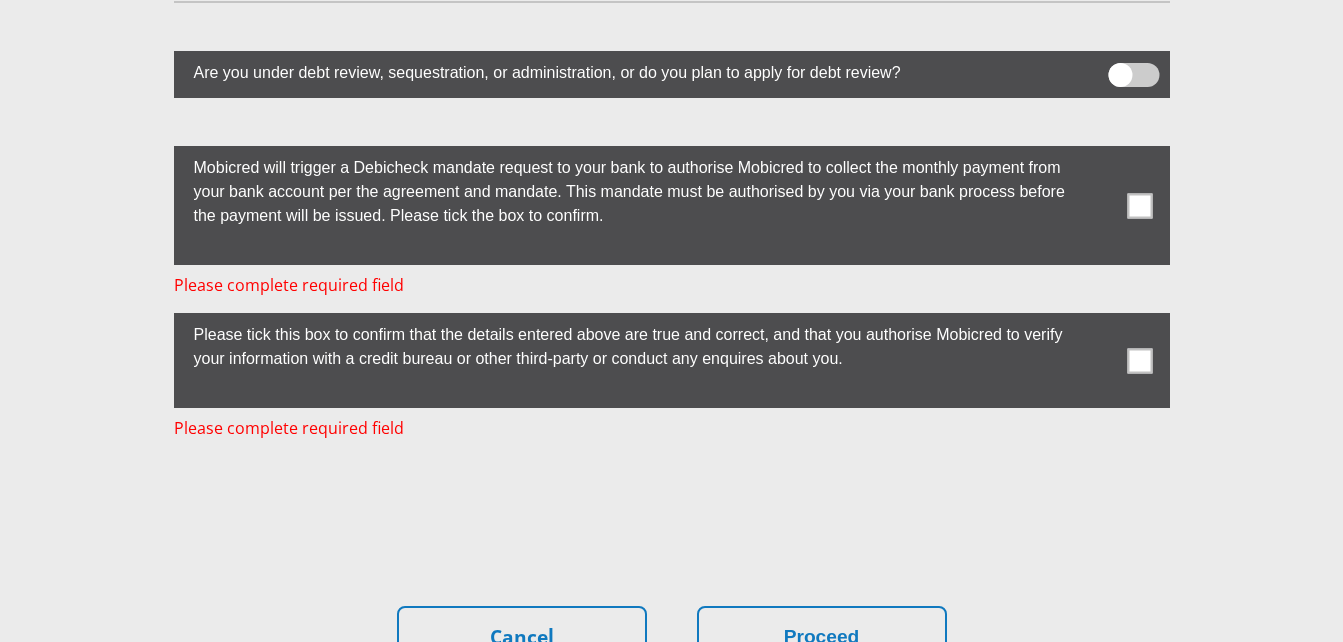scroll, scrollTop: 5827, scrollLeft: 0, axis: vertical 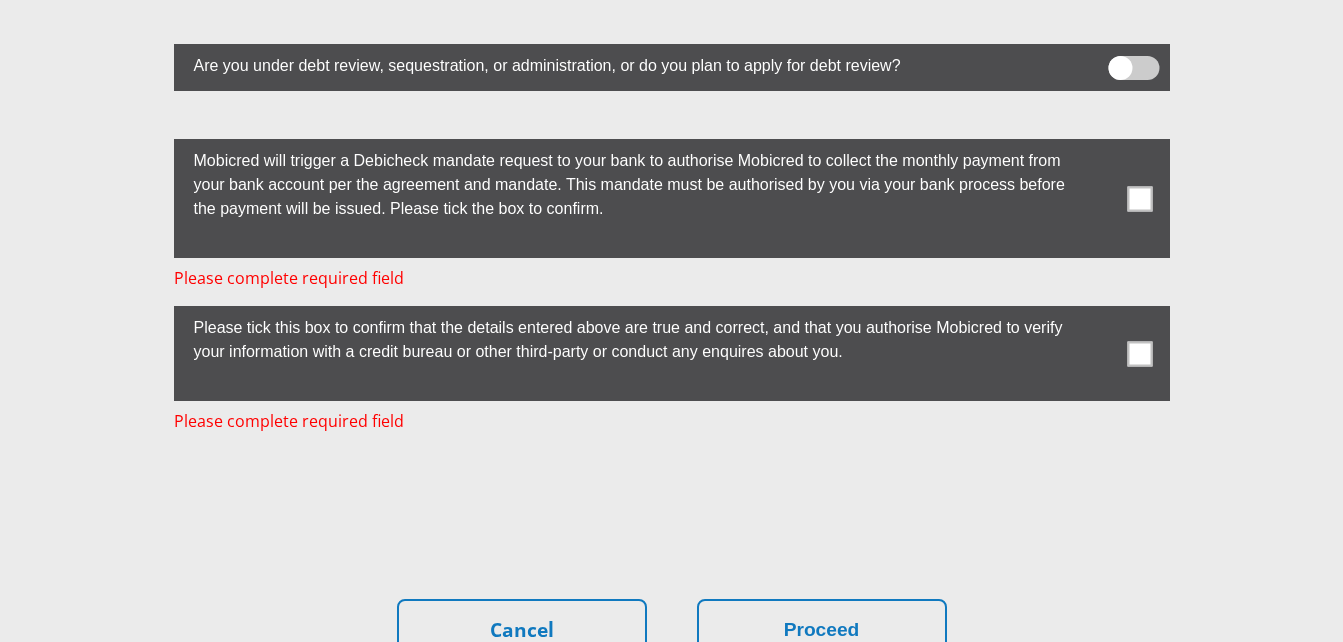 type on "Mokwena70" 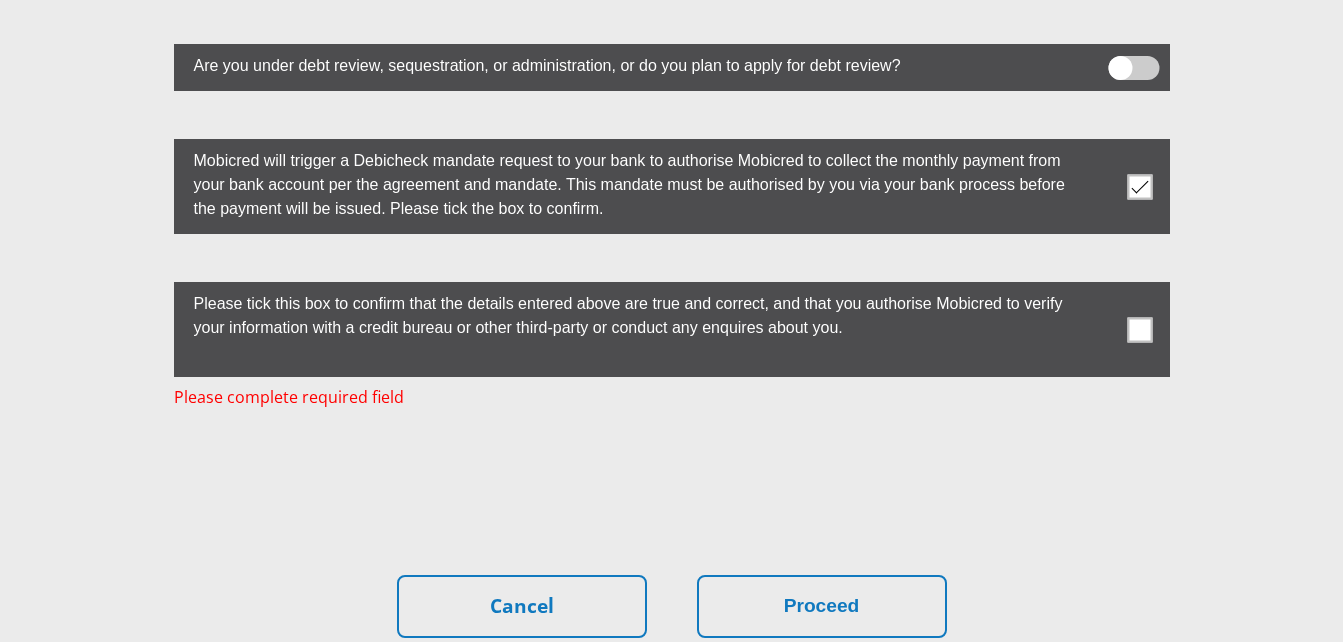click at bounding box center (1139, 329) 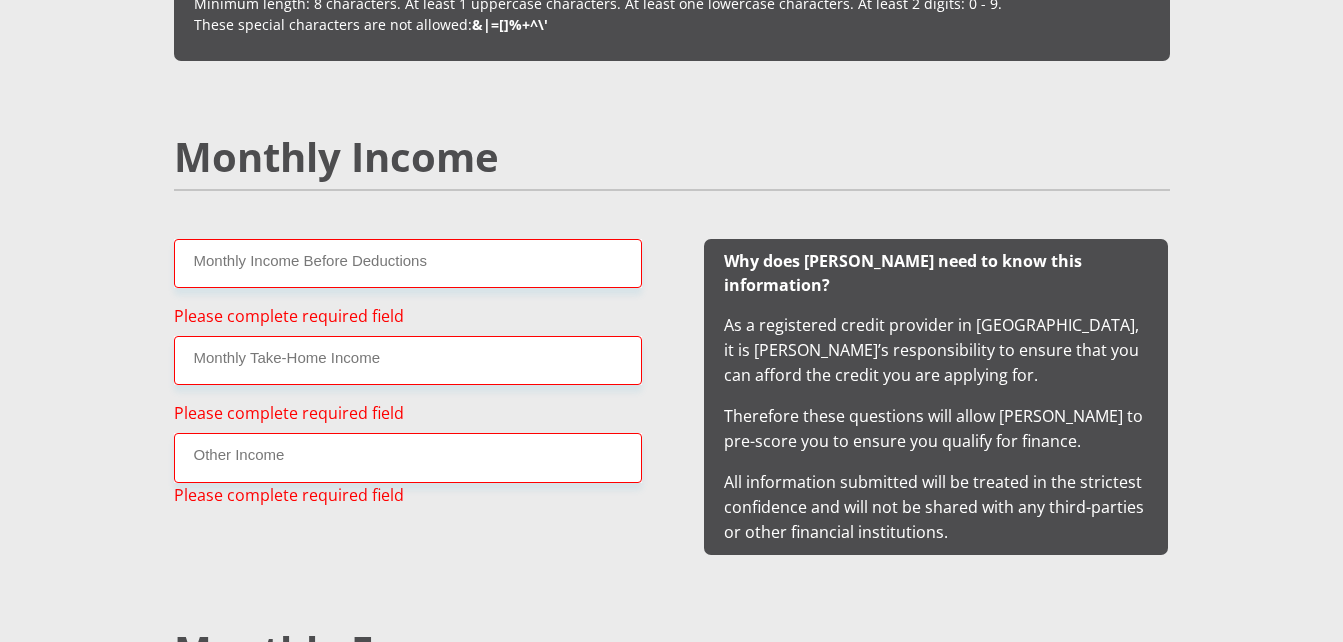 scroll, scrollTop: 1798, scrollLeft: 0, axis: vertical 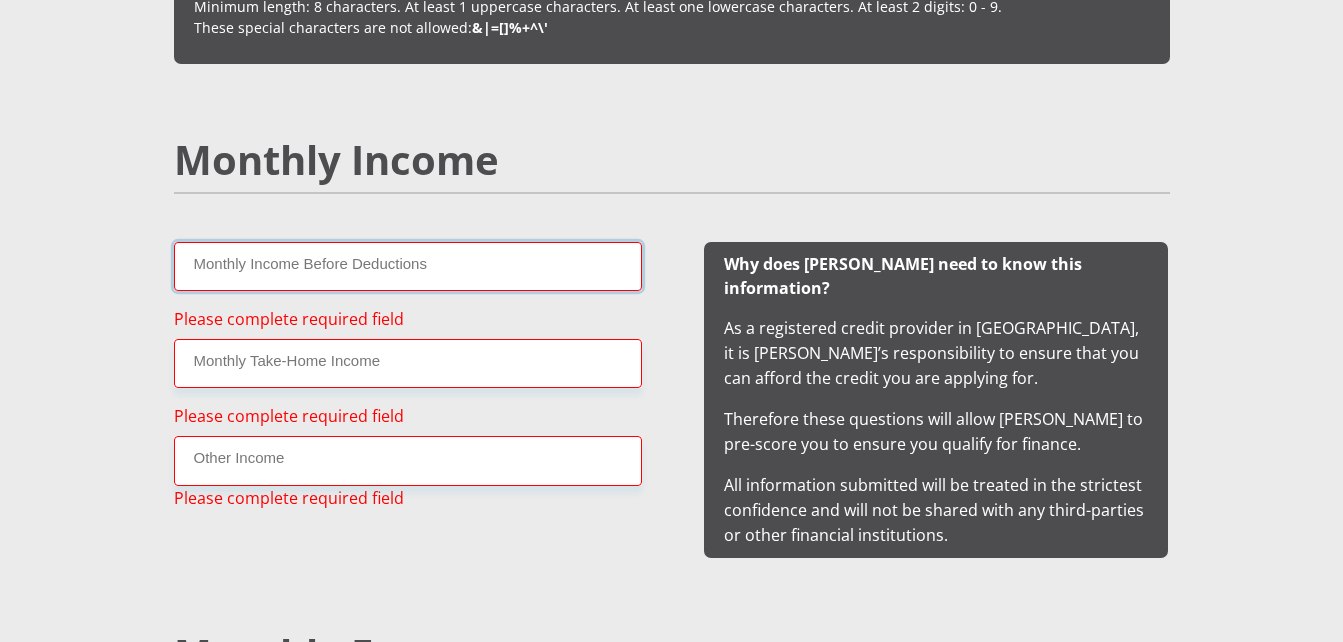 click on "Monthly Income Before Deductions" at bounding box center (408, 266) 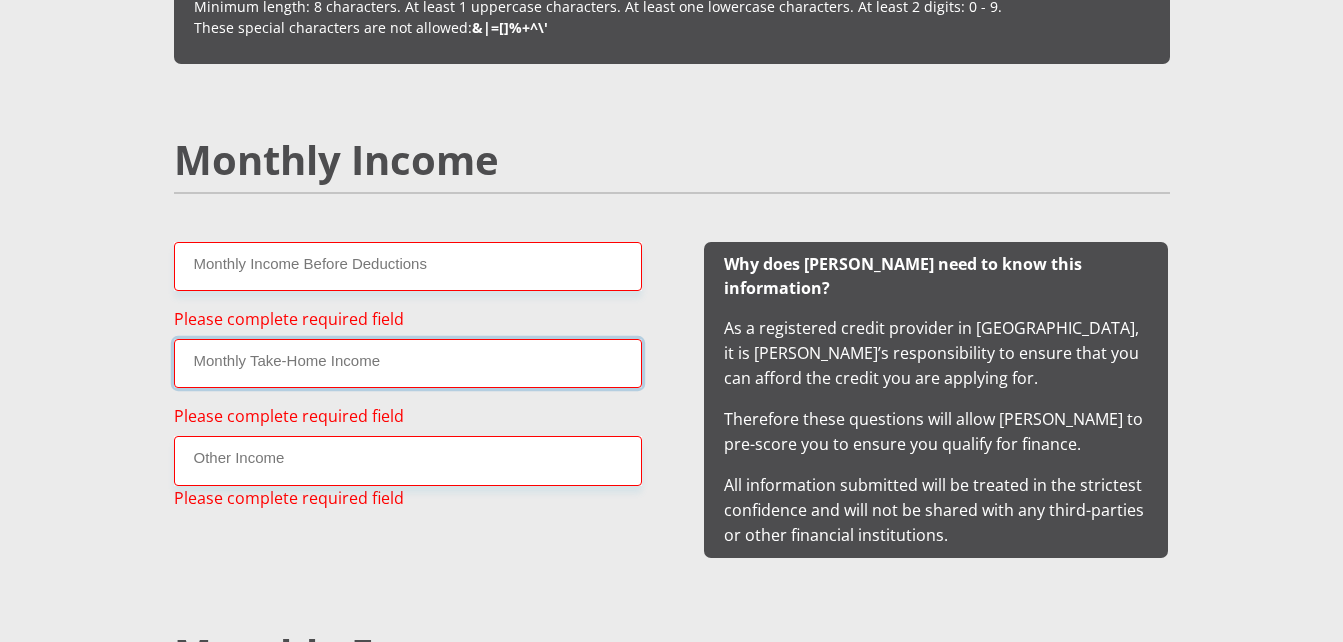 click on "Monthly Take-Home Income" at bounding box center (408, 363) 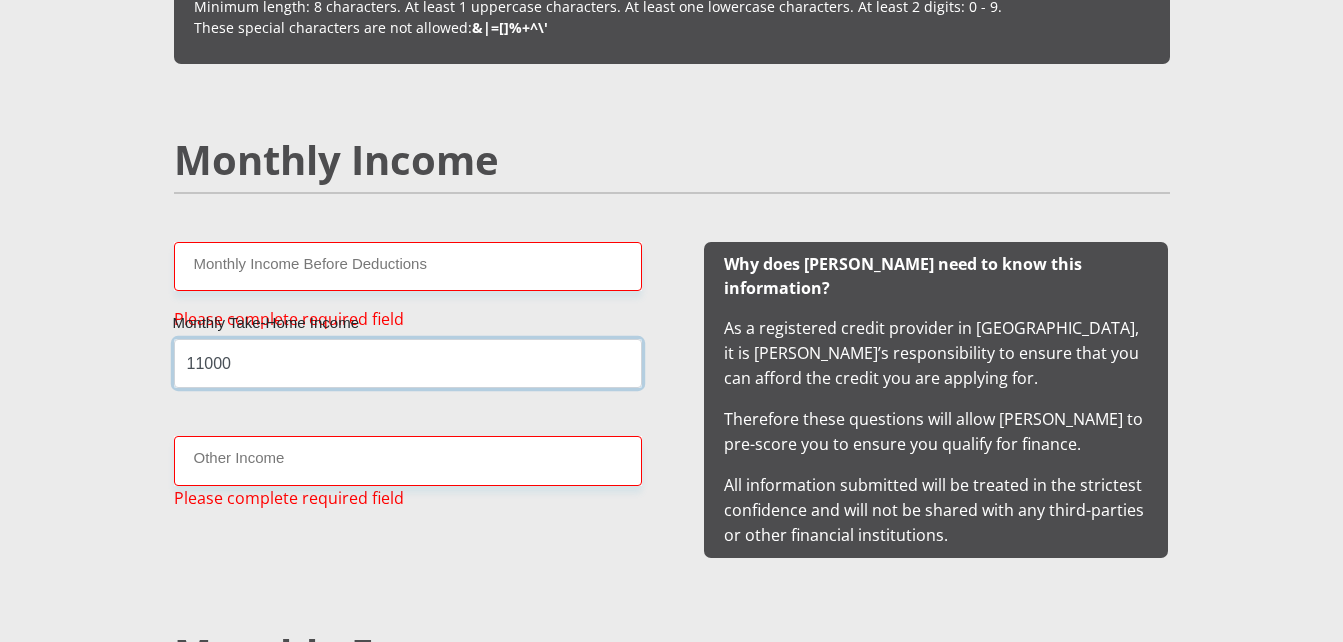 type on "11000" 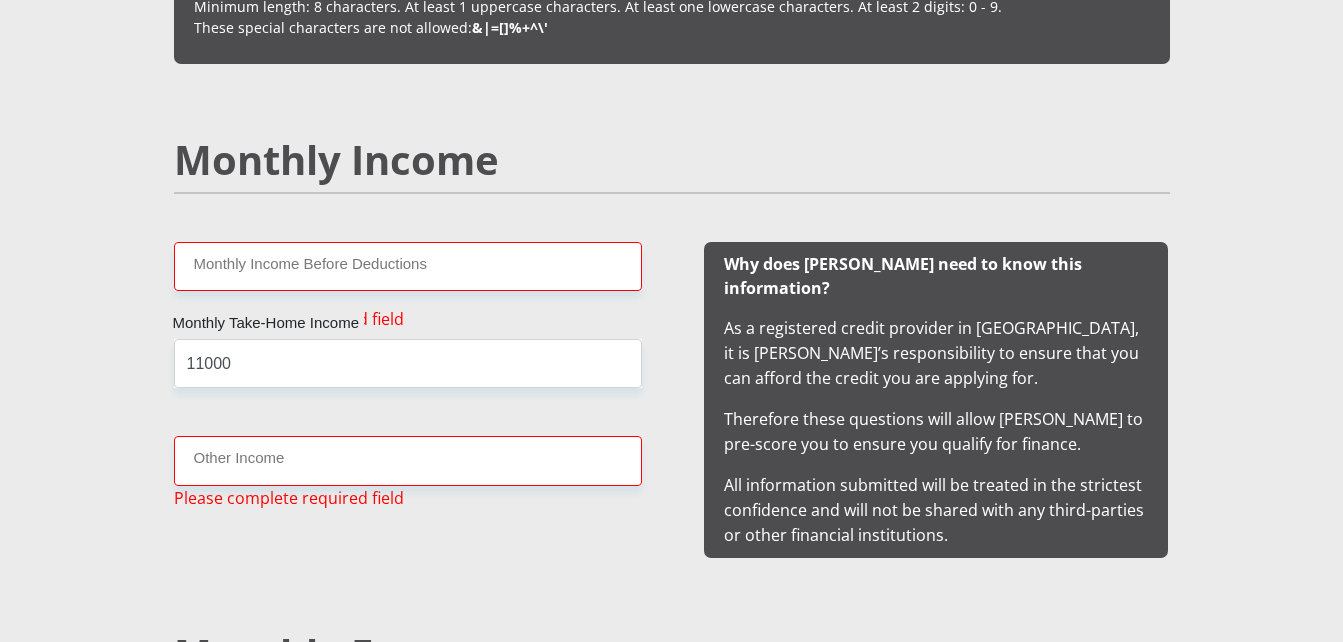 click on "Personal Details
Mr
Ms
Mrs
Dr
[PERSON_NAME]
Title
Mmakgabo
First Name
Matlou
Surname
[CREDIT_CARD_NUMBER]
South African ID Number
Please input valid ID number
[GEOGRAPHIC_DATA]
[GEOGRAPHIC_DATA]
[GEOGRAPHIC_DATA]
[GEOGRAPHIC_DATA]
[GEOGRAPHIC_DATA]
[GEOGRAPHIC_DATA] [GEOGRAPHIC_DATA]
[GEOGRAPHIC_DATA]
[GEOGRAPHIC_DATA]
[GEOGRAPHIC_DATA]
[GEOGRAPHIC_DATA]  [GEOGRAPHIC_DATA]" at bounding box center (672, 1538) 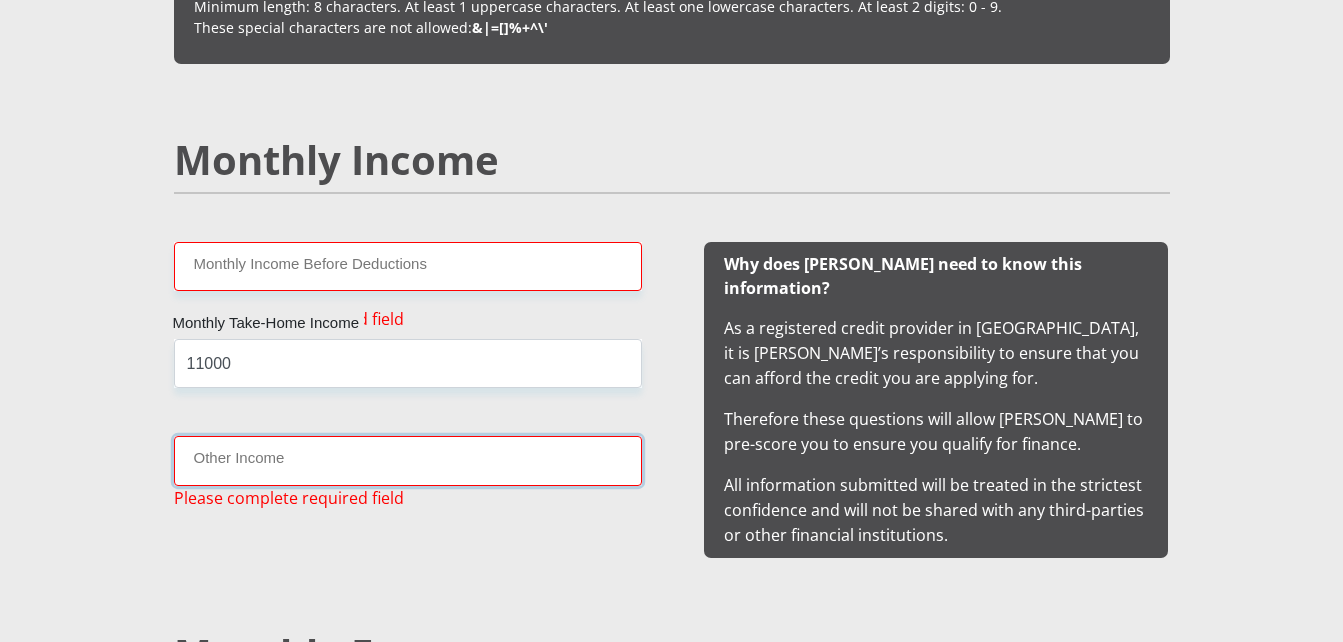 click on "Other Income" at bounding box center (408, 460) 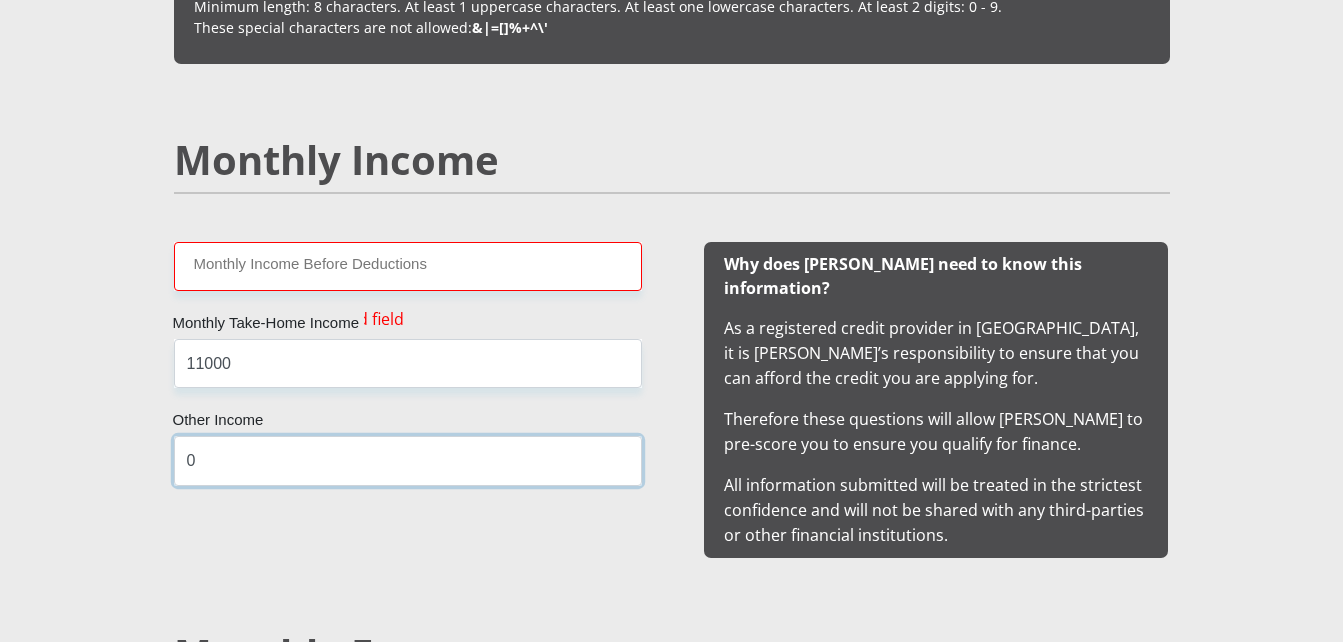 type on "0" 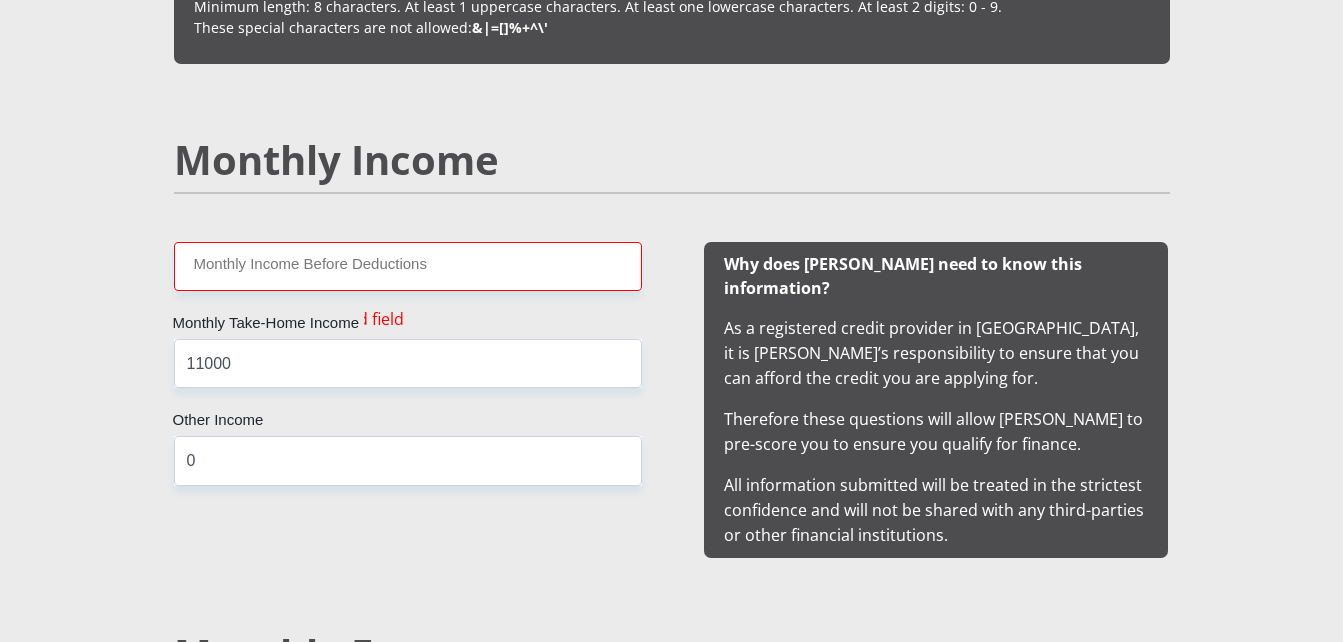 click on "Personal Details
Mr
Ms
Mrs
Dr
[PERSON_NAME]
Title
Mmakgabo
First Name
Matlou
Surname
[CREDIT_CARD_NUMBER]
South African ID Number
Please input valid ID number
[GEOGRAPHIC_DATA]
[GEOGRAPHIC_DATA]
[GEOGRAPHIC_DATA]
[GEOGRAPHIC_DATA]
[GEOGRAPHIC_DATA]
[GEOGRAPHIC_DATA] [GEOGRAPHIC_DATA]
[GEOGRAPHIC_DATA]
[GEOGRAPHIC_DATA]
[GEOGRAPHIC_DATA]
[GEOGRAPHIC_DATA]  [GEOGRAPHIC_DATA]" at bounding box center [671, 1538] 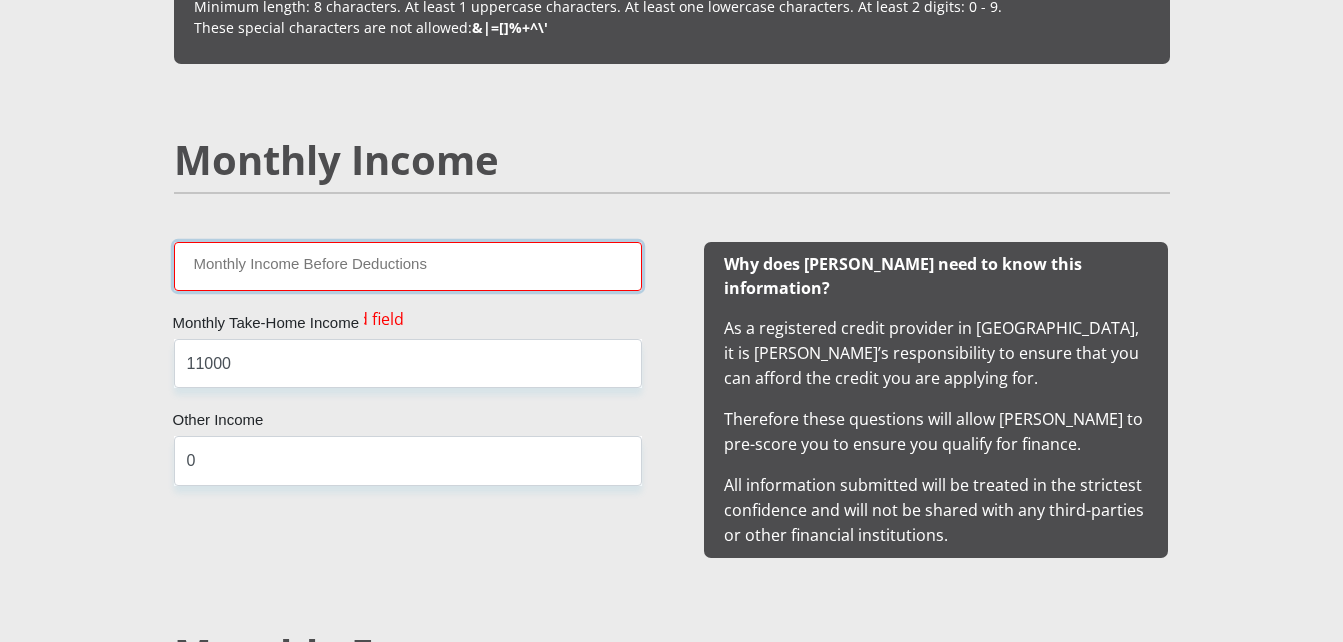 click on "Monthly Income Before Deductions" at bounding box center [408, 266] 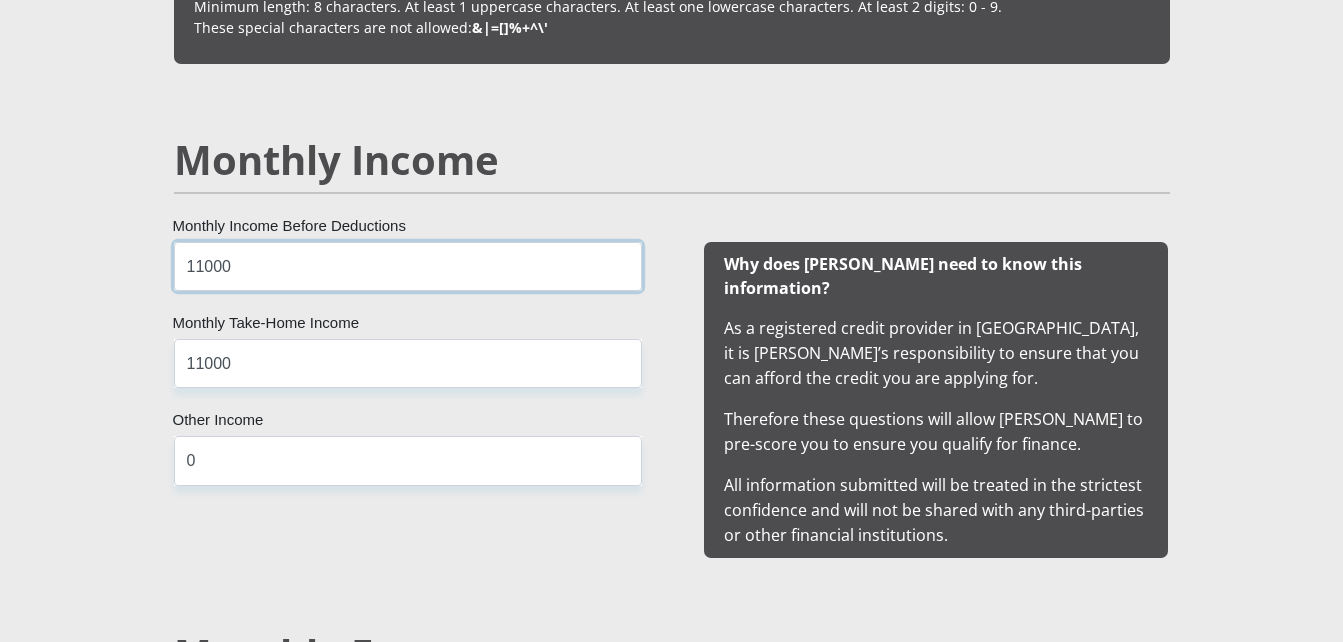 type on "11000" 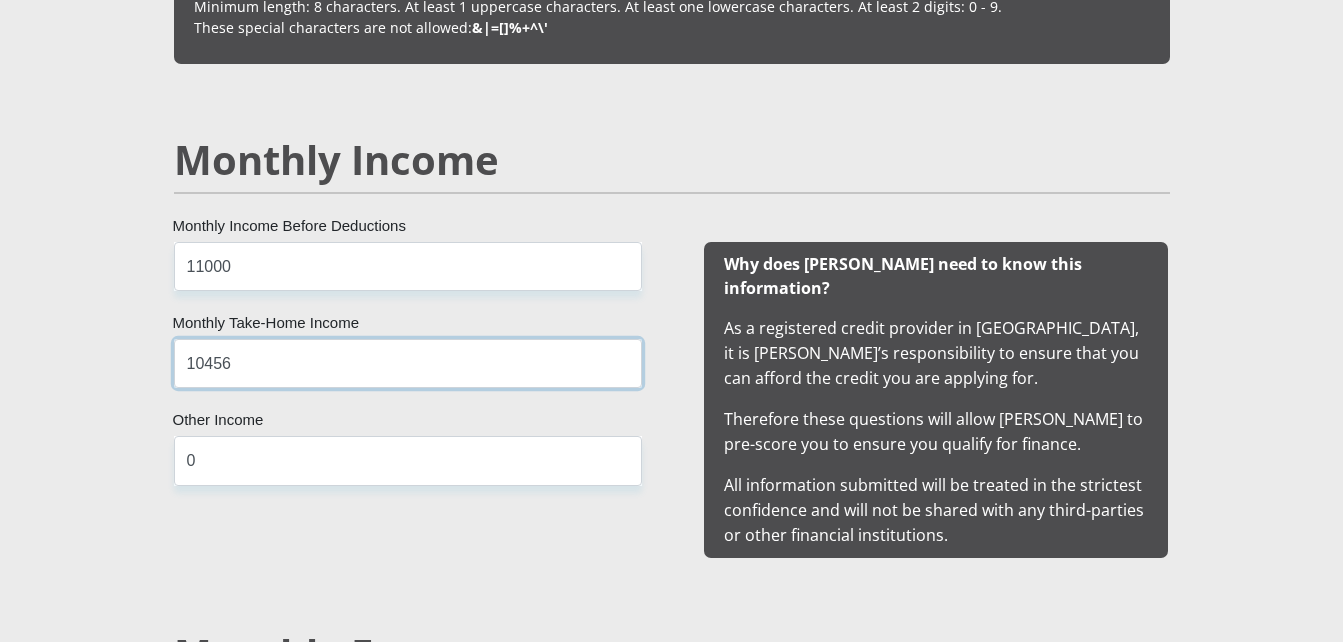 type on "10456" 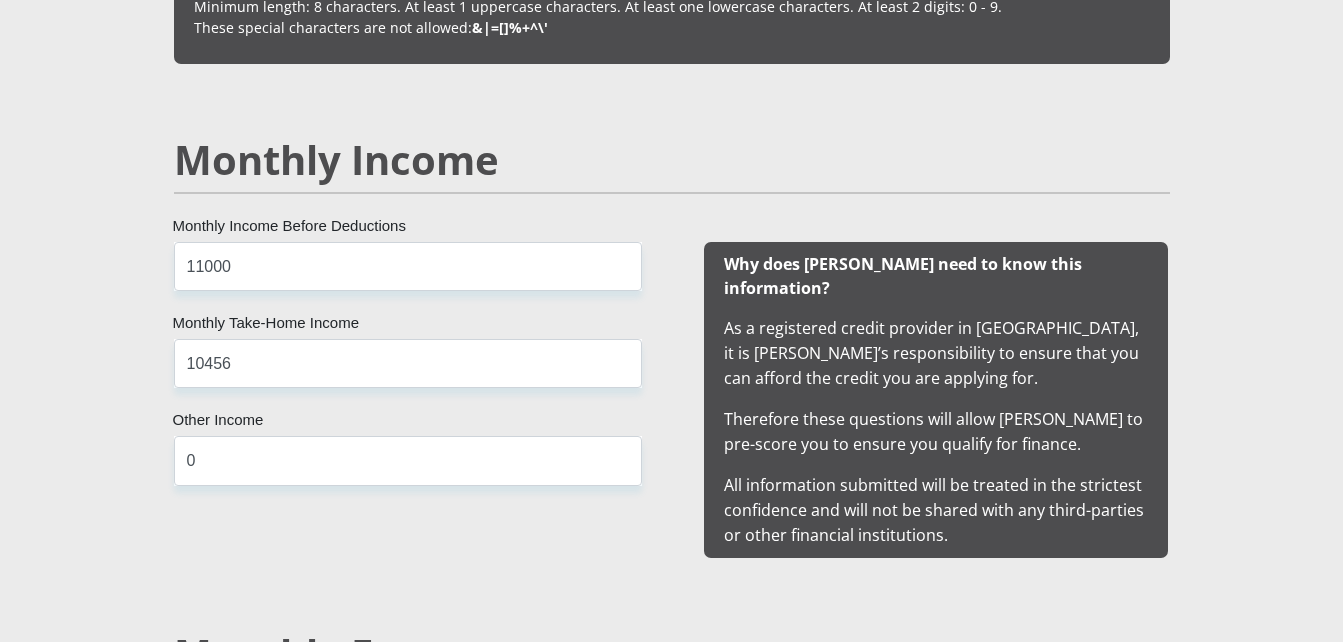 scroll, scrollTop: 2213, scrollLeft: 0, axis: vertical 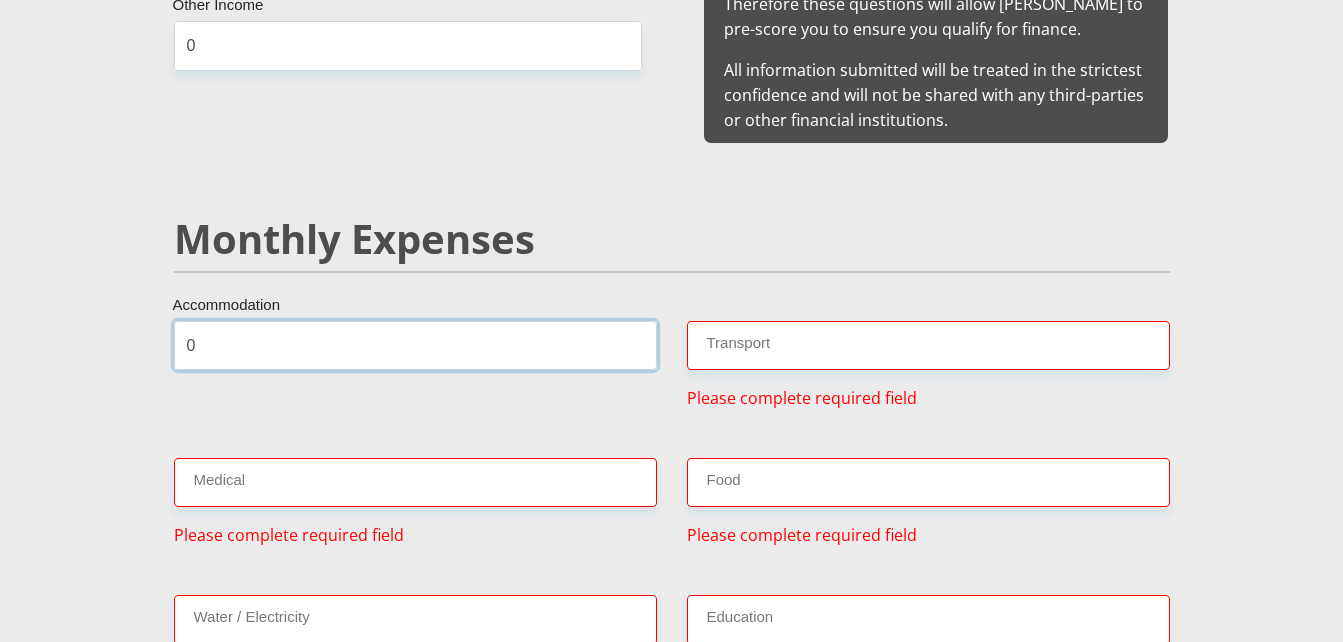 type on "0" 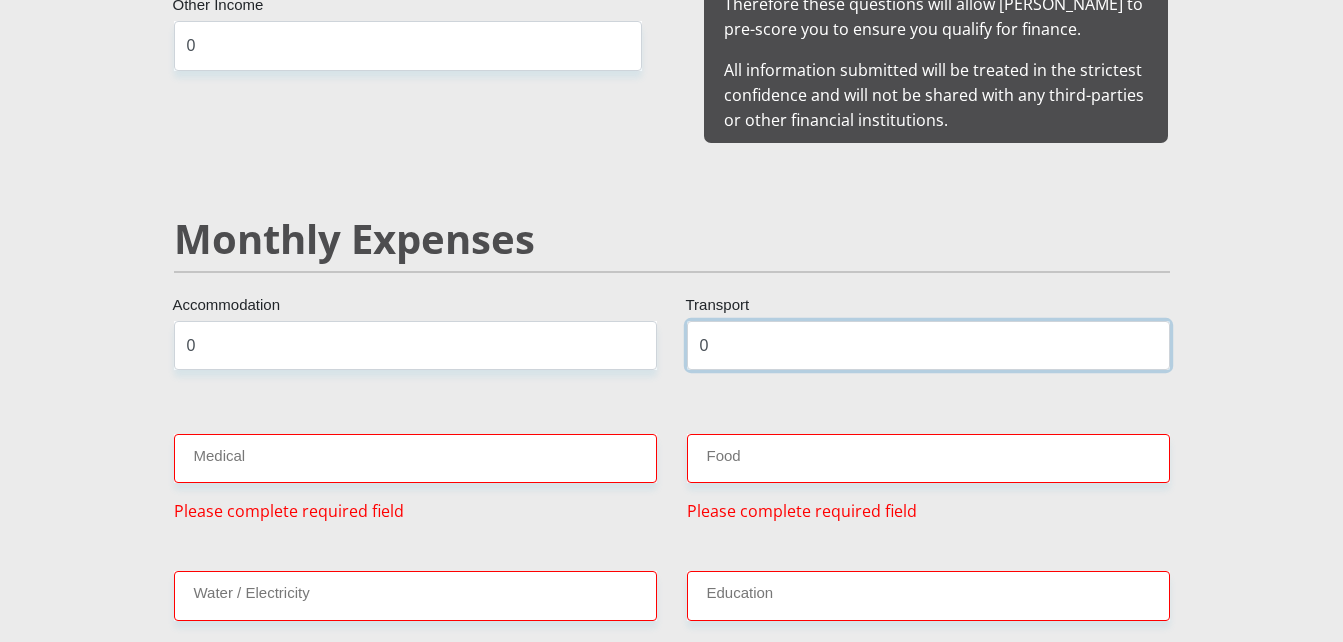 type on "0" 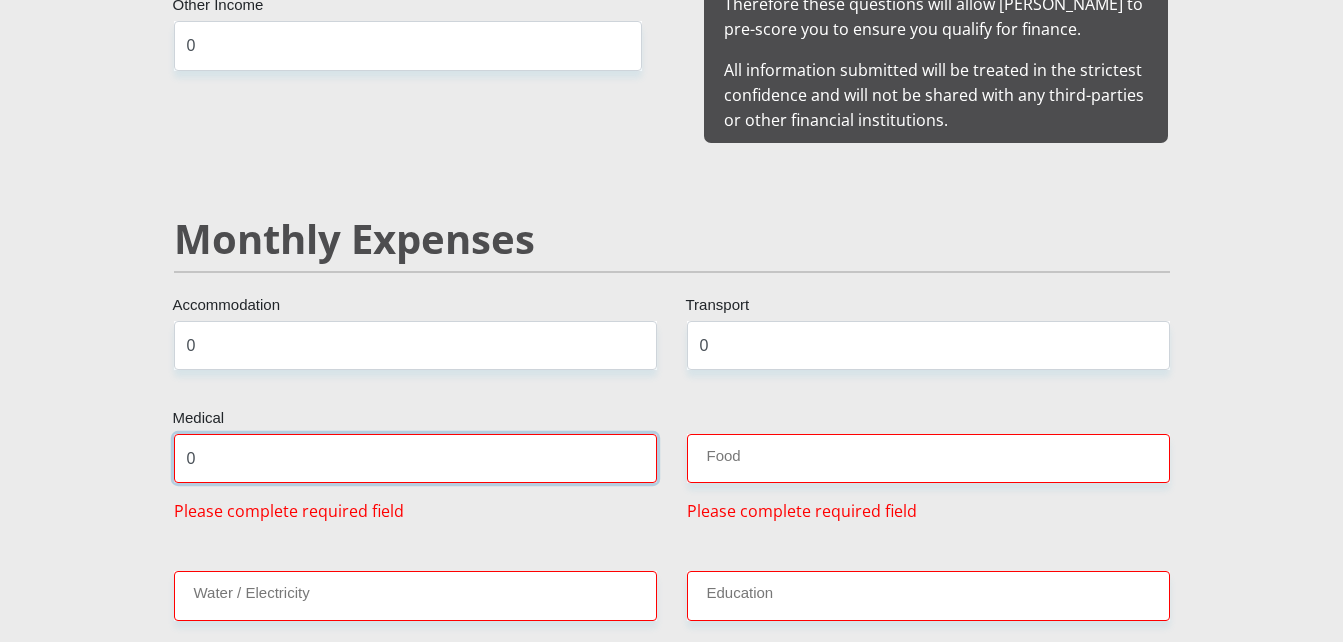 type on "0" 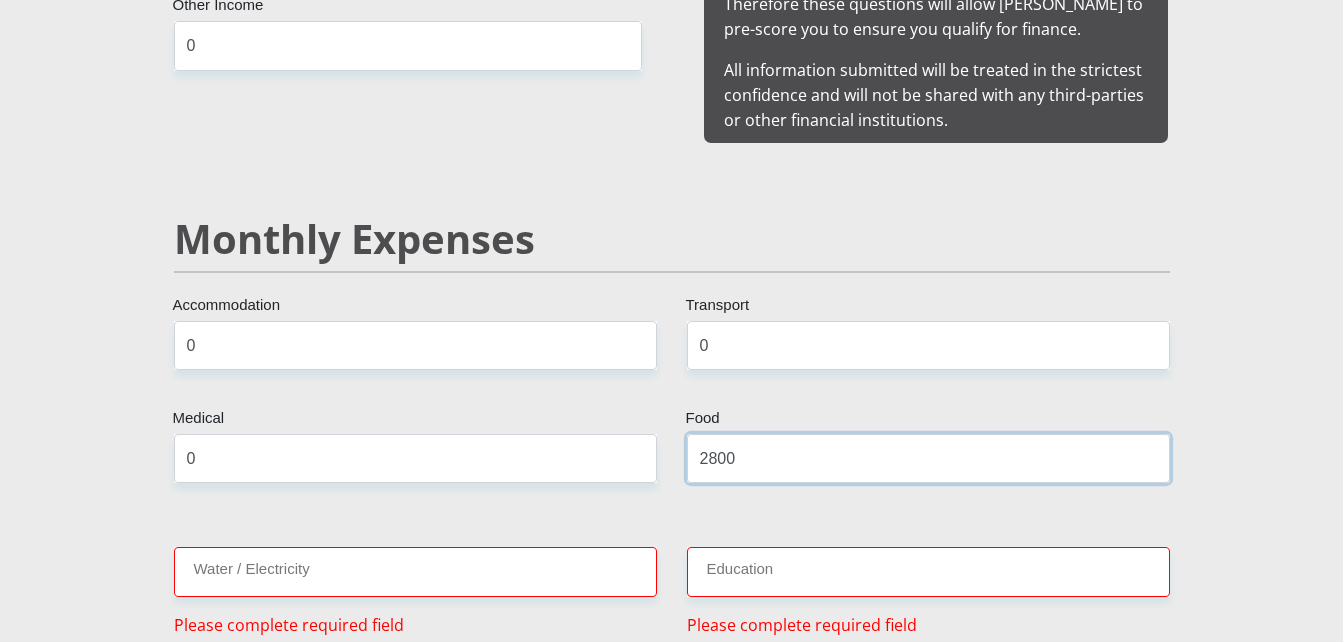 type on "2800" 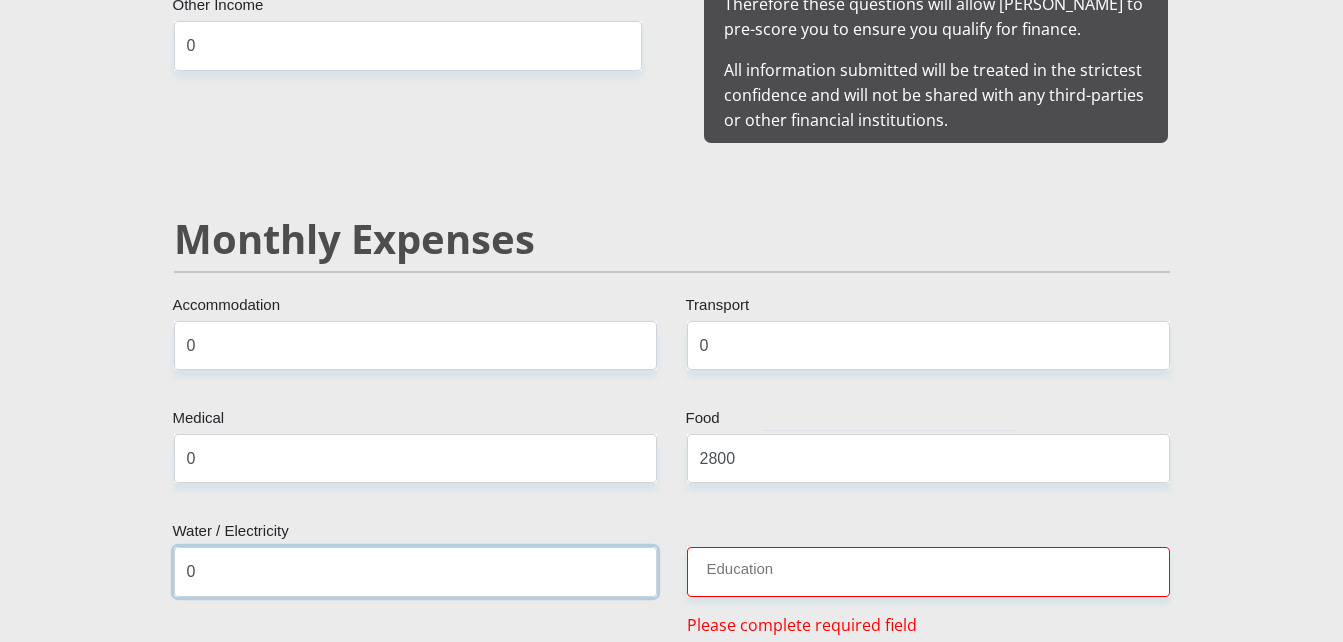 type on "0" 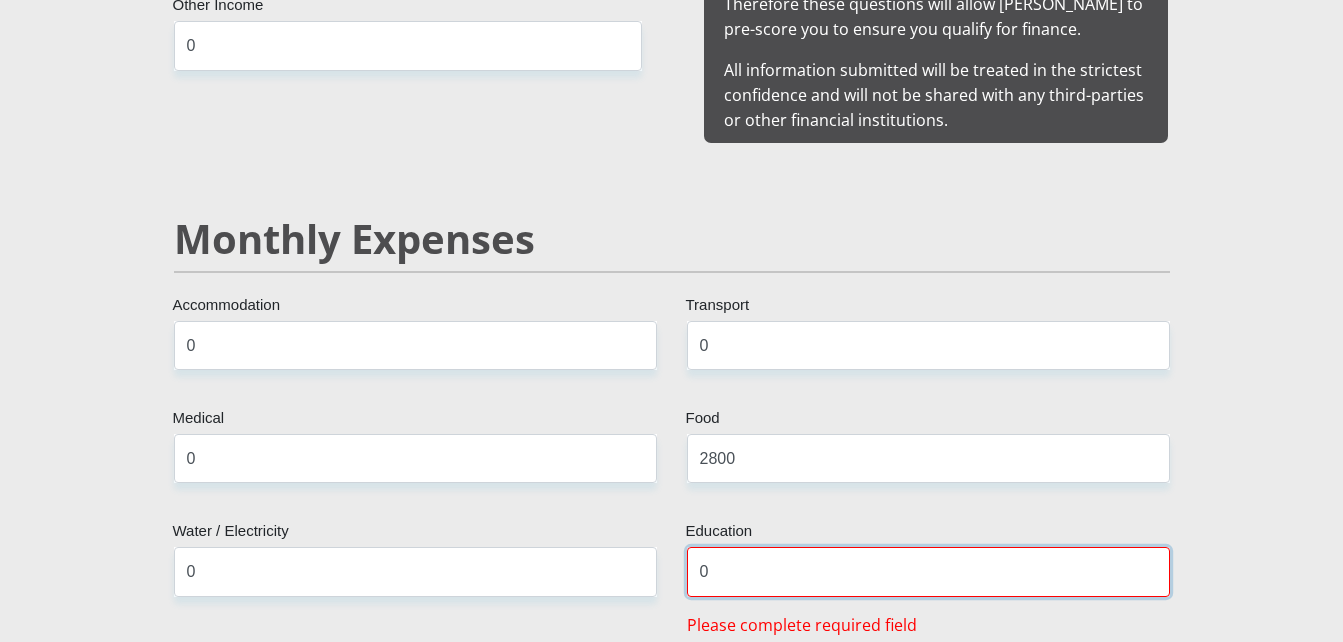type on "0" 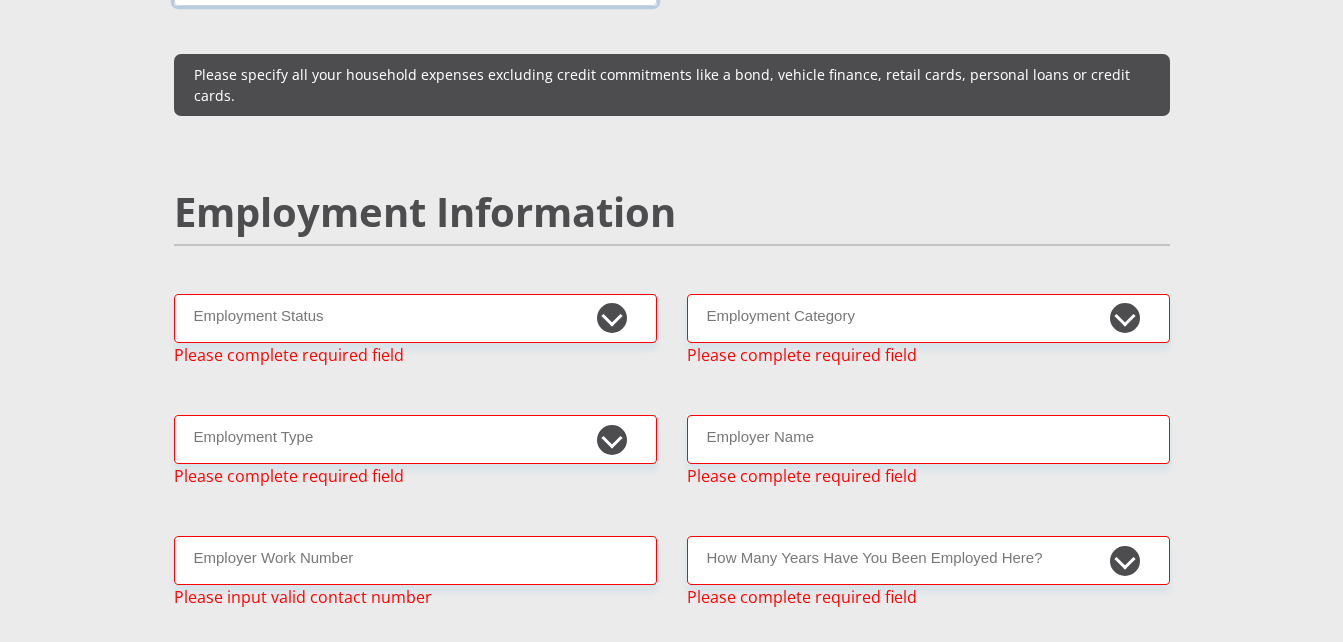 scroll, scrollTop: 2918, scrollLeft: 0, axis: vertical 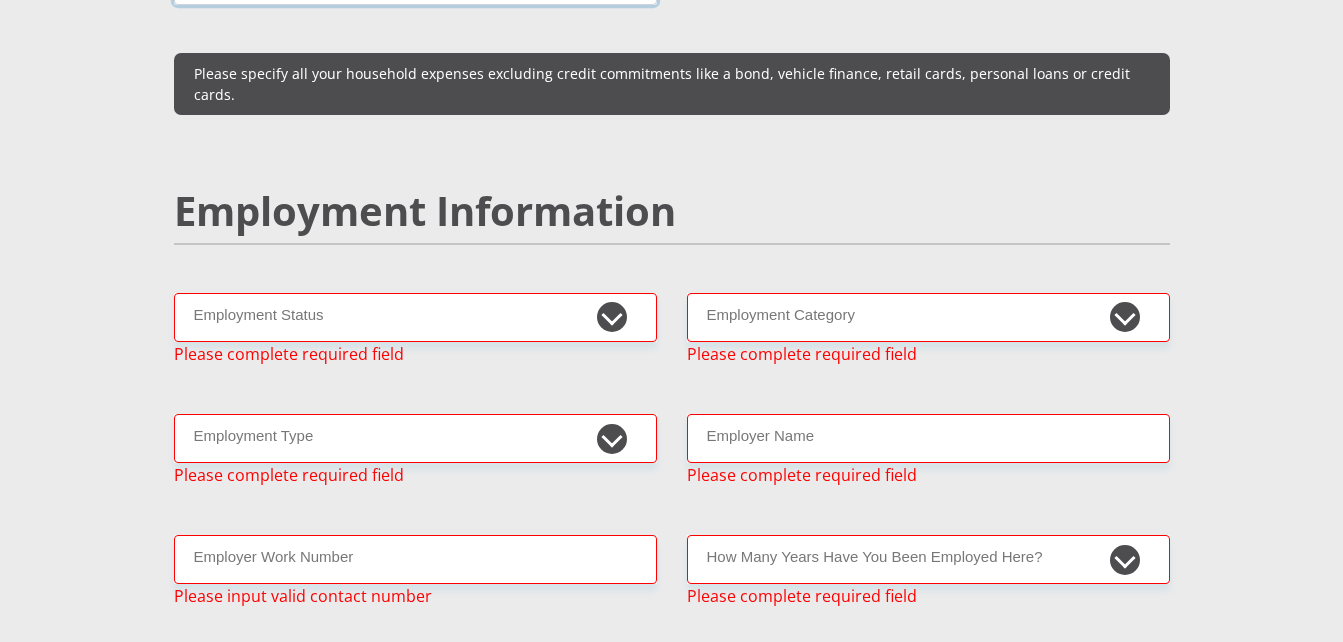 type on "0" 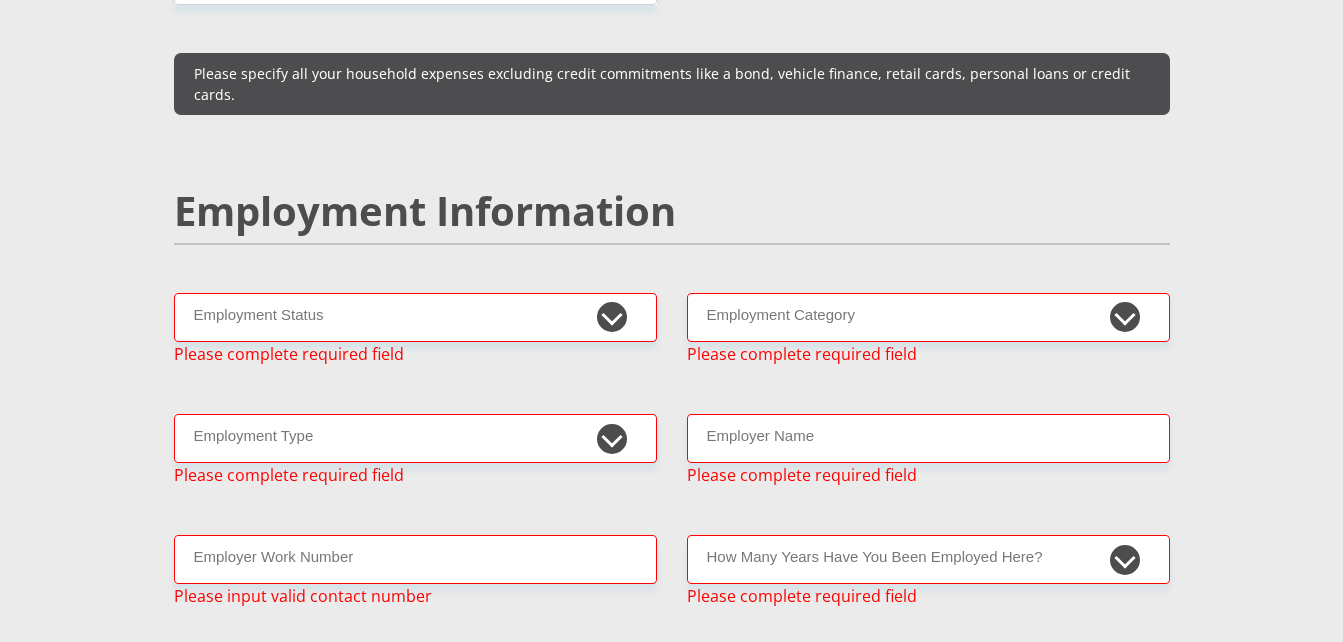 click on "Personal Details
Mr
Ms
Mrs
Dr
[PERSON_NAME]
Title
Mmakgabo
First Name
Matlou
Surname
[CREDIT_CARD_NUMBER]
South African ID Number
Please input valid ID number
[GEOGRAPHIC_DATA]
[GEOGRAPHIC_DATA]
[GEOGRAPHIC_DATA]
[GEOGRAPHIC_DATA]
[GEOGRAPHIC_DATA]
[GEOGRAPHIC_DATA] [GEOGRAPHIC_DATA]
[GEOGRAPHIC_DATA]
[GEOGRAPHIC_DATA]
[GEOGRAPHIC_DATA]
[GEOGRAPHIC_DATA]  [GEOGRAPHIC_DATA]" at bounding box center [671, 370] 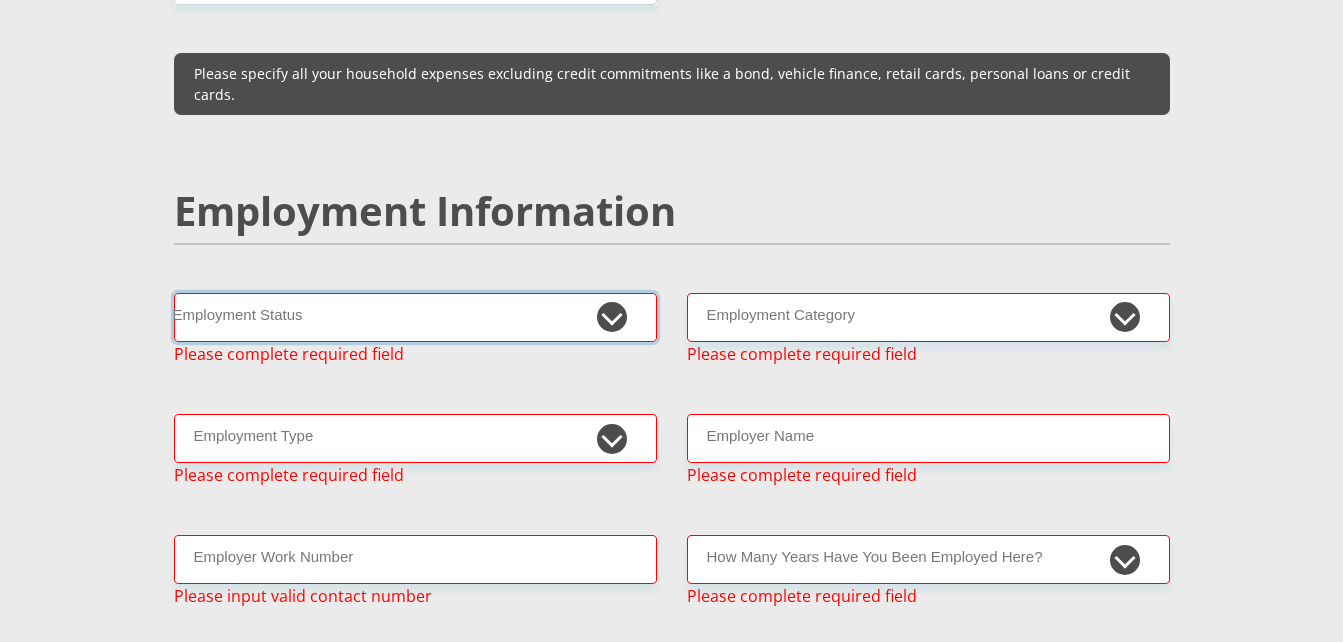 click on "Permanent/Full-time
Part-time/Casual
[DEMOGRAPHIC_DATA] Worker
Self-Employed
Housewife
Retired
Student
Medically Boarded
Disability
Unemployed" at bounding box center [415, 317] 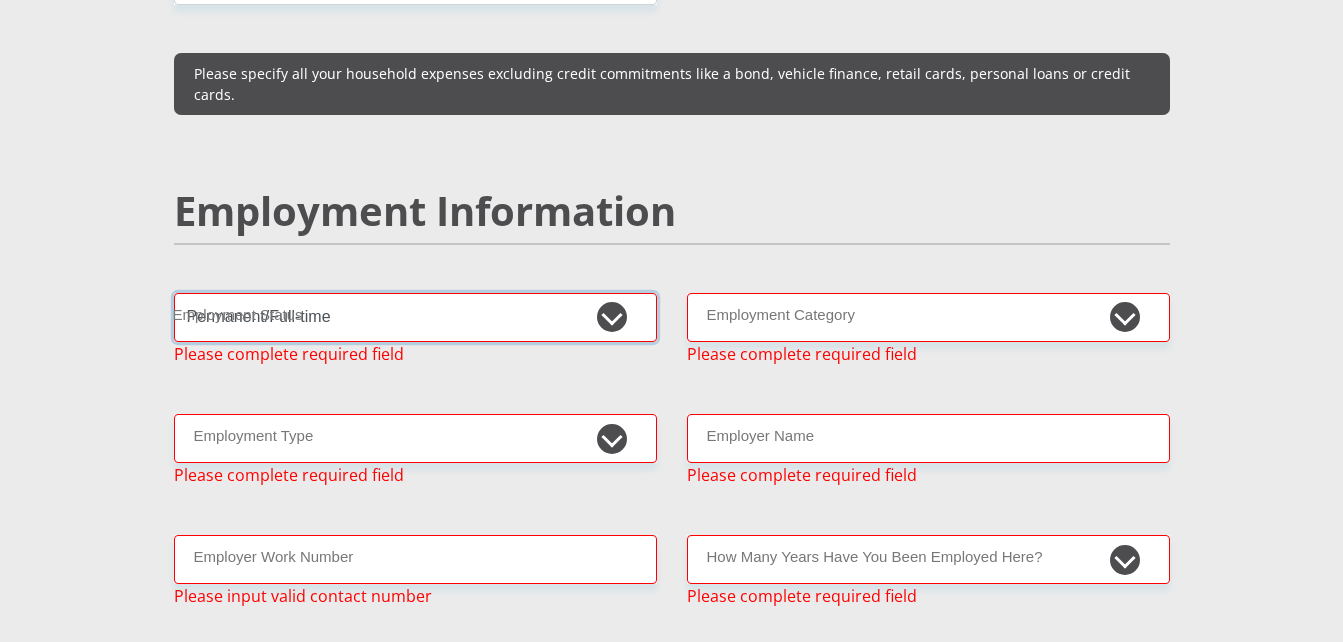 click on "Permanent/Full-time
Part-time/Casual
[DEMOGRAPHIC_DATA] Worker
Self-Employed
Housewife
Retired
Student
Medically Boarded
Disability
Unemployed" at bounding box center (415, 317) 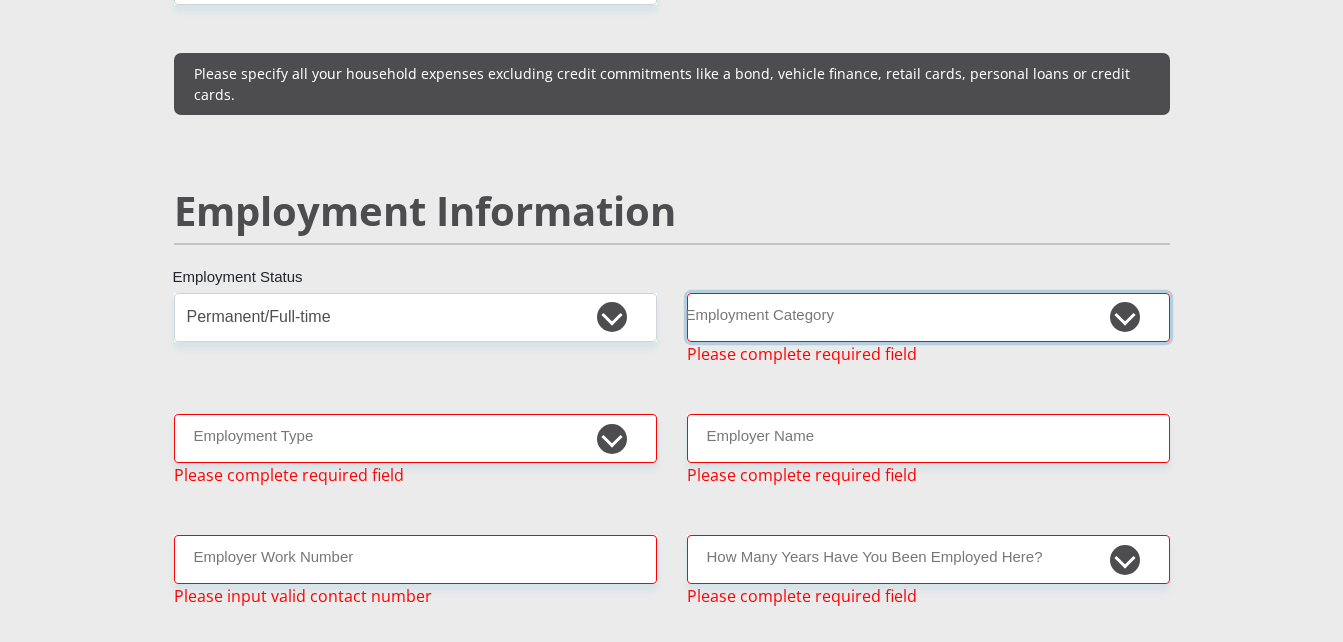 click on "AGRICULTURE
ALCOHOL & TOBACCO
CONSTRUCTION MATERIALS
METALLURGY
EQUIPMENT FOR RENEWABLE ENERGY
SPECIALIZED CONTRACTORS
CAR
GAMING (INCL. INTERNET
OTHER WHOLESALE
UNLICENSED PHARMACEUTICALS
CURRENCY EXCHANGE HOUSES
OTHER FINANCIAL INSTITUTIONS & INSURANCE
REAL ESTATE AGENTS
OIL & GAS
OTHER MATERIALS (E.G. IRON ORE)
PRECIOUS STONES & PRECIOUS METALS
POLITICAL ORGANIZATIONS
RELIGIOUS ORGANIZATIONS(NOT SECTS)
ACTI. HAVING BUSINESS DEAL WITH PUBLIC ADMINISTRATION
LAUNDROMATS" at bounding box center (928, 317) 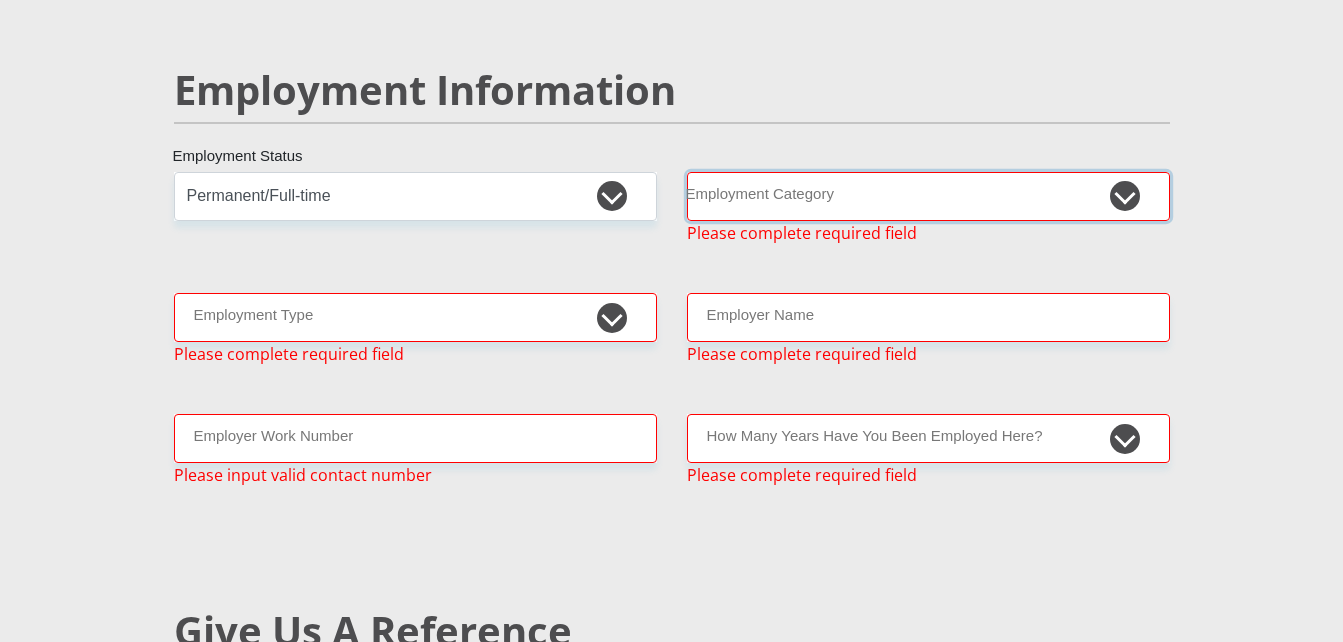 scroll, scrollTop: 3046, scrollLeft: 0, axis: vertical 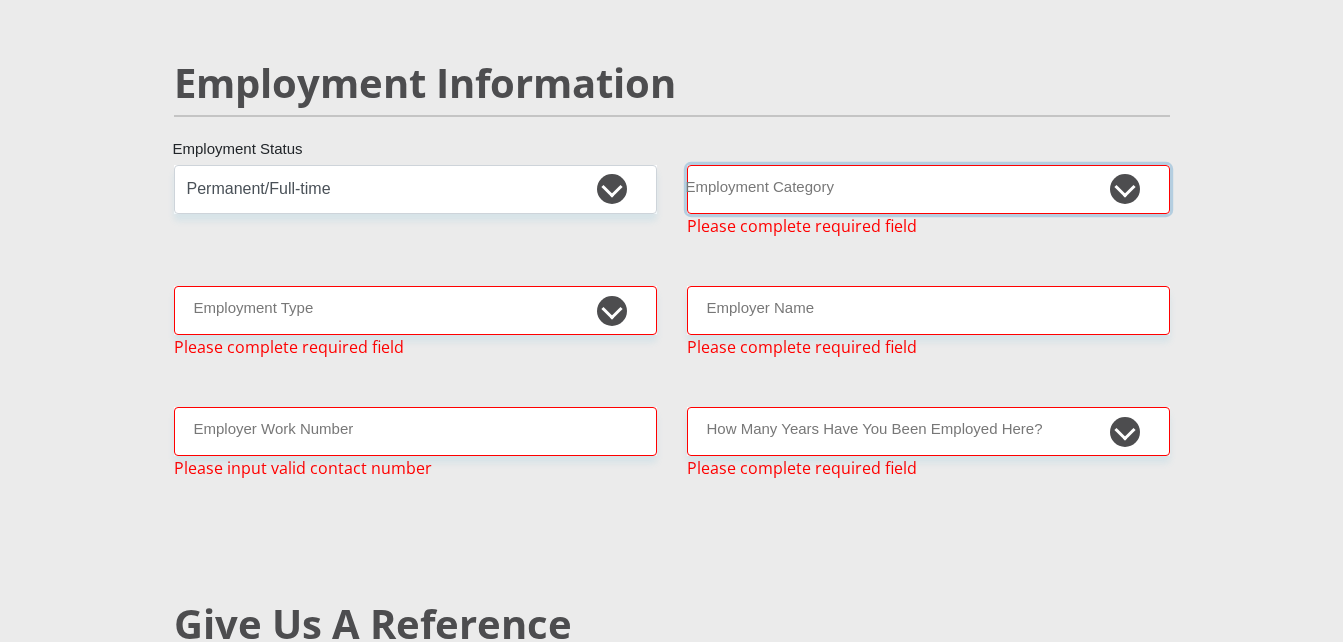 click on "AGRICULTURE
ALCOHOL & TOBACCO
CONSTRUCTION MATERIALS
METALLURGY
EQUIPMENT FOR RENEWABLE ENERGY
SPECIALIZED CONTRACTORS
CAR
GAMING (INCL. INTERNET
OTHER WHOLESALE
UNLICENSED PHARMACEUTICALS
CURRENCY EXCHANGE HOUSES
OTHER FINANCIAL INSTITUTIONS & INSURANCE
REAL ESTATE AGENTS
OIL & GAS
OTHER MATERIALS (E.G. IRON ORE)
PRECIOUS STONES & PRECIOUS METALS
POLITICAL ORGANIZATIONS
RELIGIOUS ORGANIZATIONS(NOT SECTS)
ACTI. HAVING BUSINESS DEAL WITH PUBLIC ADMINISTRATION
LAUNDROMATS" at bounding box center [928, 189] 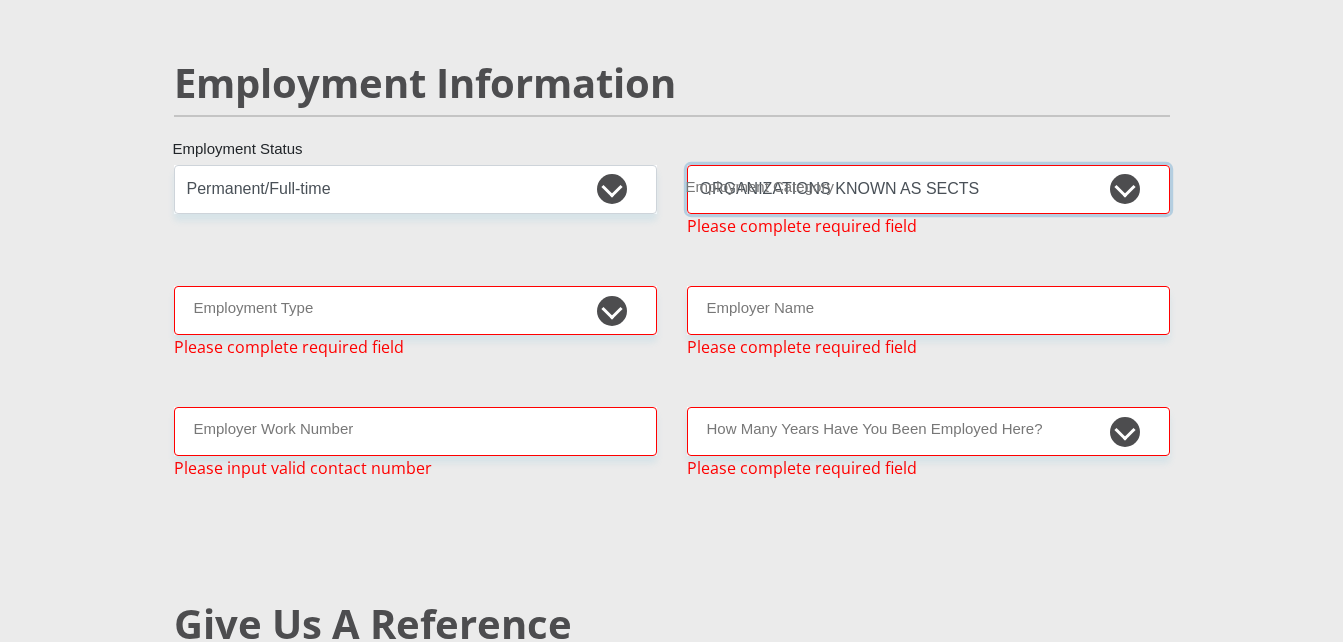 click on "AGRICULTURE
ALCOHOL & TOBACCO
CONSTRUCTION MATERIALS
METALLURGY
EQUIPMENT FOR RENEWABLE ENERGY
SPECIALIZED CONTRACTORS
CAR
GAMING (INCL. INTERNET
OTHER WHOLESALE
UNLICENSED PHARMACEUTICALS
CURRENCY EXCHANGE HOUSES
OTHER FINANCIAL INSTITUTIONS & INSURANCE
REAL ESTATE AGENTS
OIL & GAS
OTHER MATERIALS (E.G. IRON ORE)
PRECIOUS STONES & PRECIOUS METALS
POLITICAL ORGANIZATIONS
RELIGIOUS ORGANIZATIONS(NOT SECTS)
ACTI. HAVING BUSINESS DEAL WITH PUBLIC ADMINISTRATION
LAUNDROMATS" at bounding box center (928, 189) 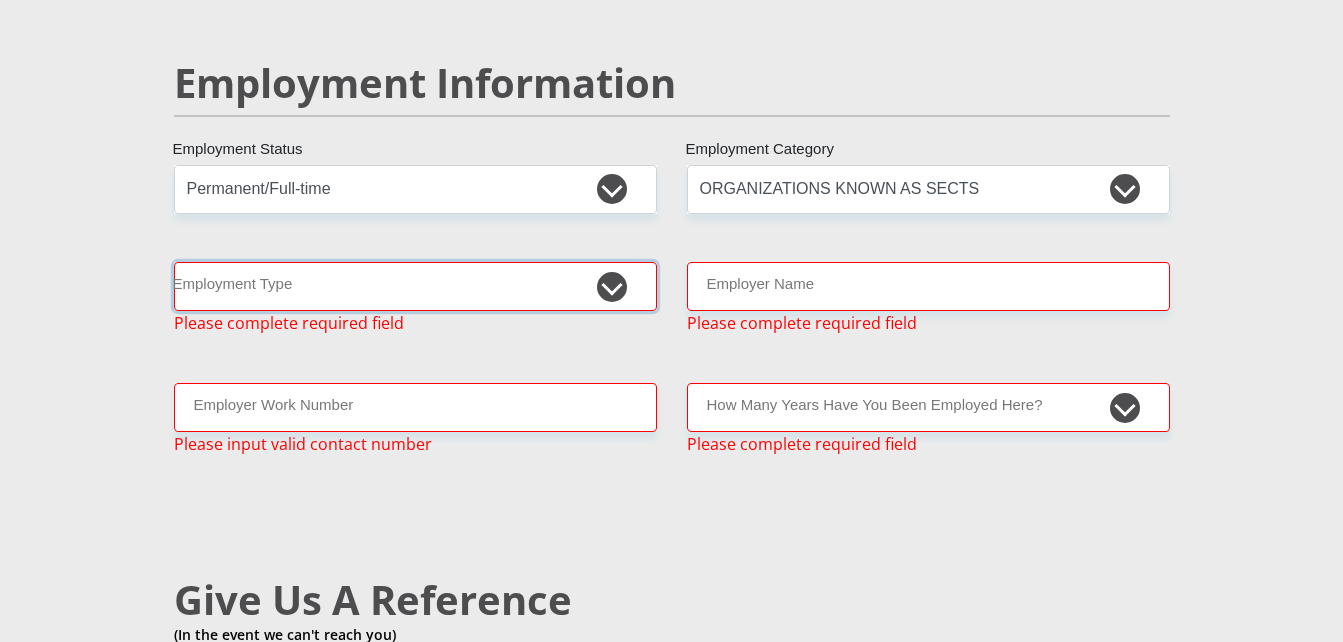 click on "College/Lecturer
Craft Seller
Creative
Driver
Executive
Farmer
Forces - Non Commissioned
Forces - Officer
Hawker
Housewife
Labourer
Licenced Professional
Manager
Miner
Non Licenced Professional
Office Staff/Clerk
Outside Worker
Pensioner
Permanent Teacher
Production/Manufacturing
Sales
Self-Employed
Semi-Professional Worker
Service Industry  Social Worker  Student" at bounding box center [415, 286] 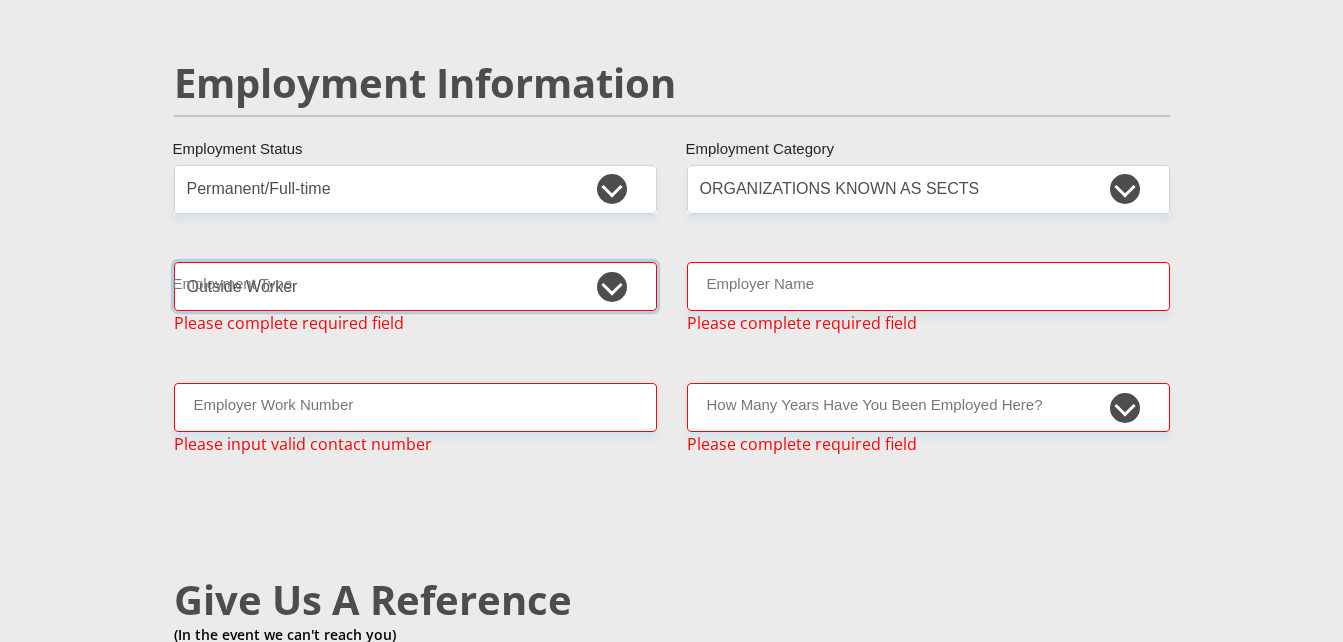 click on "College/Lecturer
Craft Seller
Creative
Driver
Executive
Farmer
Forces - Non Commissioned
Forces - Officer
Hawker
Housewife
Labourer
Licenced Professional
Manager
Miner
Non Licenced Professional
Office Staff/Clerk
Outside Worker
Pensioner
Permanent Teacher
Production/Manufacturing
Sales
Self-Employed
Semi-Professional Worker
Service Industry  Social Worker  Student" at bounding box center [415, 286] 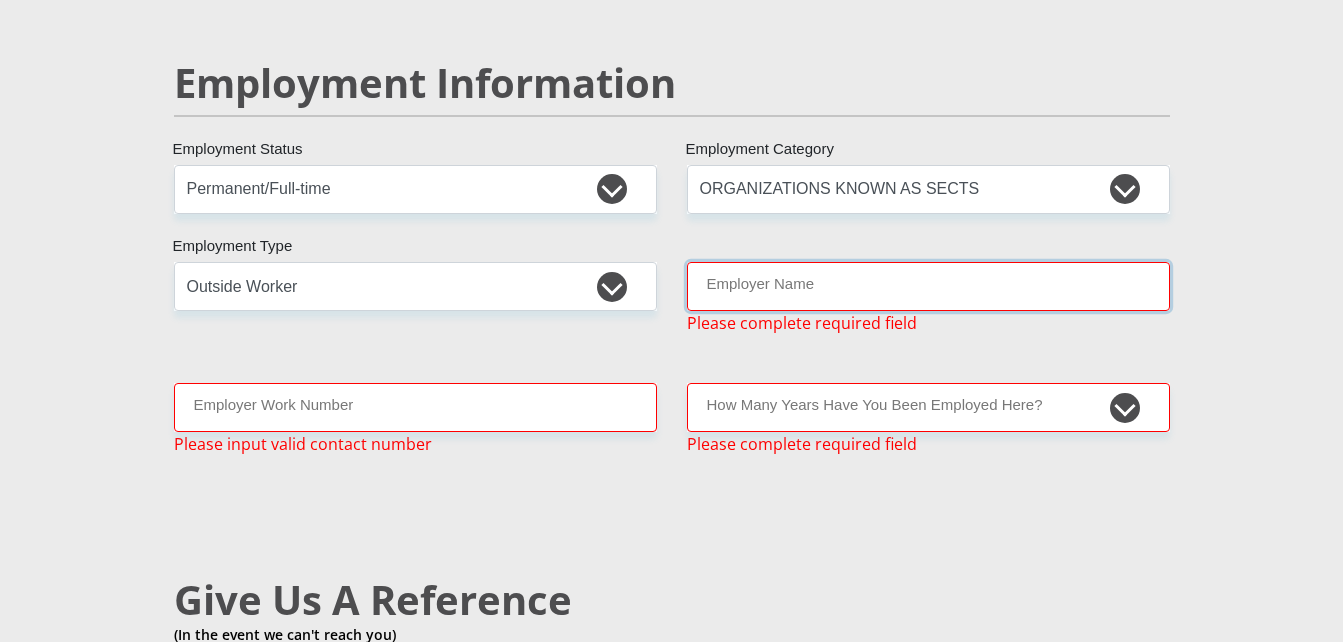 click on "Employer Name" at bounding box center (928, 286) 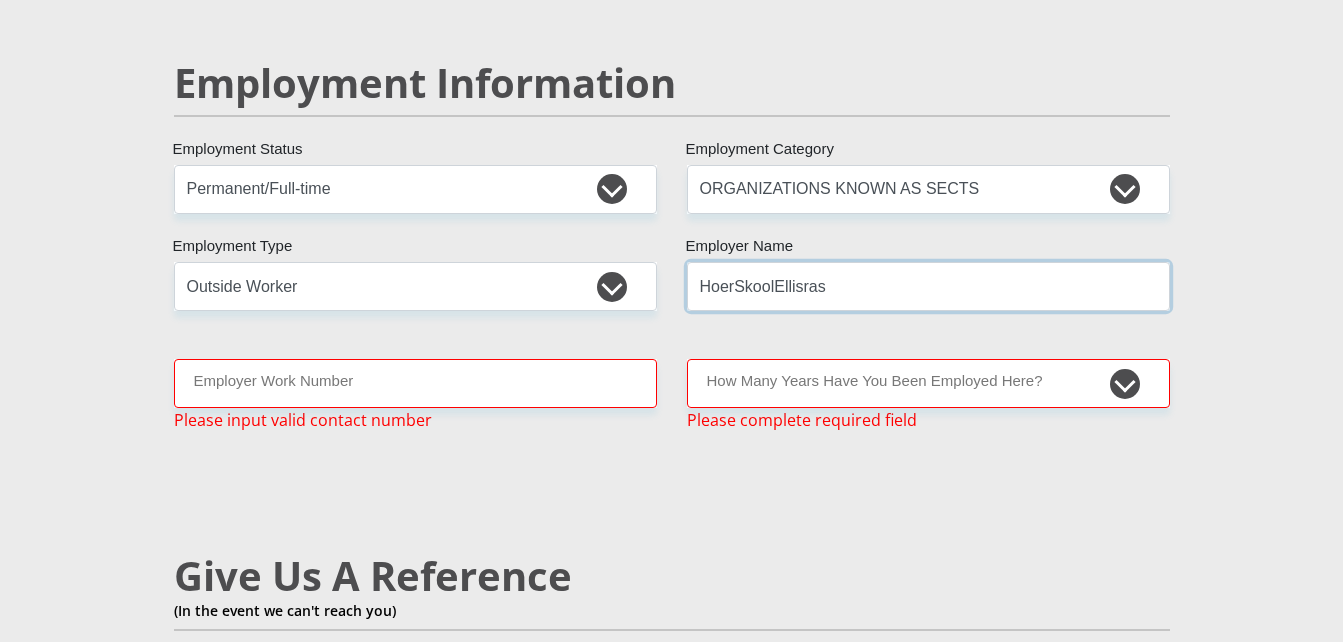 type on "HoerSkoolEllisras" 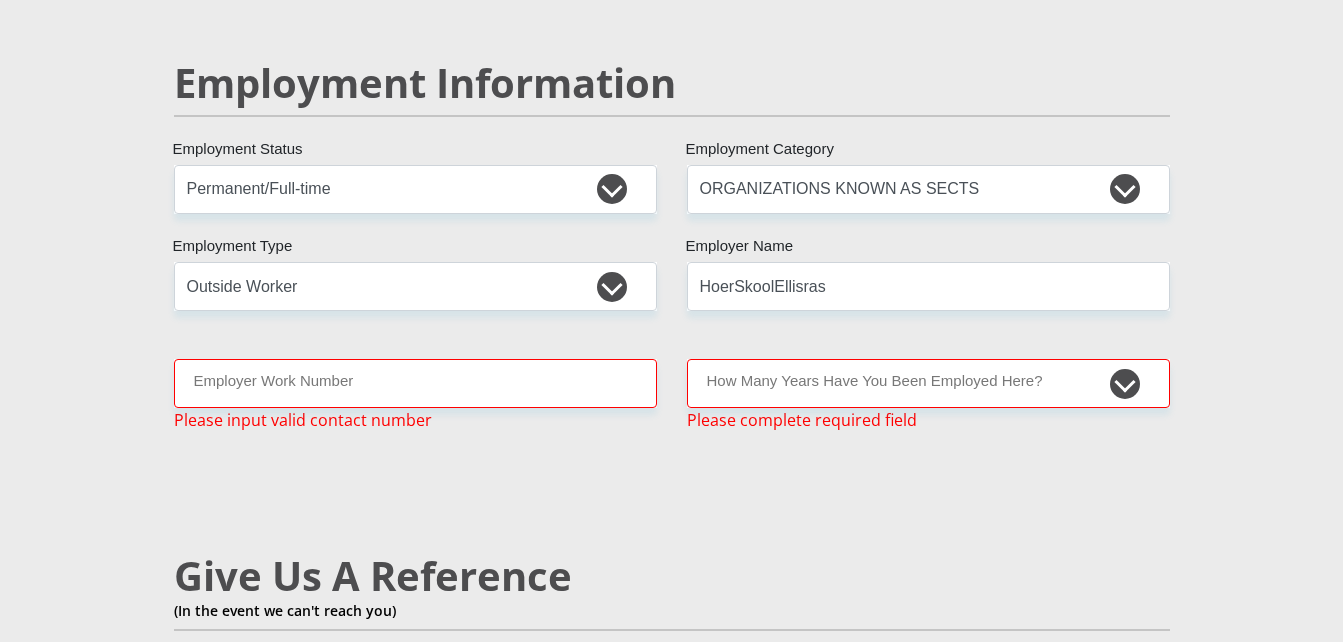 click on "Mr
Ms
Mrs
Dr
[PERSON_NAME]
Title
Mmakgabo
First Name
Matlou
Surname
[CREDIT_CARD_NUMBER]
South African ID Number
Please input valid ID number
[GEOGRAPHIC_DATA]
[GEOGRAPHIC_DATA]
[GEOGRAPHIC_DATA]
[GEOGRAPHIC_DATA]
[GEOGRAPHIC_DATA]
[GEOGRAPHIC_DATA] [GEOGRAPHIC_DATA]
[GEOGRAPHIC_DATA]
[GEOGRAPHIC_DATA]
[GEOGRAPHIC_DATA]
[GEOGRAPHIC_DATA]
[GEOGRAPHIC_DATA]
[GEOGRAPHIC_DATA]
[GEOGRAPHIC_DATA]" at bounding box center (672, 204) 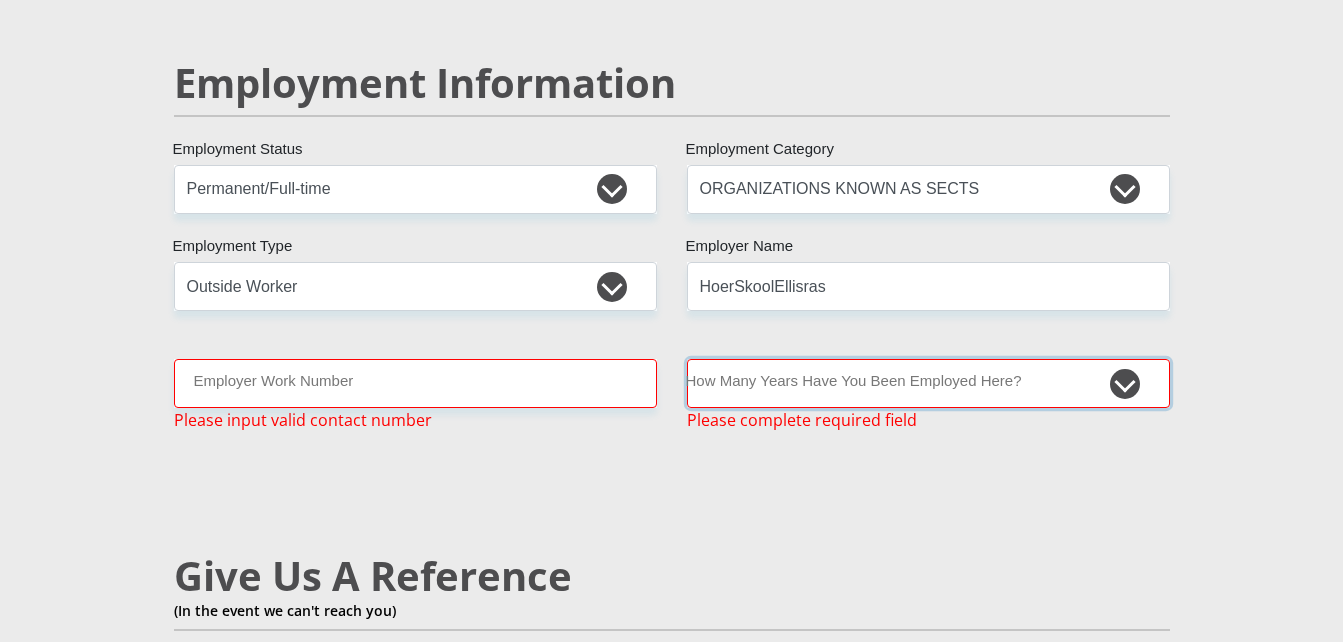 click on "less than 1 year
1-3 years
3-5 years
5+ years" at bounding box center [928, 383] 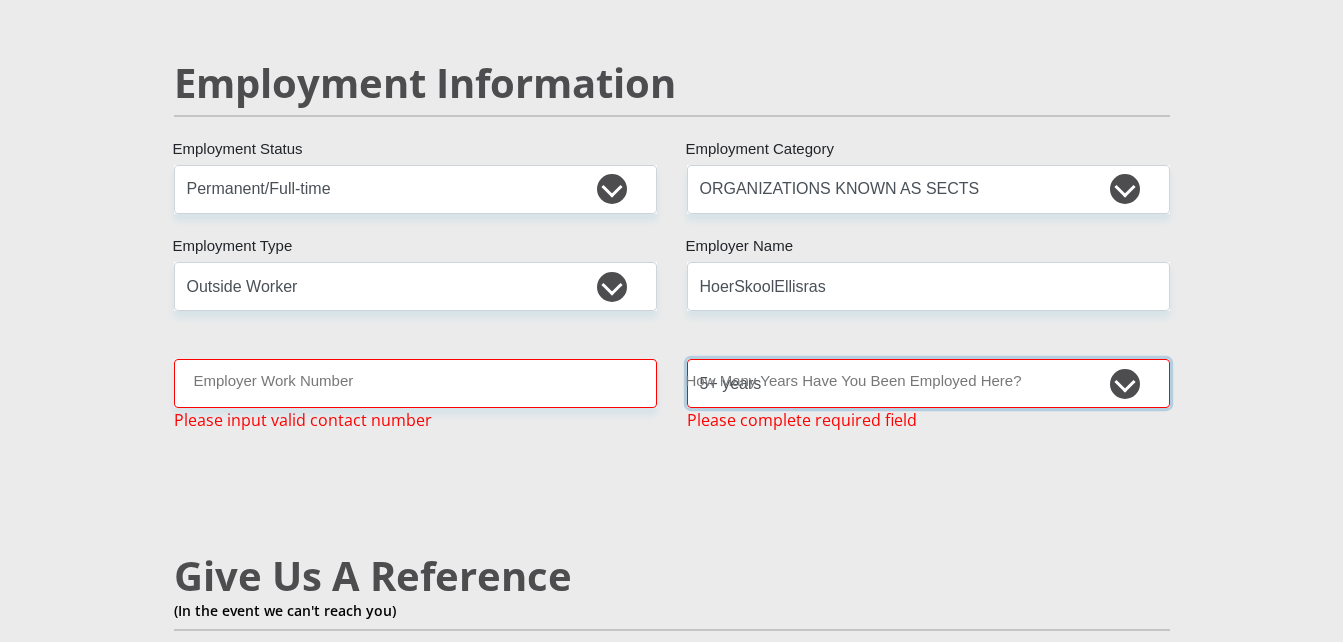 click on "less than 1 year
1-3 years
3-5 years
5+ years" at bounding box center [928, 383] 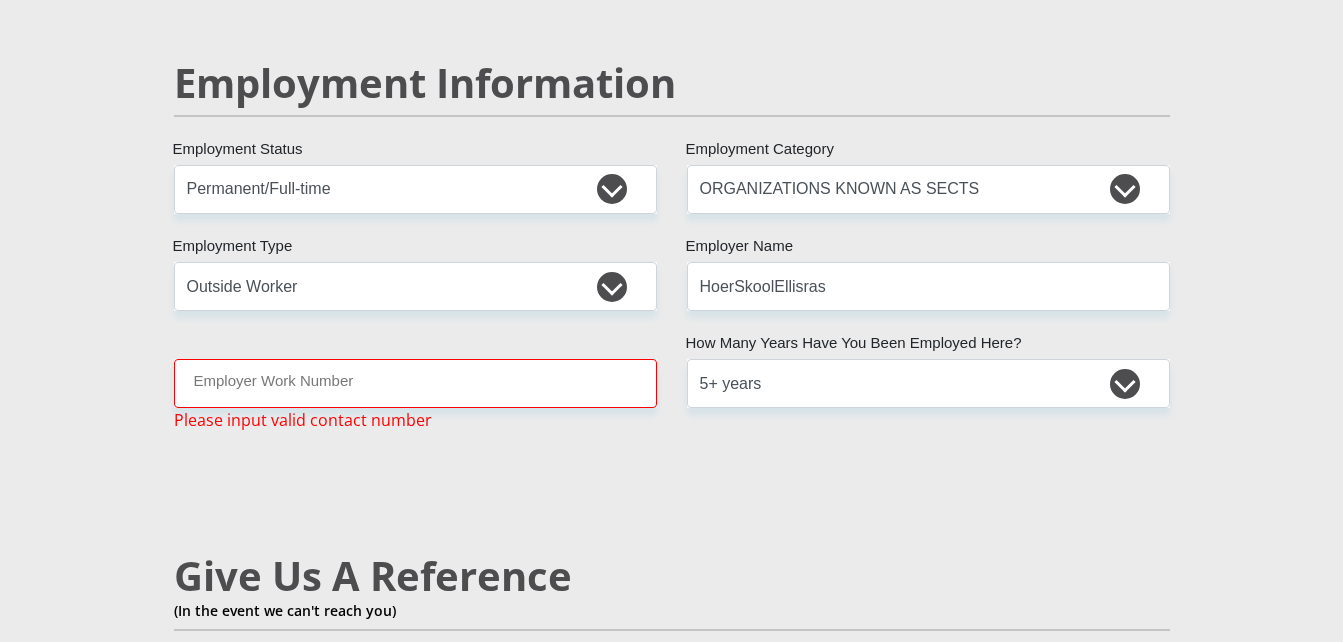 click on "Mr
Ms
Mrs
Dr
[PERSON_NAME]
Title
Mmakgabo
First Name
Matlou
Surname
[CREDIT_CARD_NUMBER]
South African ID Number
Please input valid ID number
[GEOGRAPHIC_DATA]
[GEOGRAPHIC_DATA]
[GEOGRAPHIC_DATA]
[GEOGRAPHIC_DATA]
[GEOGRAPHIC_DATA]
[GEOGRAPHIC_DATA] [GEOGRAPHIC_DATA]
[GEOGRAPHIC_DATA]
[GEOGRAPHIC_DATA]
[GEOGRAPHIC_DATA]
[GEOGRAPHIC_DATA]
[GEOGRAPHIC_DATA]
[GEOGRAPHIC_DATA]
[GEOGRAPHIC_DATA]" at bounding box center [672, 204] 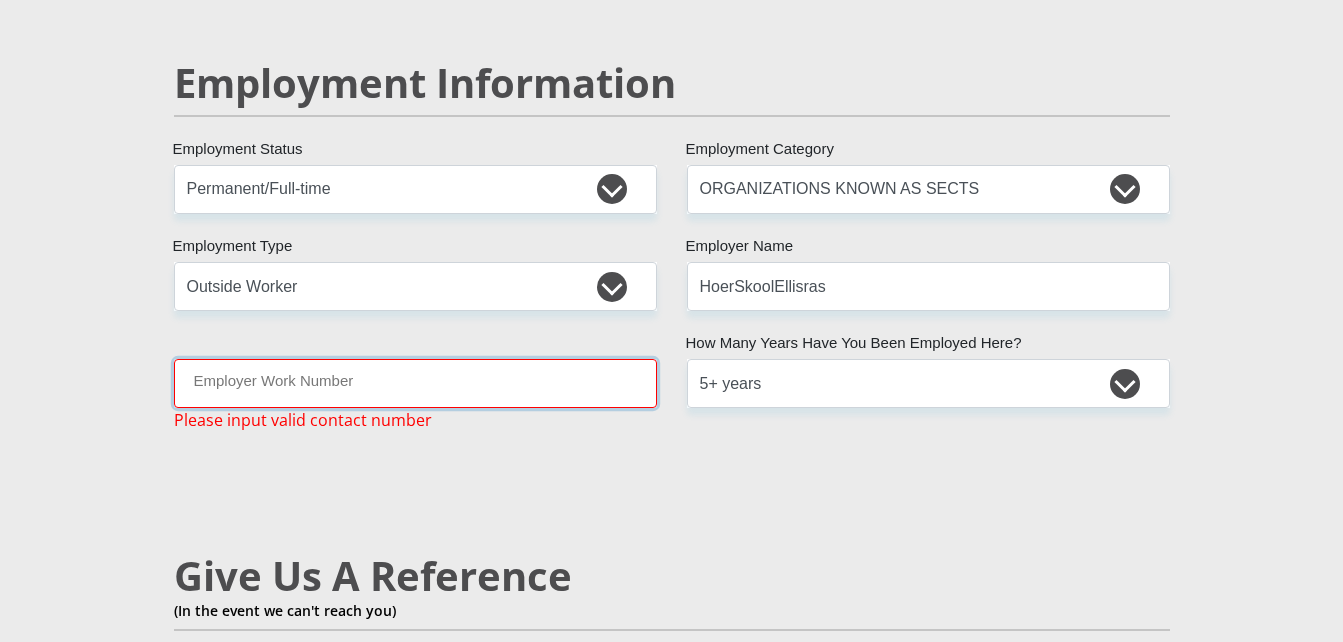 click on "Employer Work Number" at bounding box center [415, 383] 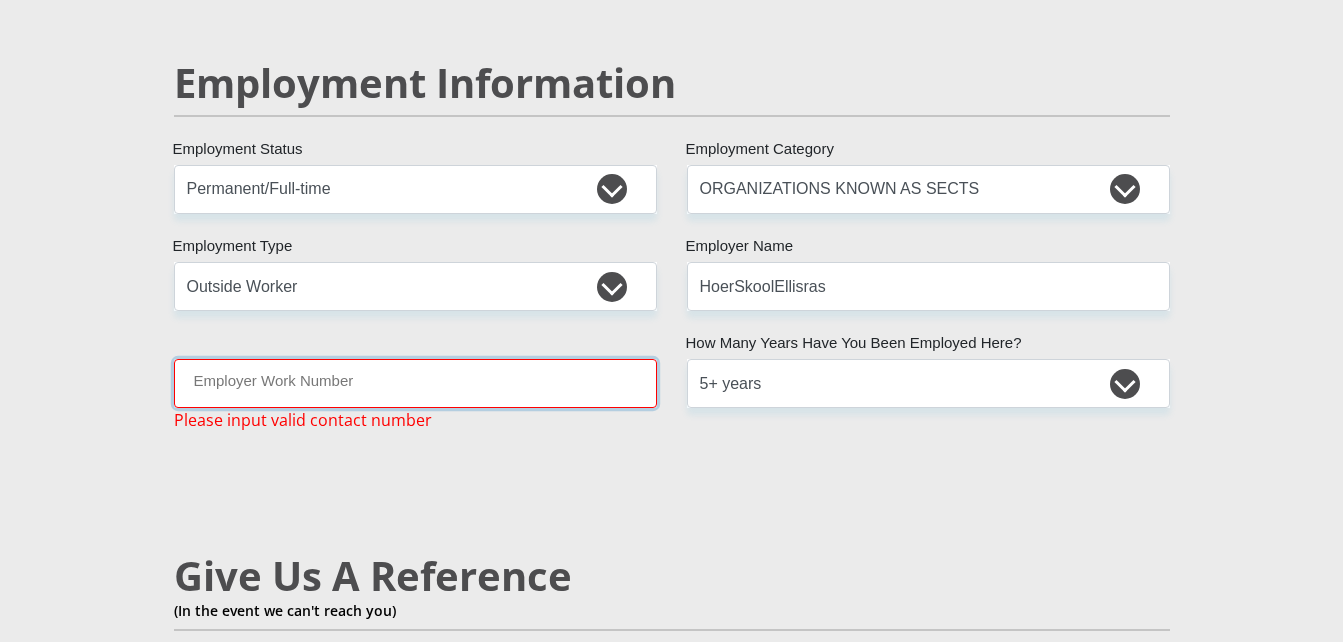 type on "0672322375" 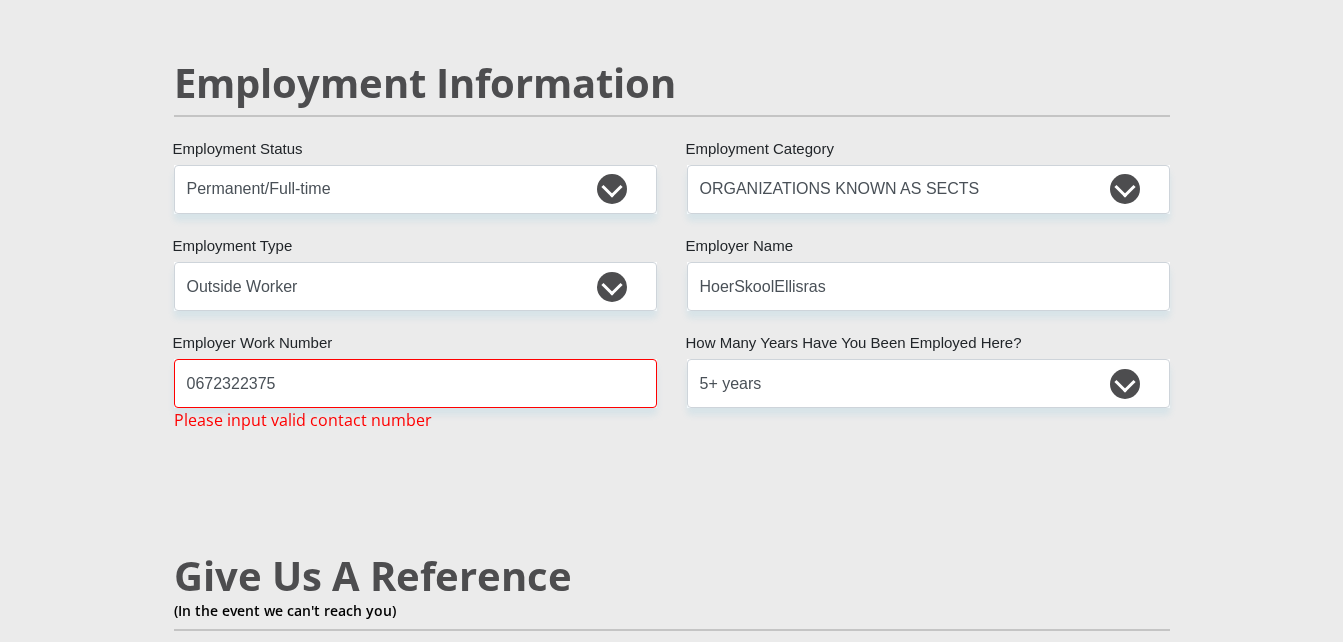 type on "Naume" 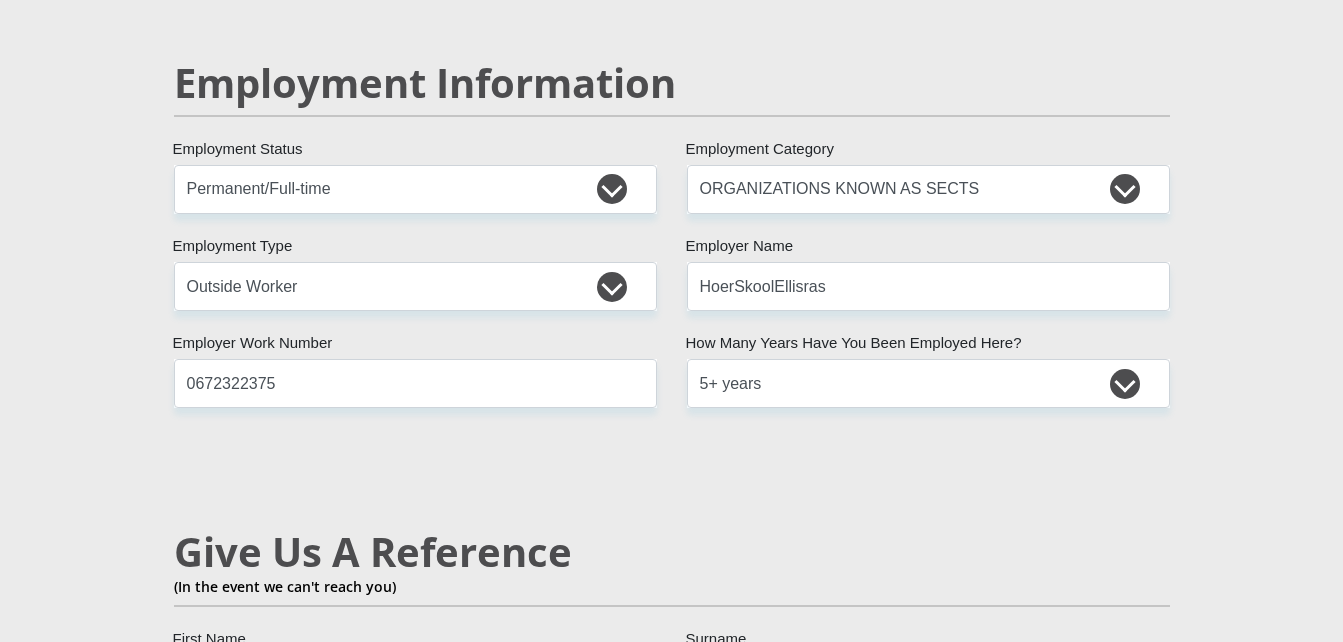click on "Mr
Ms
Mrs
Dr
[PERSON_NAME]
Title
Mmakgabo
First Name
Matlou
Surname
[CREDIT_CARD_NUMBER]
South African ID Number
Please input valid ID number
[GEOGRAPHIC_DATA]
[GEOGRAPHIC_DATA]
[GEOGRAPHIC_DATA]
[GEOGRAPHIC_DATA]
[GEOGRAPHIC_DATA]
[GEOGRAPHIC_DATA] [GEOGRAPHIC_DATA]
[GEOGRAPHIC_DATA]
[GEOGRAPHIC_DATA]
[GEOGRAPHIC_DATA]
[GEOGRAPHIC_DATA]
[GEOGRAPHIC_DATA]
[GEOGRAPHIC_DATA]
[GEOGRAPHIC_DATA]" at bounding box center (672, 180) 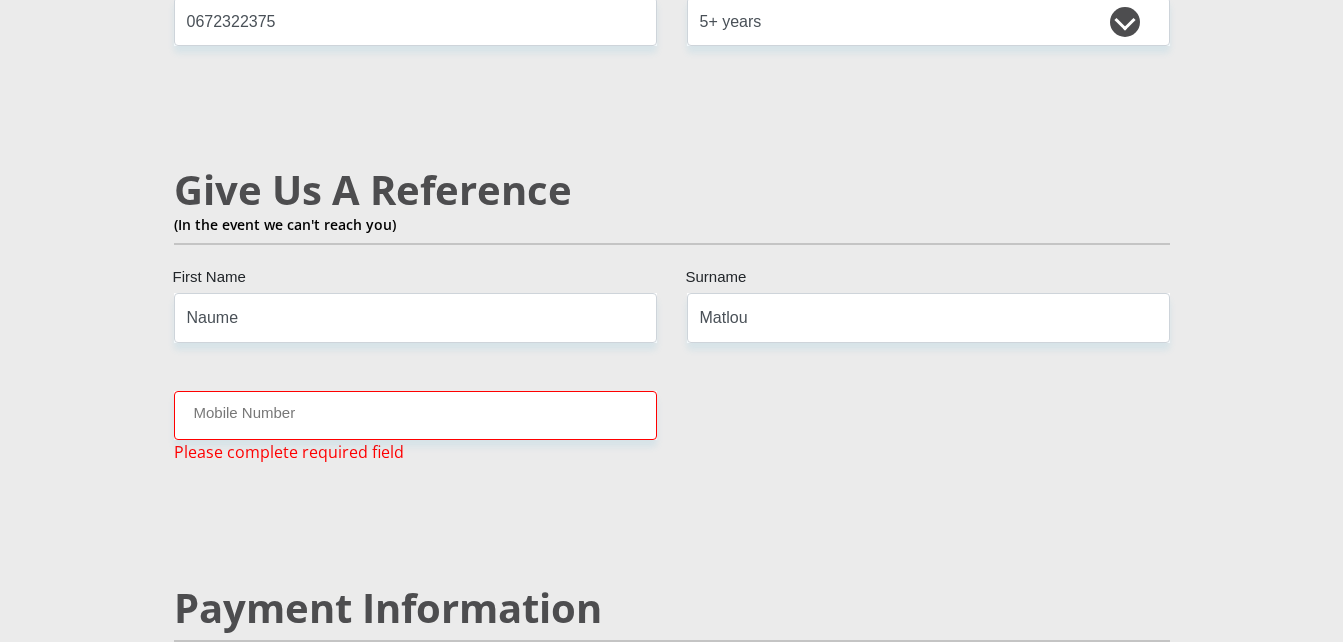 scroll, scrollTop: 3409, scrollLeft: 0, axis: vertical 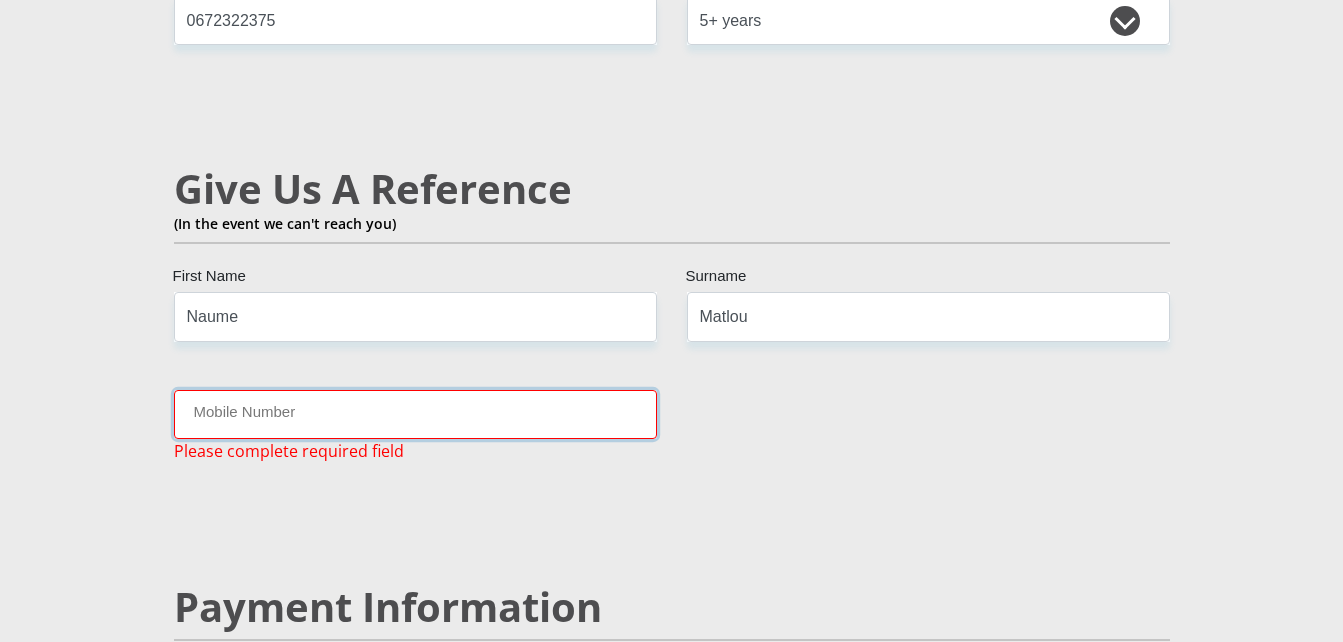 click on "Mobile Number" at bounding box center (415, 414) 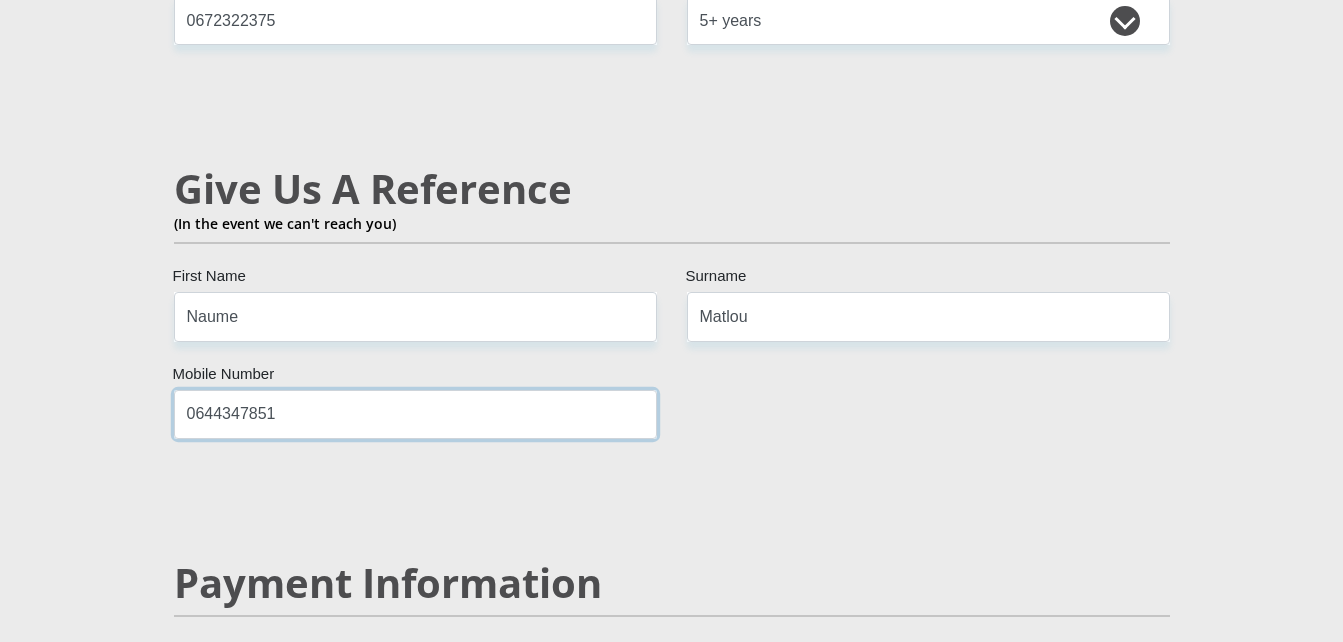 type on "0644347851" 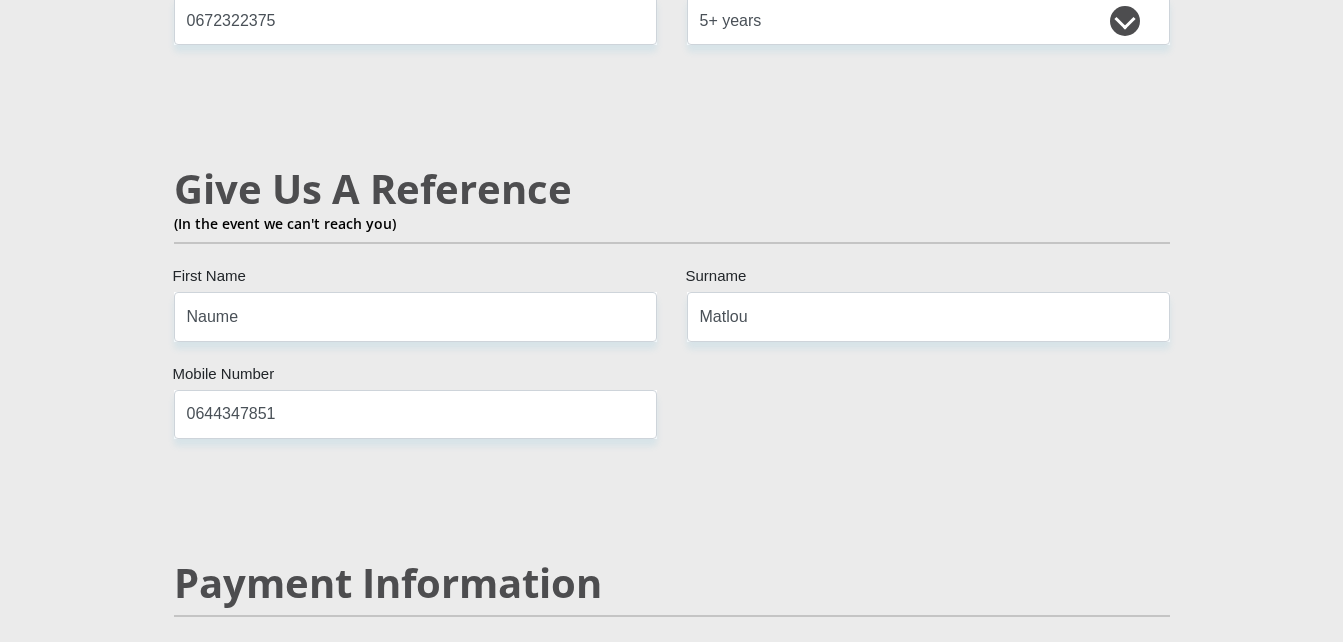 click on "Mr
Ms
Mrs
Dr
[PERSON_NAME]
Title
Mmakgabo
First Name
Matlou
Surname
[CREDIT_CARD_NUMBER]
South African ID Number
Please input valid ID number
[GEOGRAPHIC_DATA]
[GEOGRAPHIC_DATA]
[GEOGRAPHIC_DATA]
[GEOGRAPHIC_DATA]
[GEOGRAPHIC_DATA]
[GEOGRAPHIC_DATA] [GEOGRAPHIC_DATA]
[GEOGRAPHIC_DATA]
[GEOGRAPHIC_DATA]
[GEOGRAPHIC_DATA]
[GEOGRAPHIC_DATA]
[GEOGRAPHIC_DATA]
[GEOGRAPHIC_DATA]
[GEOGRAPHIC_DATA]" at bounding box center [672, -195] 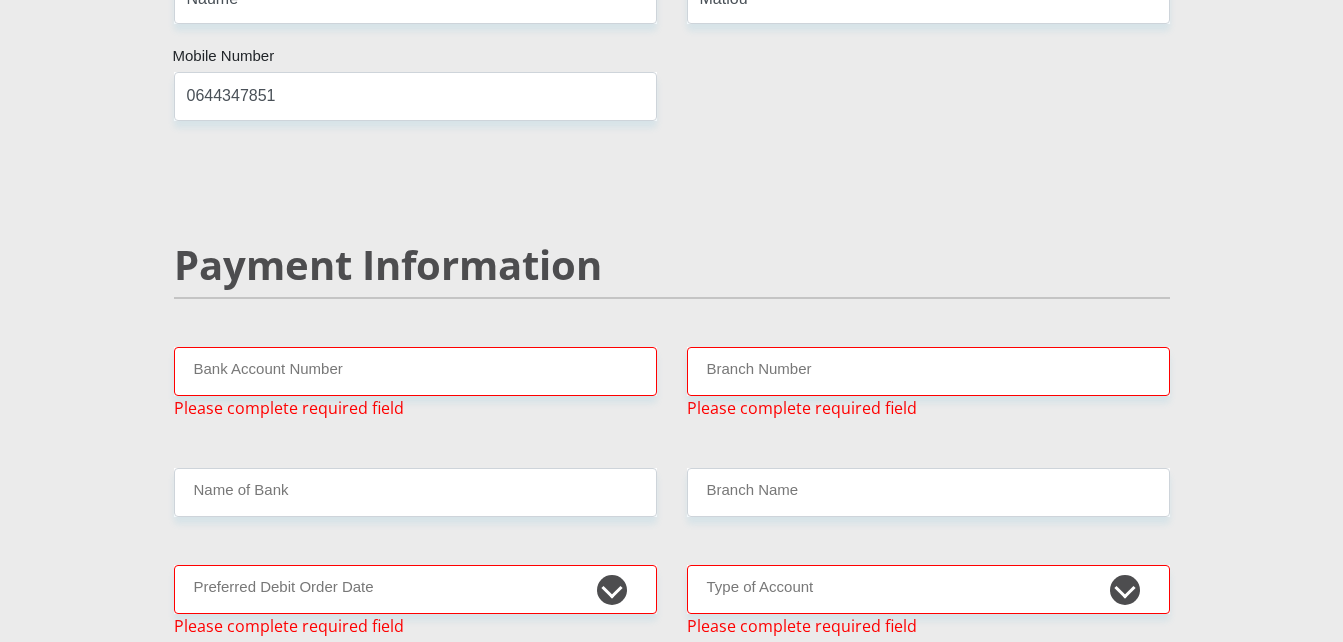 scroll, scrollTop: 3728, scrollLeft: 0, axis: vertical 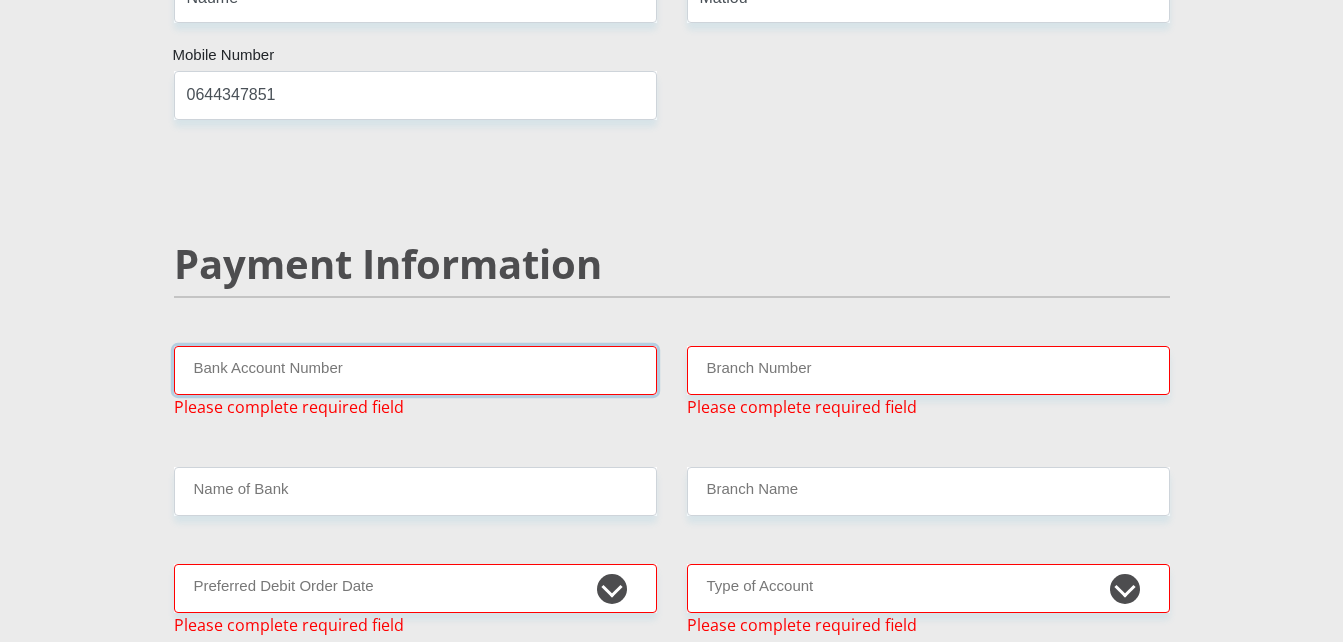 click on "Bank Account Number" at bounding box center (415, 370) 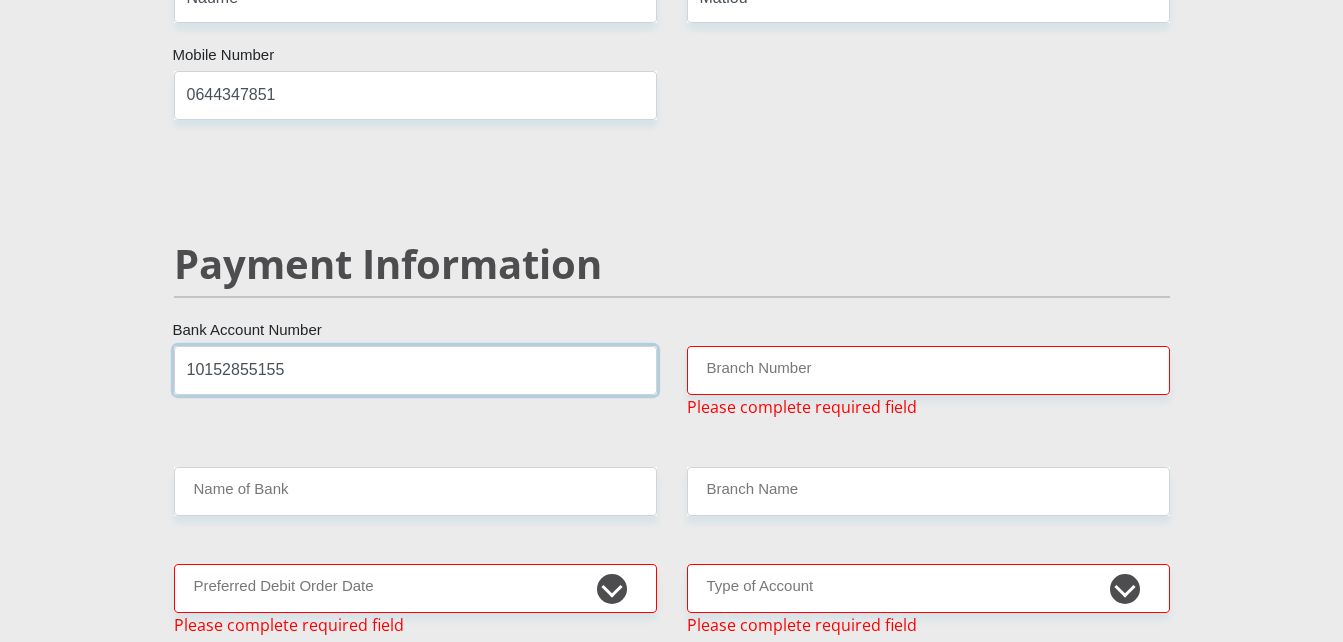 type on "10152855155" 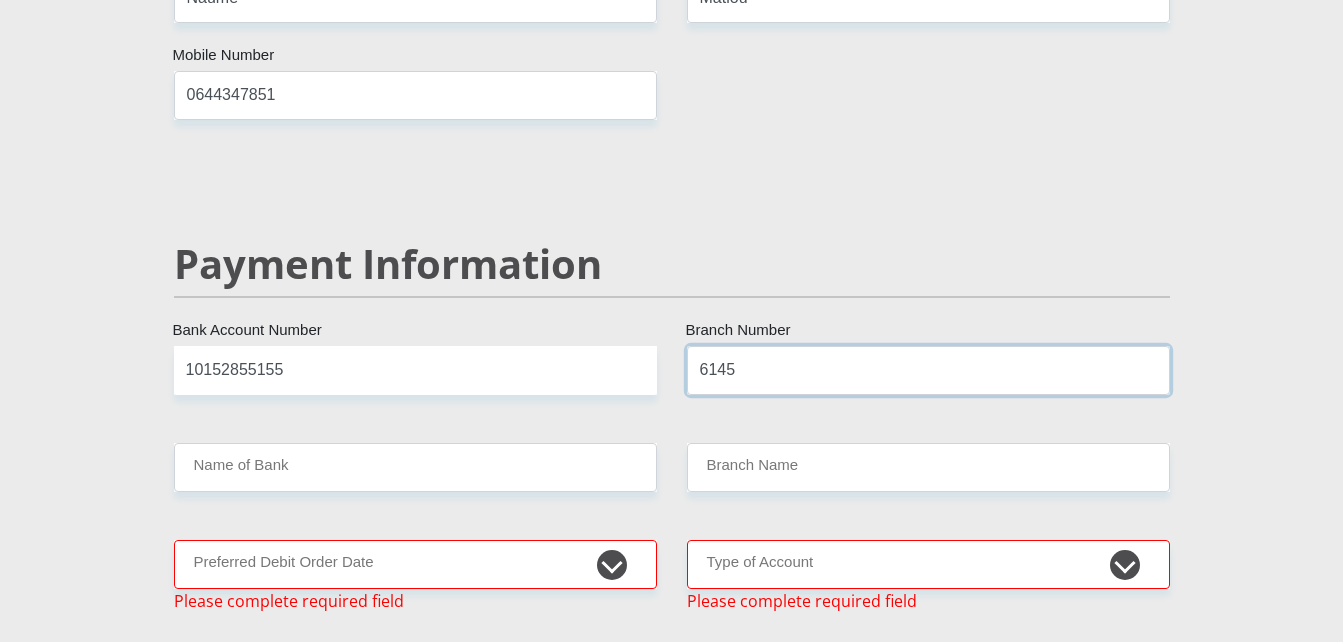 type on "6145" 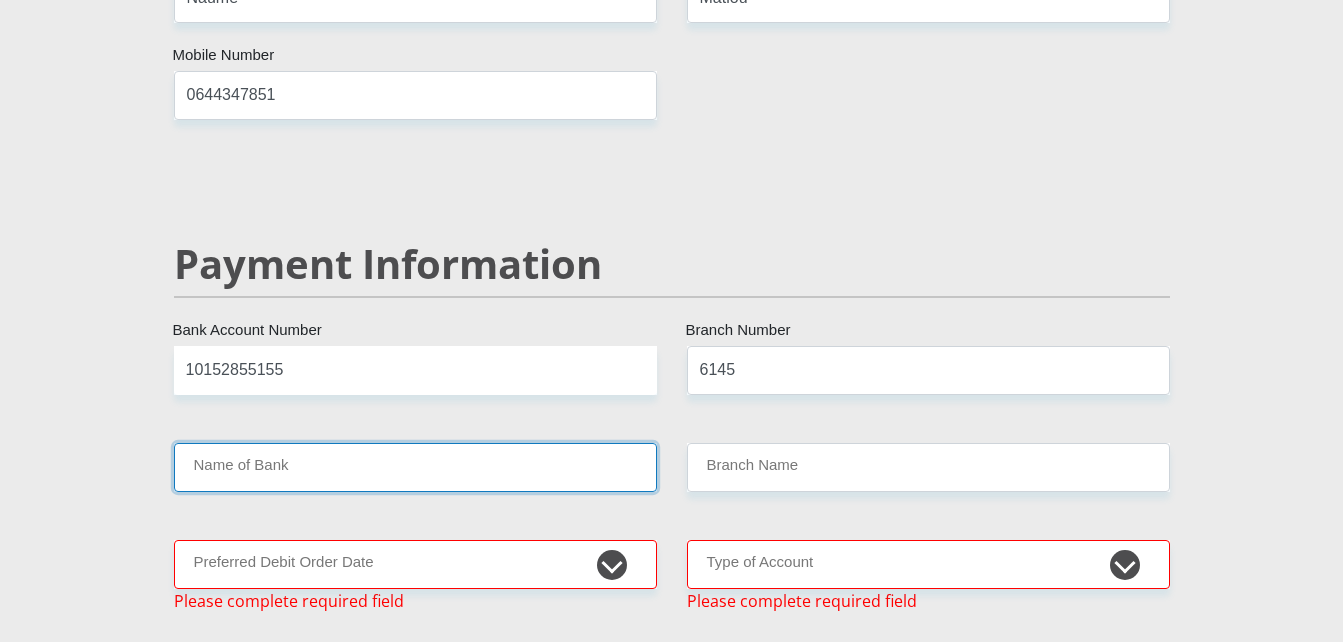 click on "Name of Bank" at bounding box center (415, 467) 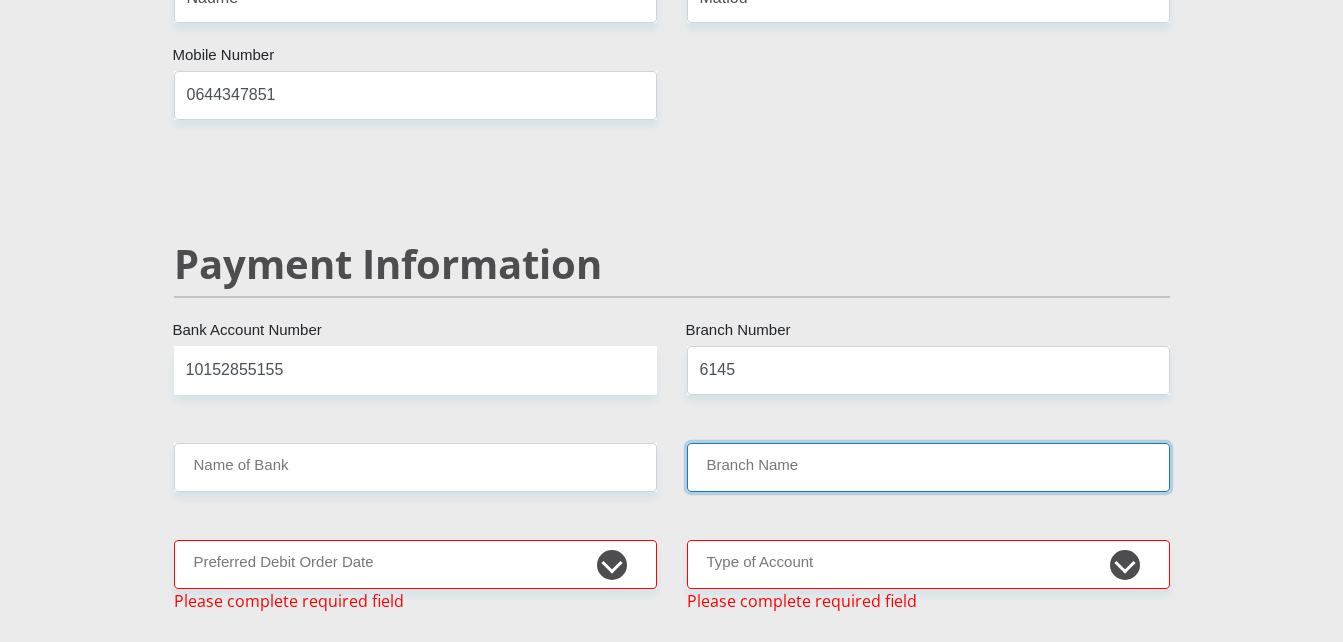 click on "Branch Name" at bounding box center (928, 467) 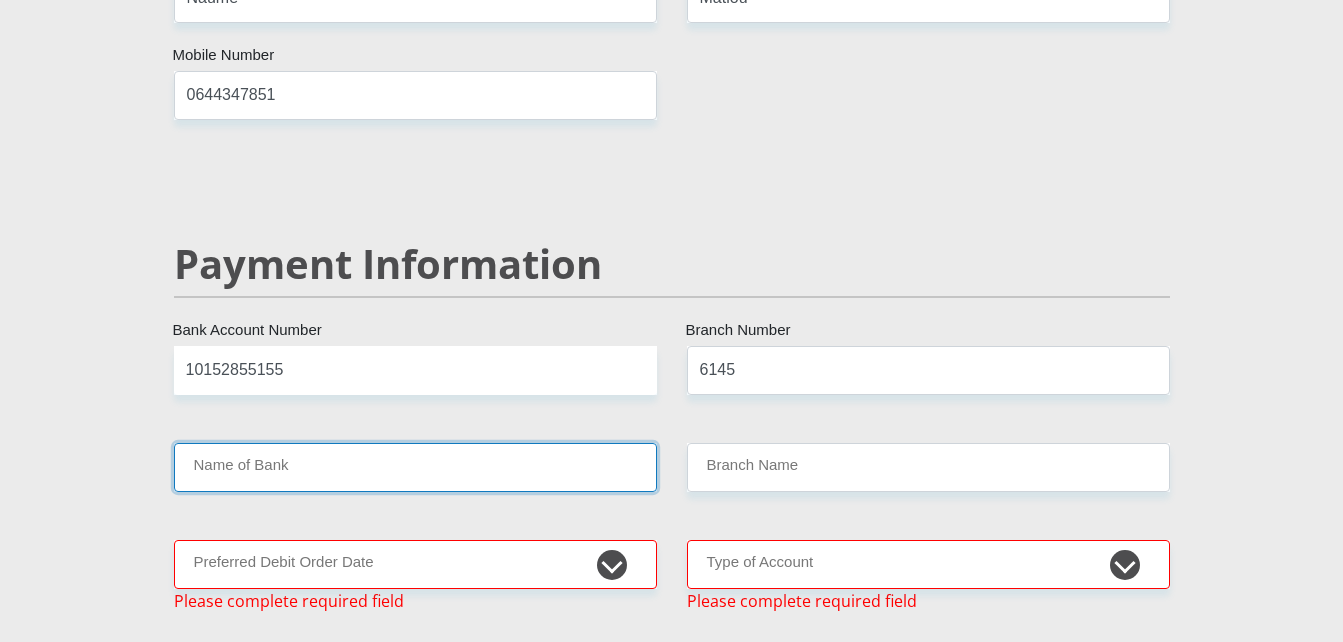 click on "Name of Bank" at bounding box center [415, 467] 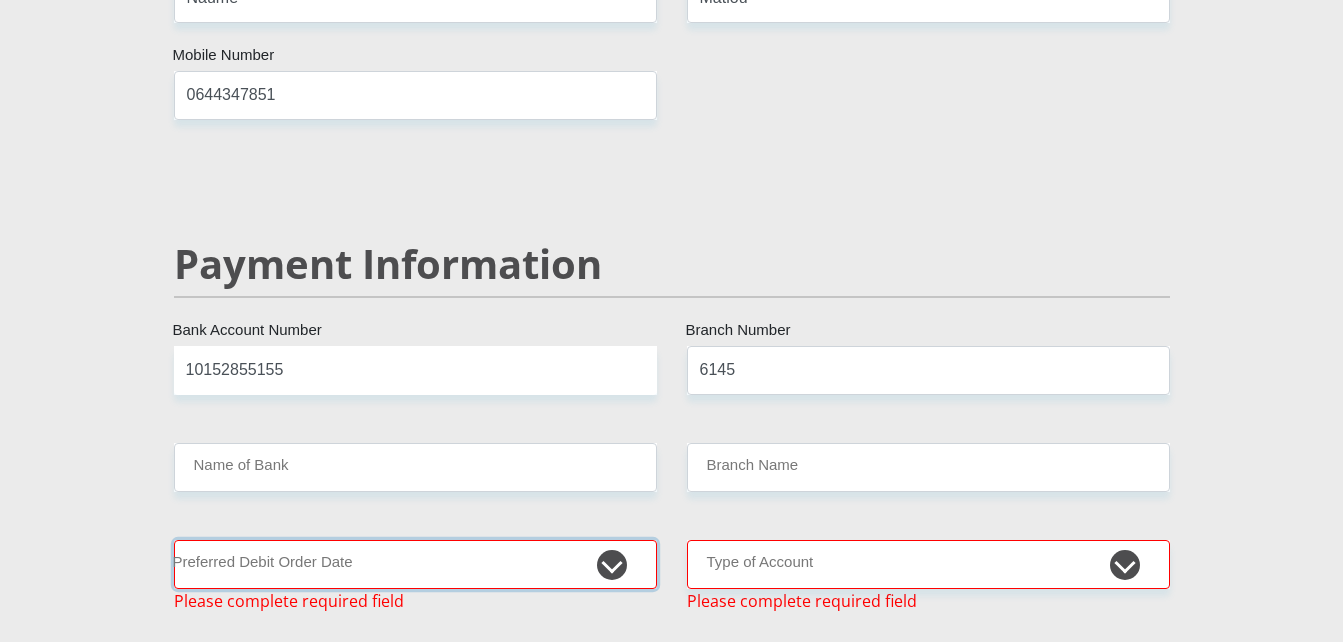 click on "1st
2nd
3rd
4th
5th
7th
18th
19th
20th
21st
22nd
23rd
24th
25th
26th
27th
28th
29th
30th" at bounding box center (415, 564) 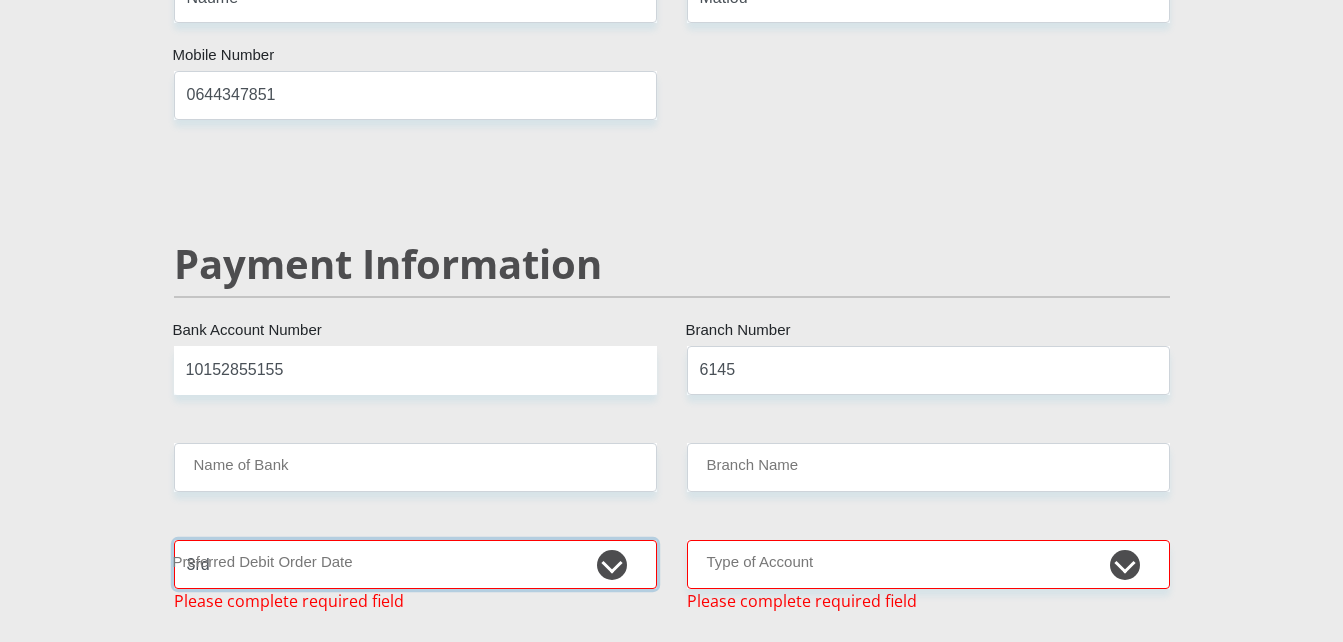 click on "1st
2nd
3rd
4th
5th
7th
18th
19th
20th
21st
22nd
23rd
24th
25th
26th
27th
28th
29th
30th" at bounding box center (415, 564) 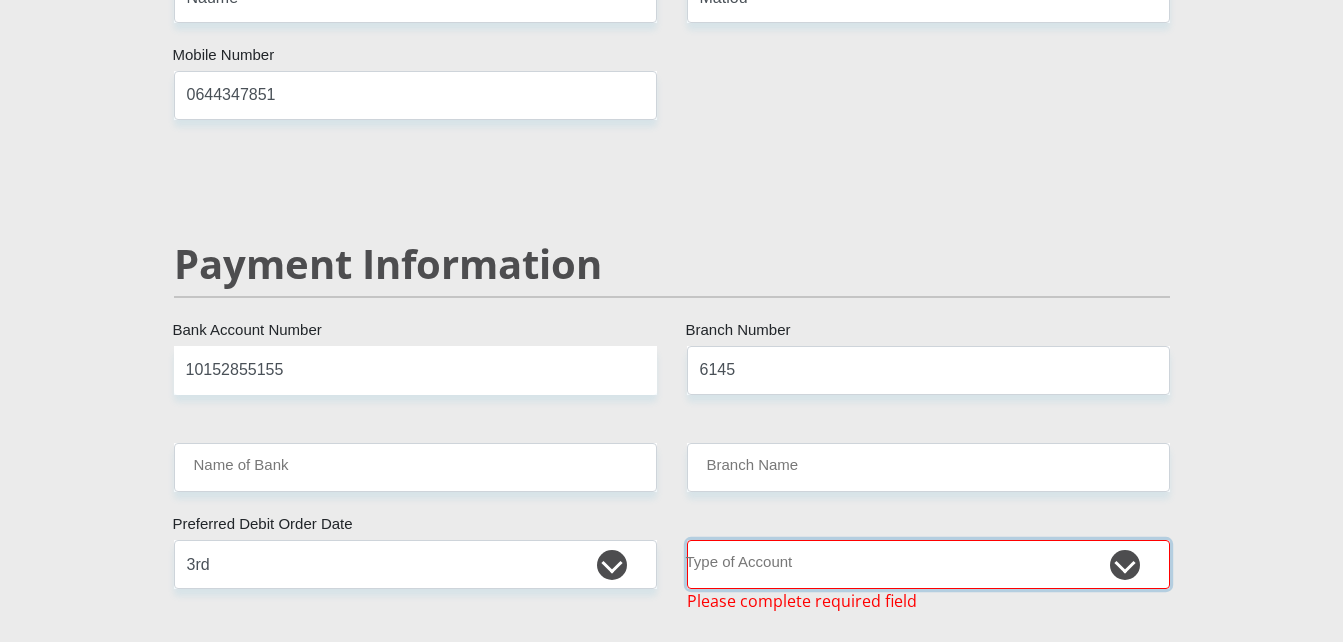 click on "Cheque
Savings" at bounding box center [928, 564] 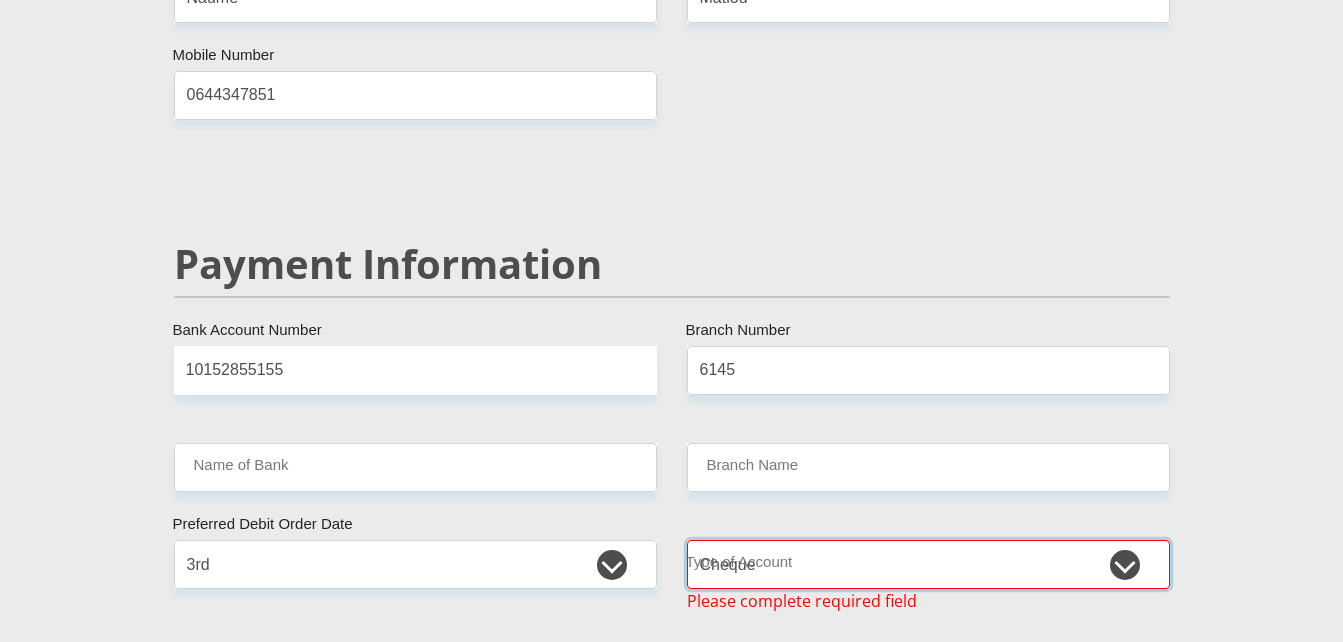 click on "Cheque
Savings" at bounding box center (928, 564) 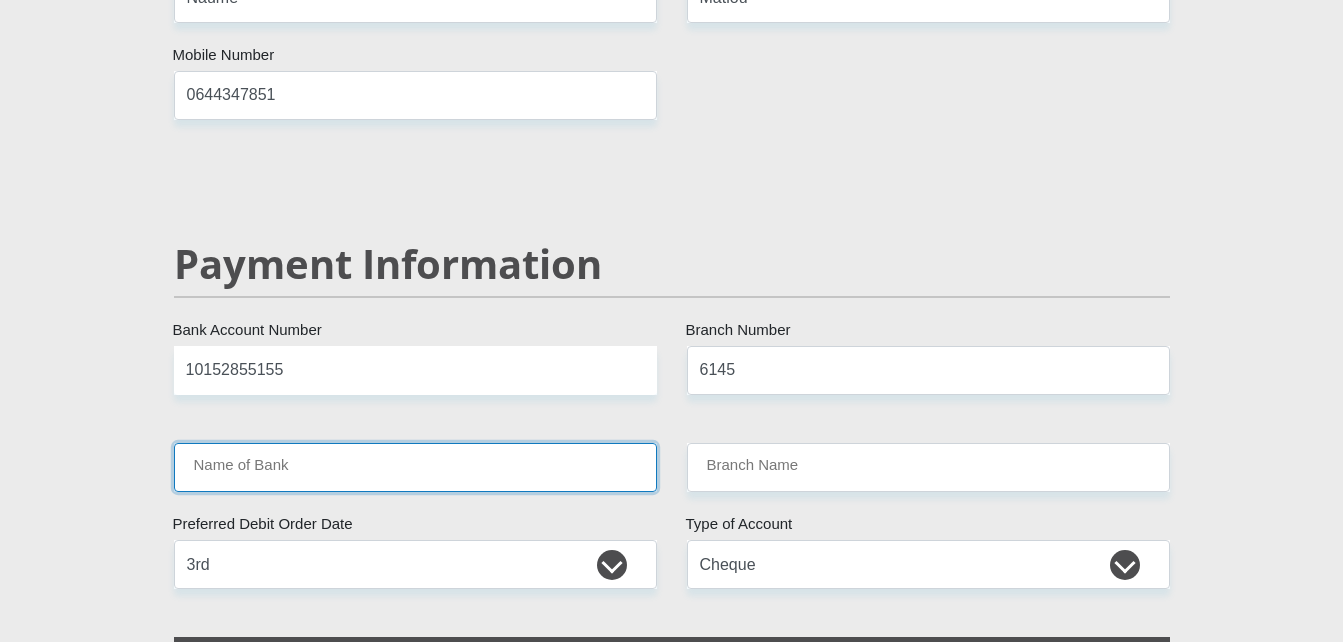click on "Name of Bank" at bounding box center [415, 467] 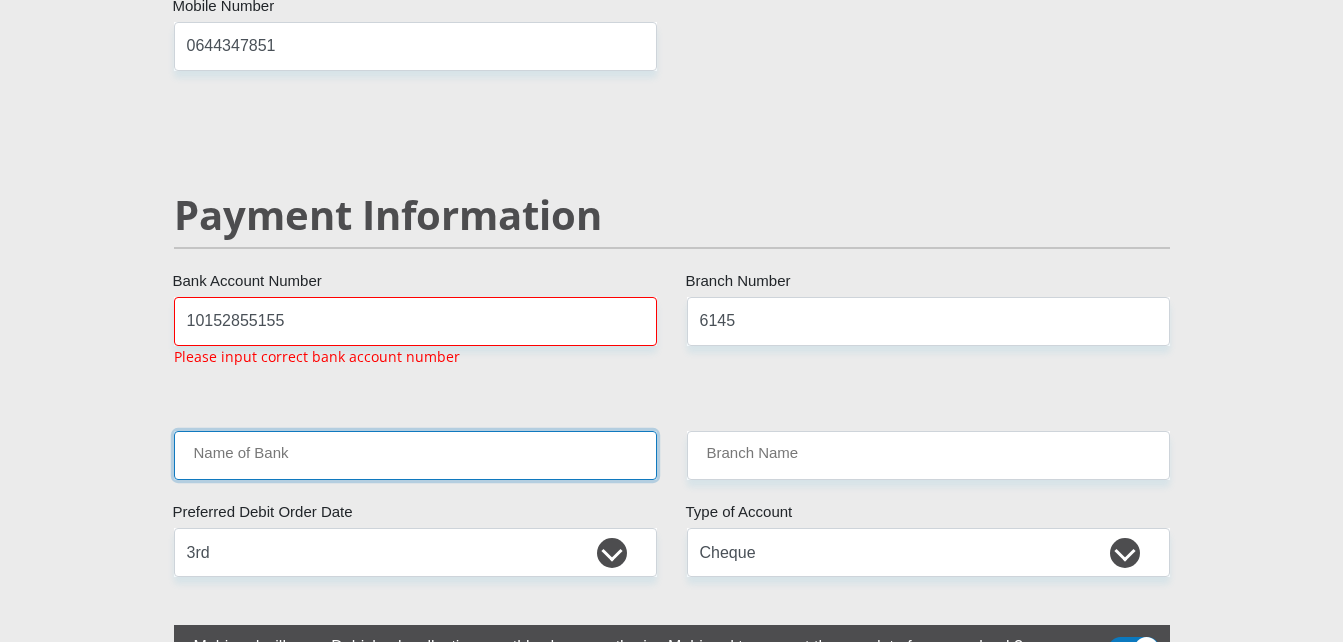 scroll, scrollTop: 3778, scrollLeft: 0, axis: vertical 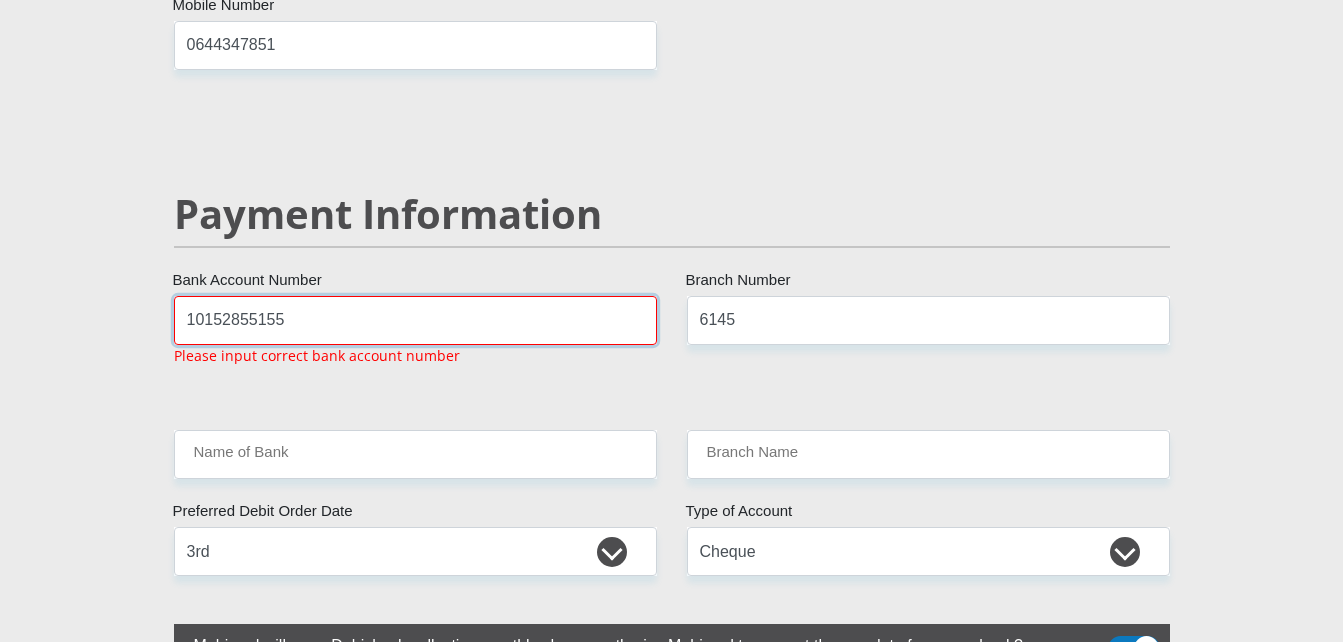 click on "10152855155" at bounding box center [415, 320] 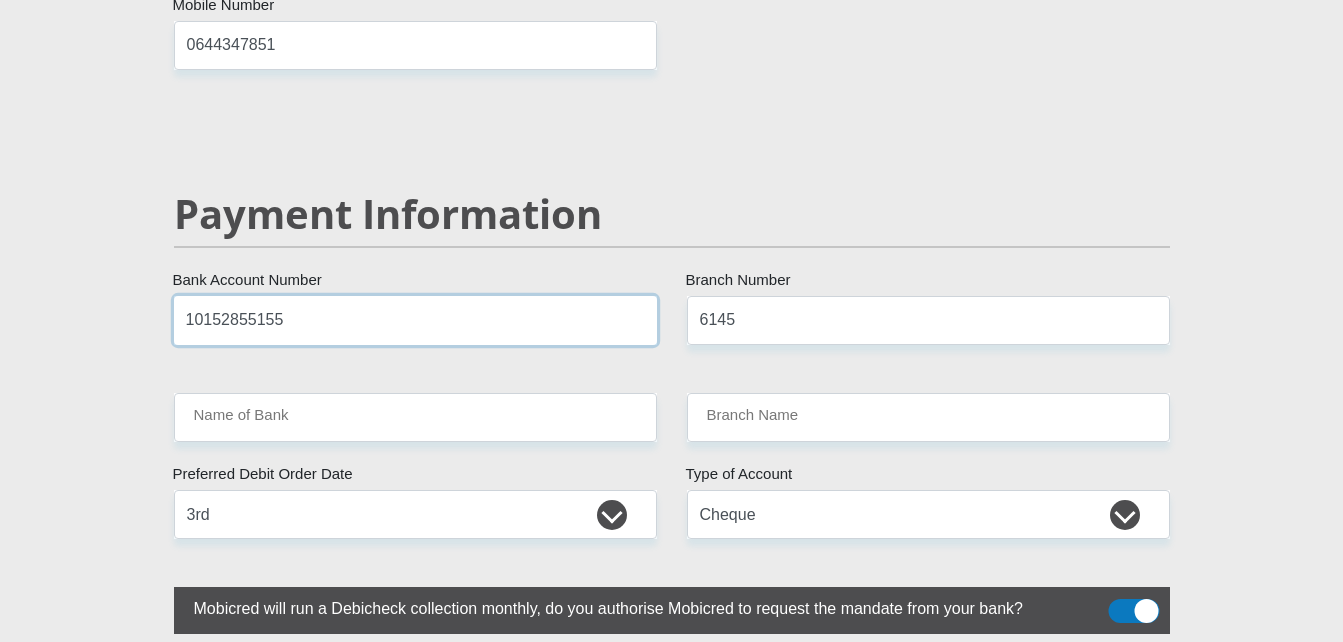 click on "10152855155" at bounding box center (415, 320) 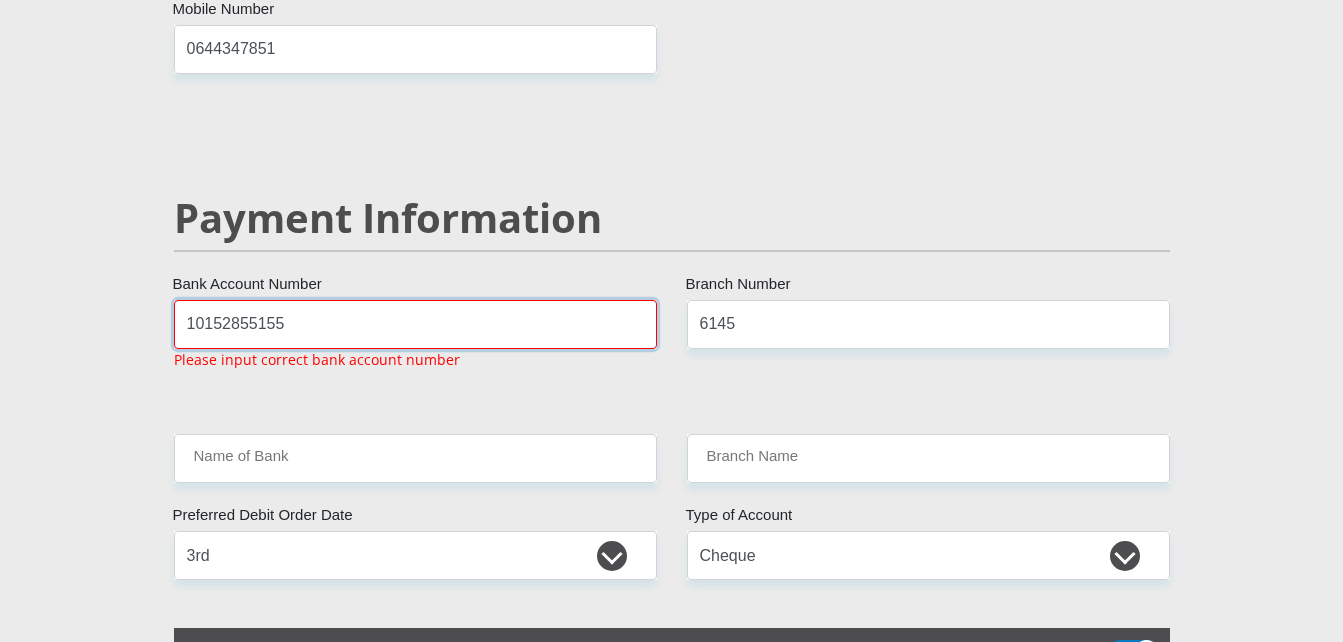 scroll, scrollTop: 3773, scrollLeft: 0, axis: vertical 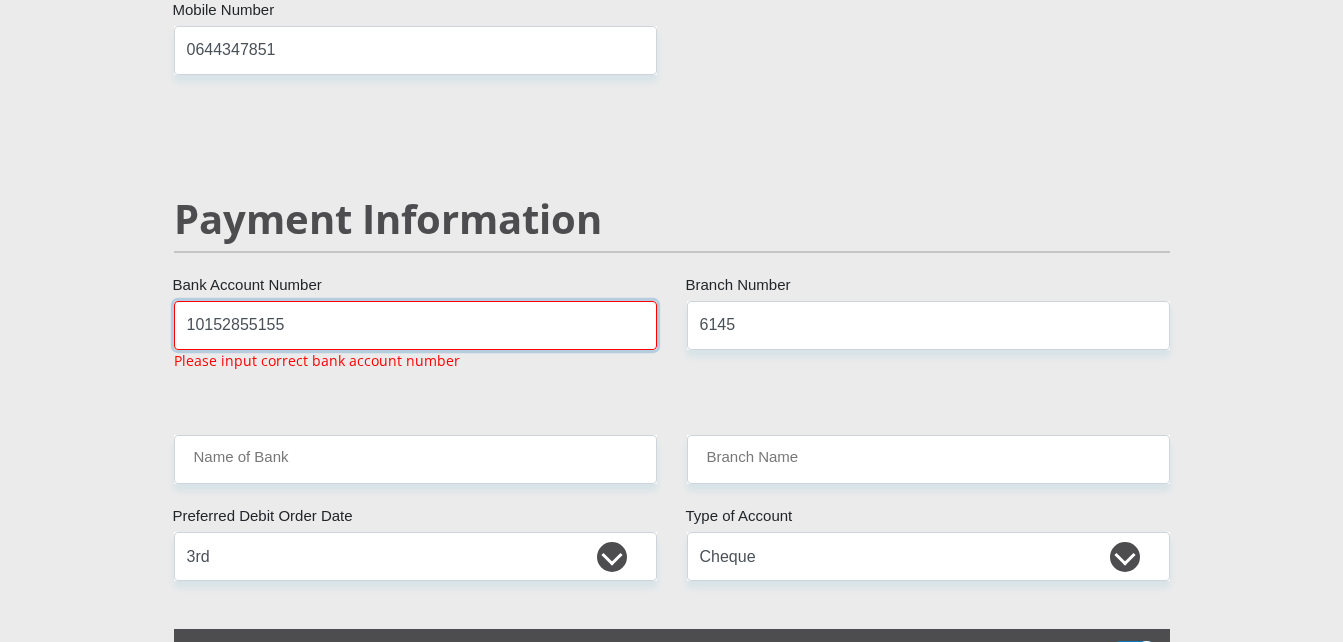 click on "10152855155" at bounding box center (415, 325) 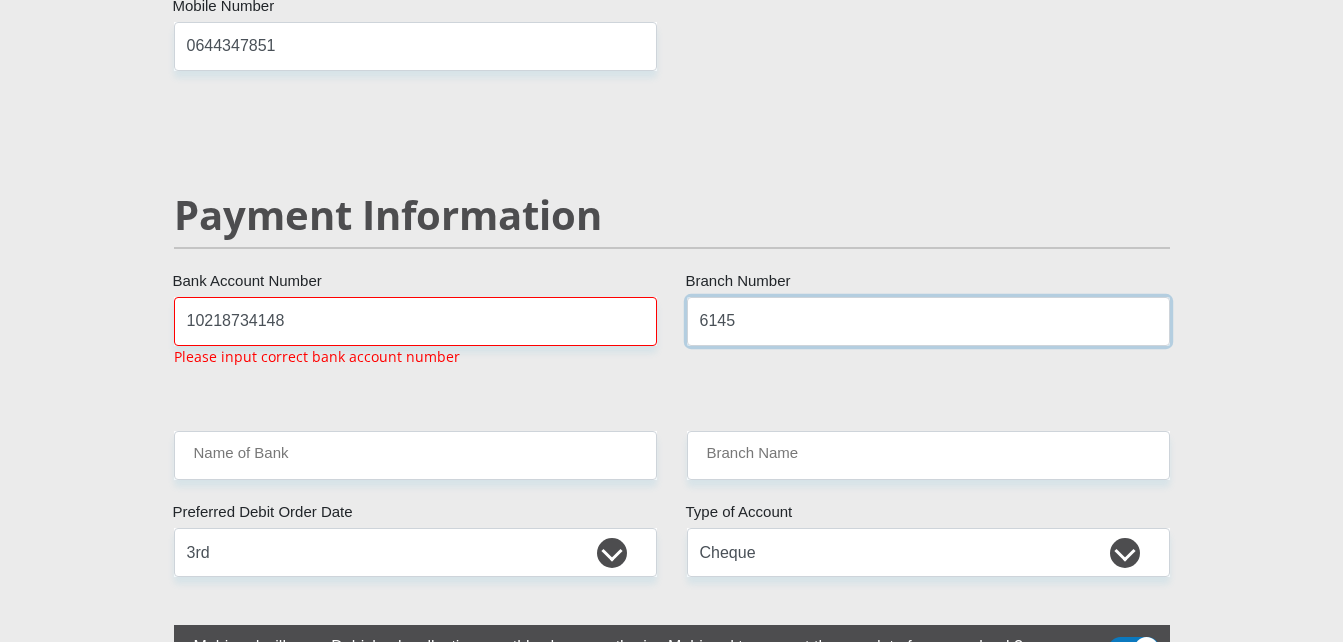 scroll, scrollTop: 3778, scrollLeft: 0, axis: vertical 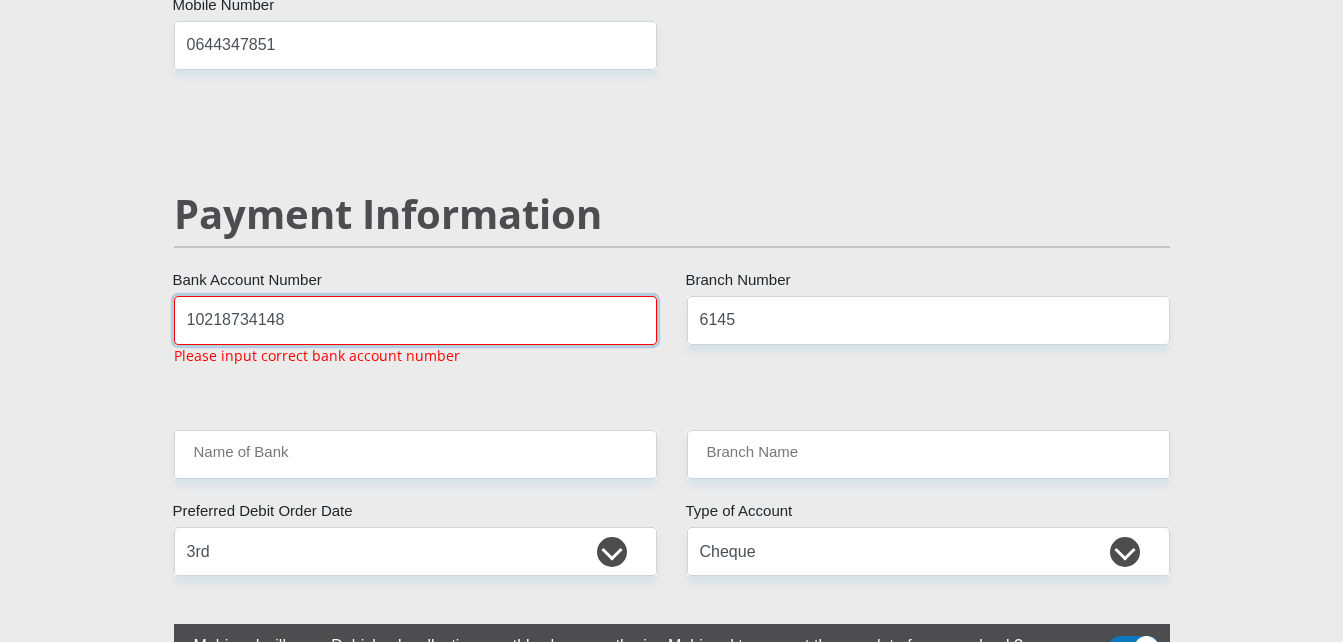 drag, startPoint x: 311, startPoint y: 274, endPoint x: -4, endPoint y: 275, distance: 315.0016 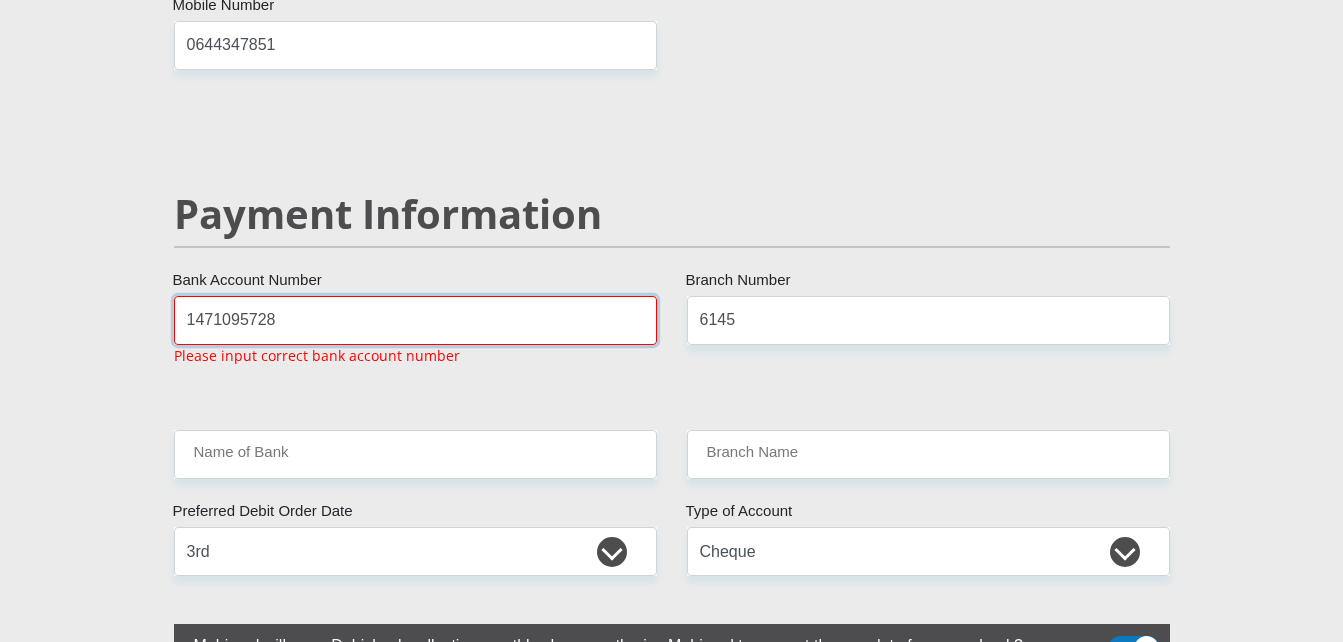 type on "1471095728" 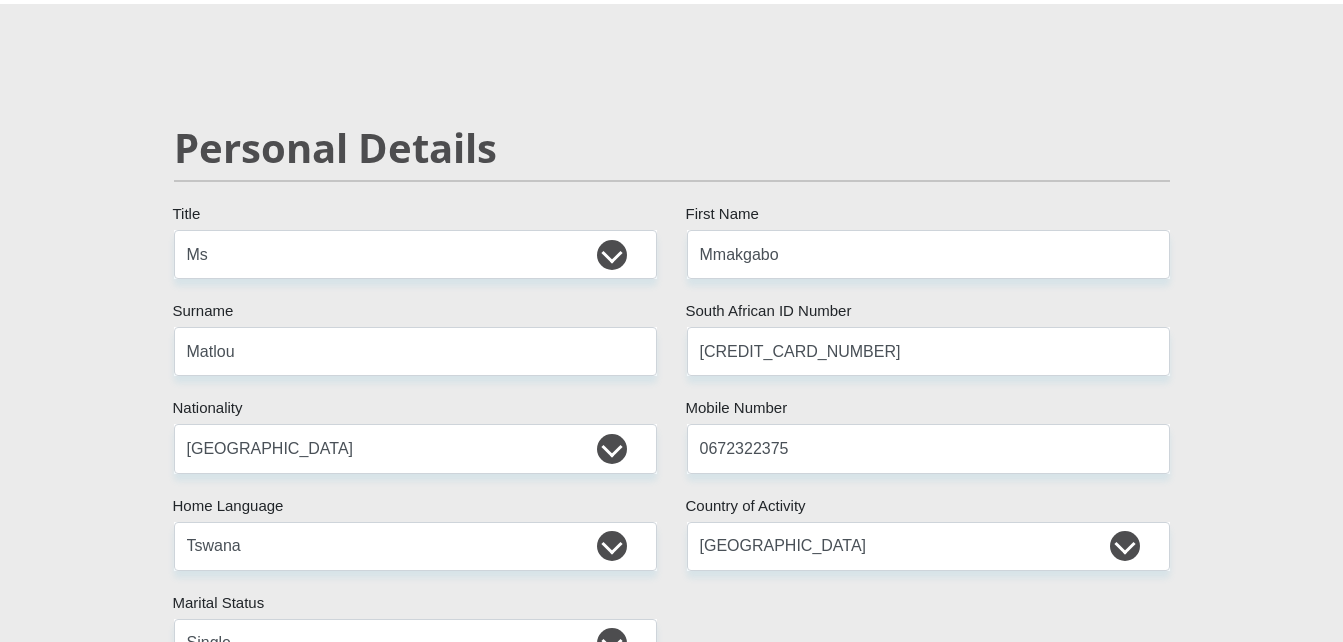 scroll, scrollTop: 0, scrollLeft: 0, axis: both 